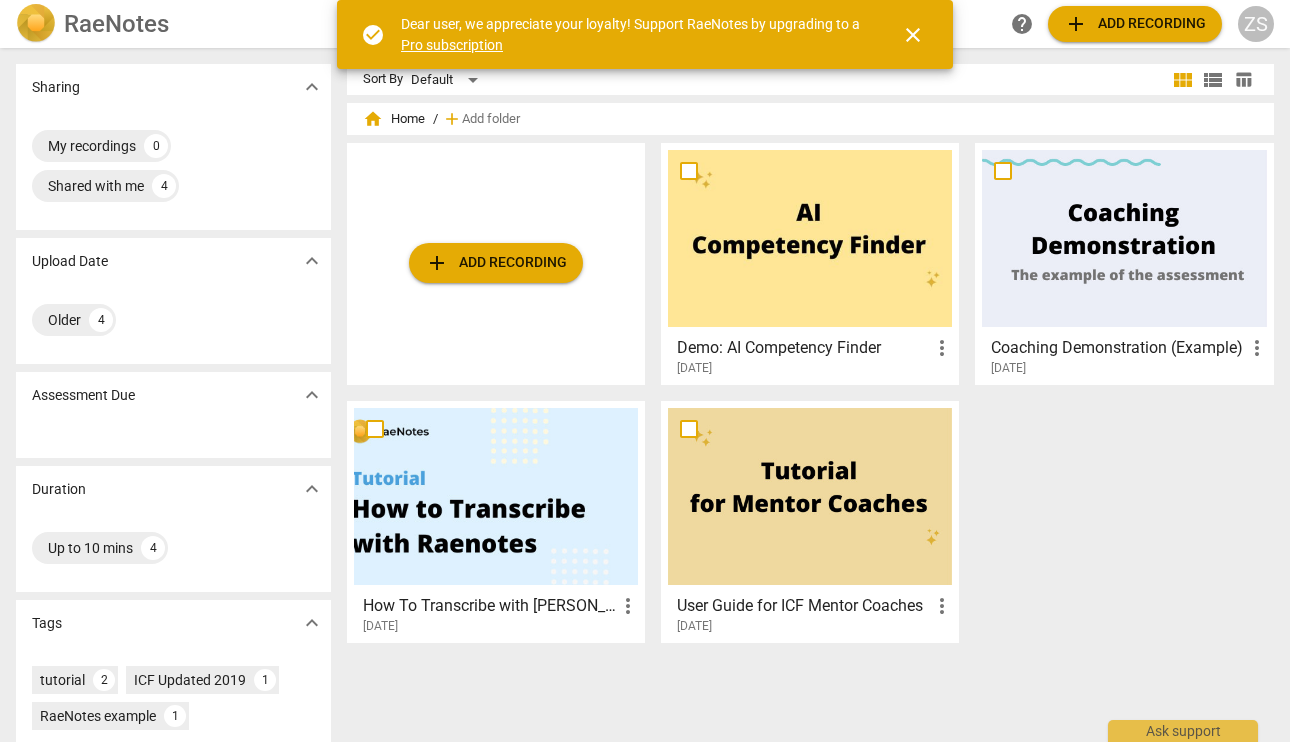 scroll, scrollTop: 0, scrollLeft: 0, axis: both 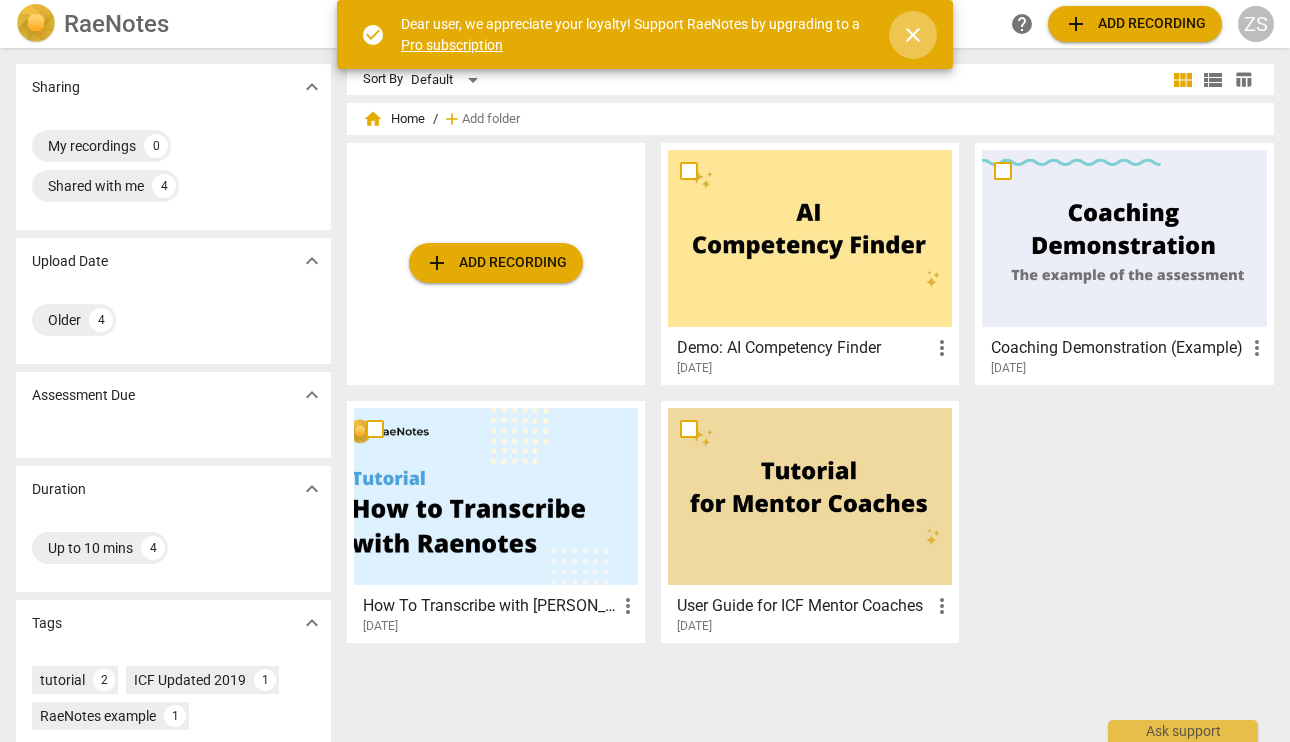 click on "close" at bounding box center [913, 35] 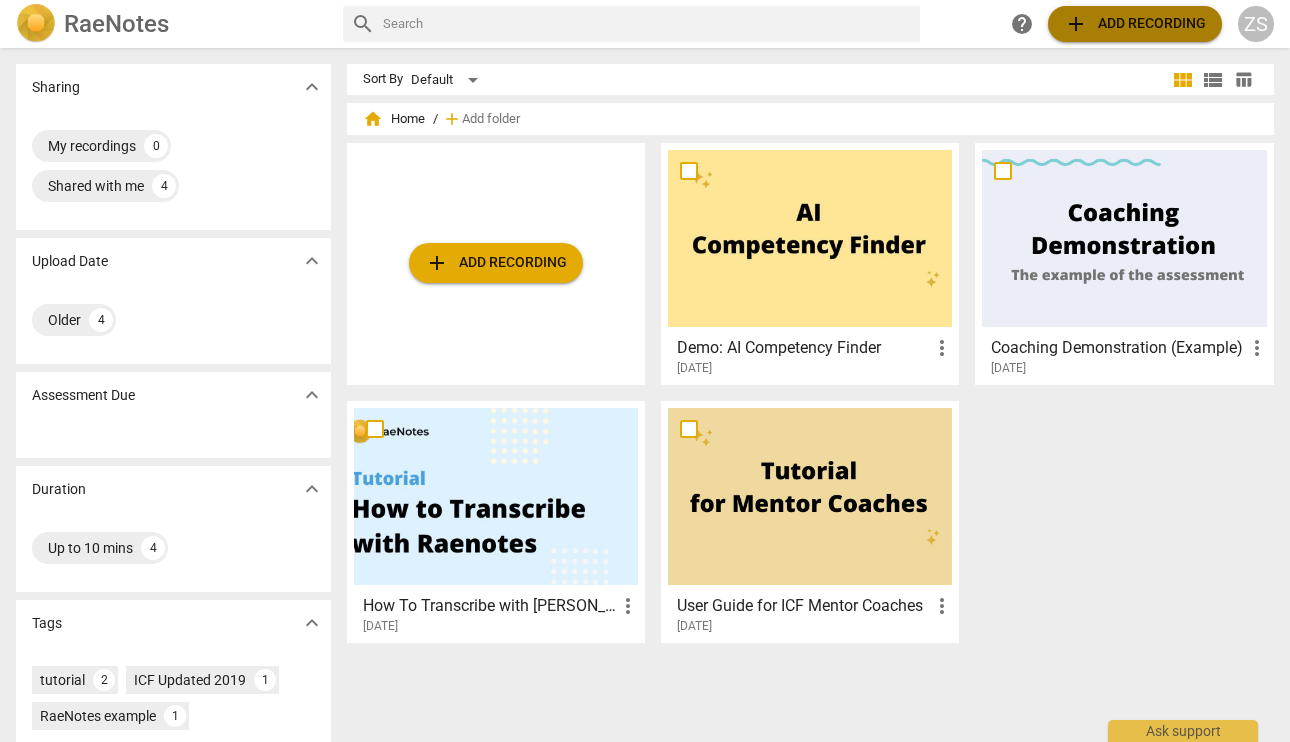 click on "add   Add recording" at bounding box center [1135, 24] 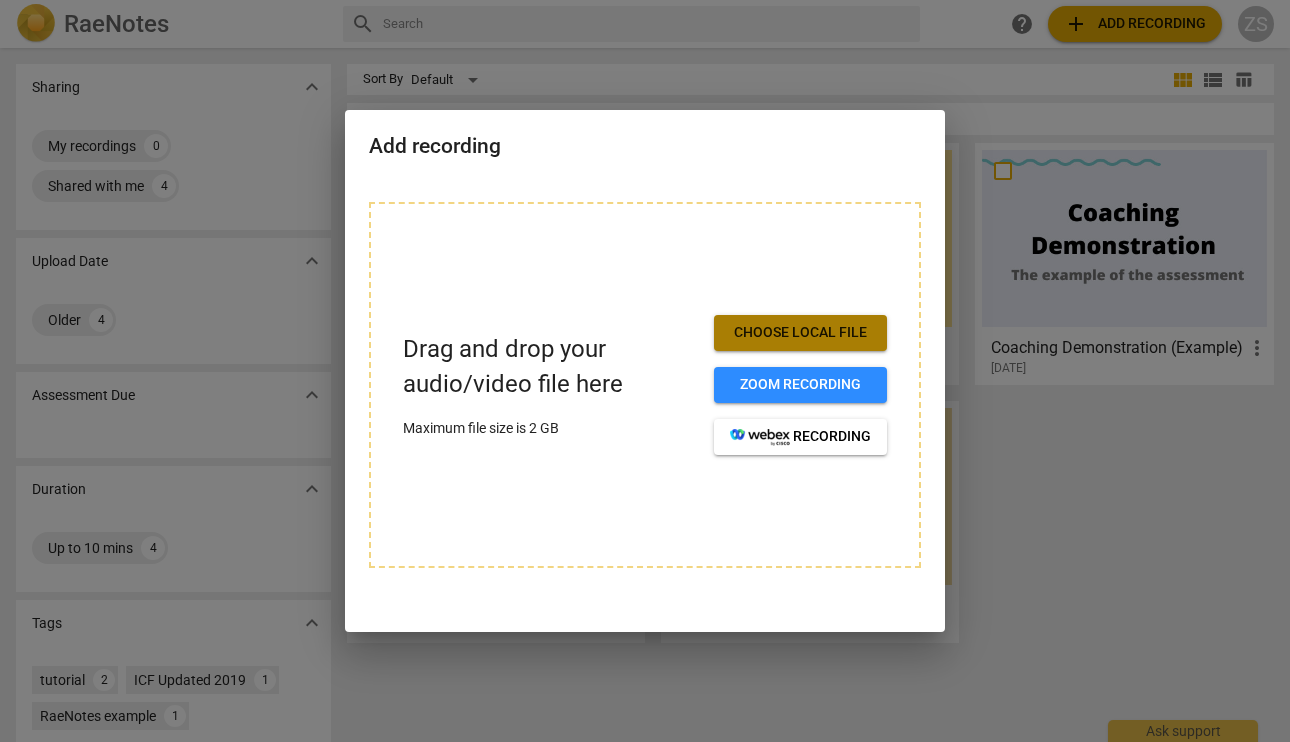 click on "Choose local file" at bounding box center (800, 333) 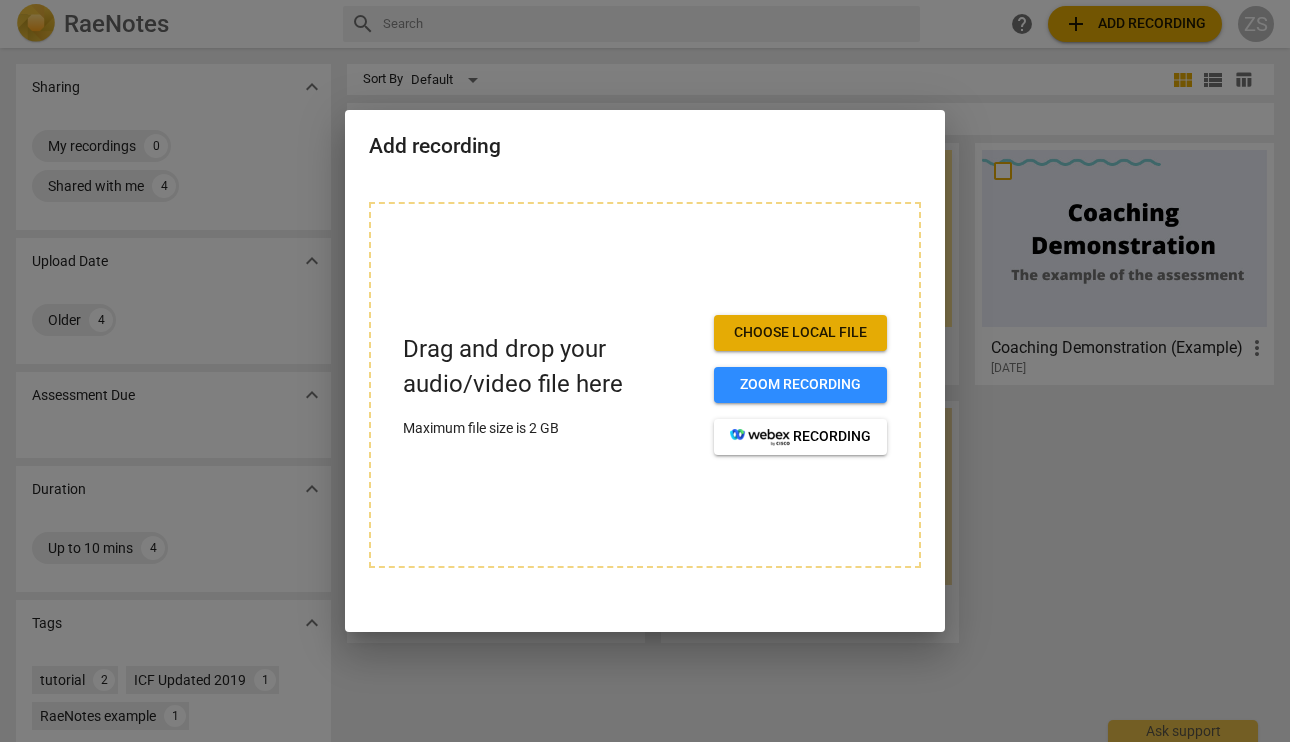 click on "Choose local file Zoom recording   recording" at bounding box center (800, 385) 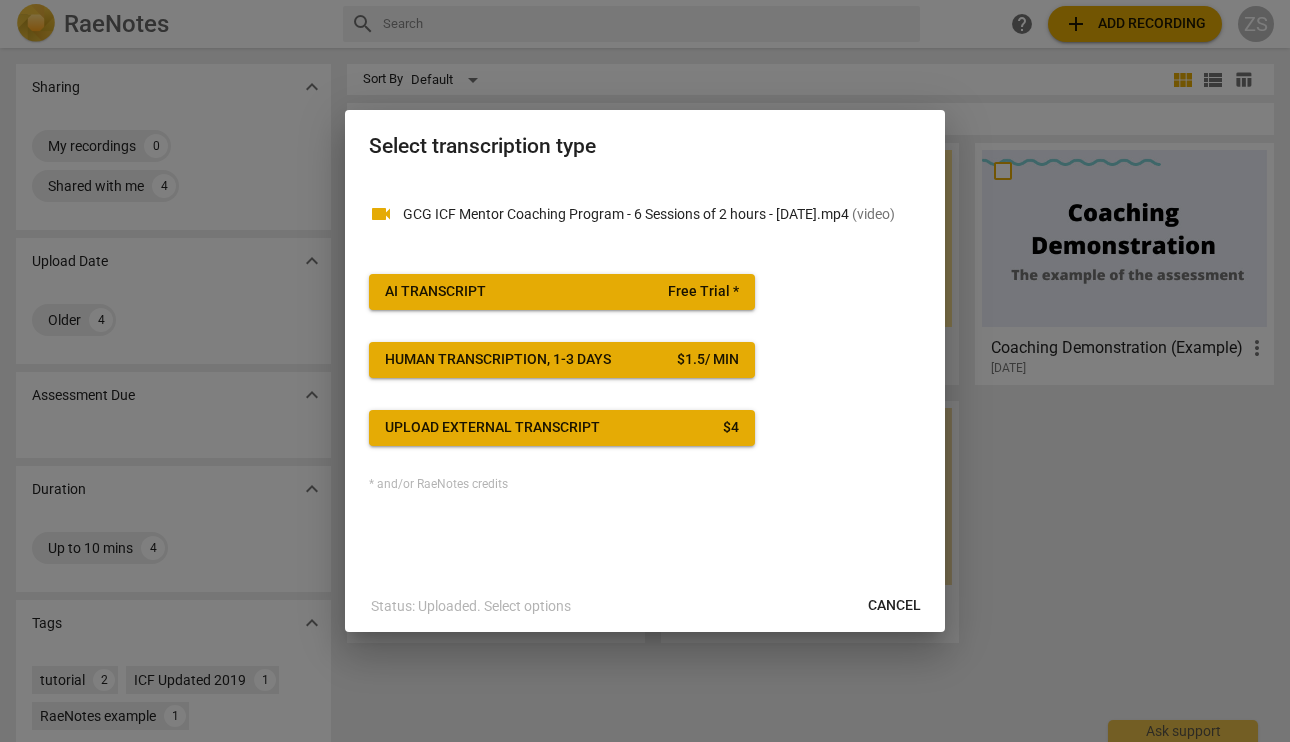 click on "AI Transcript Free Trial *" at bounding box center [562, 292] 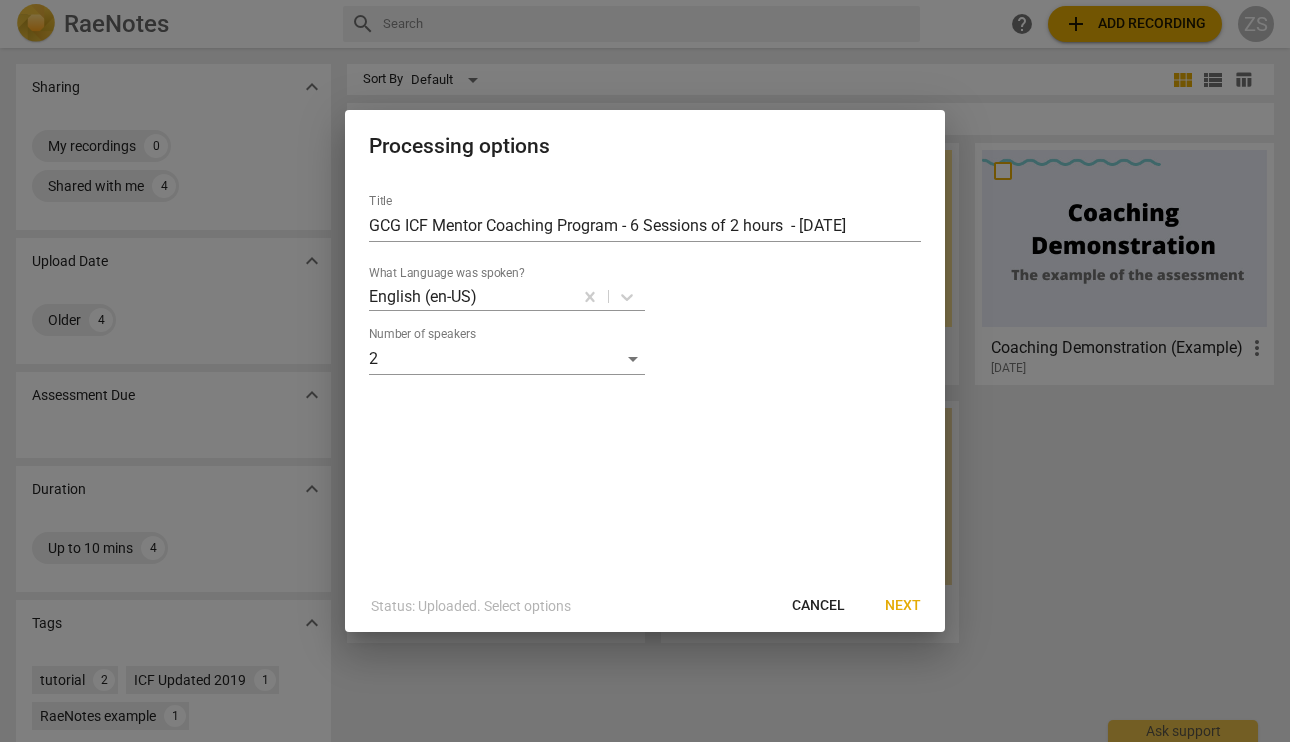 click on "Next" at bounding box center (903, 606) 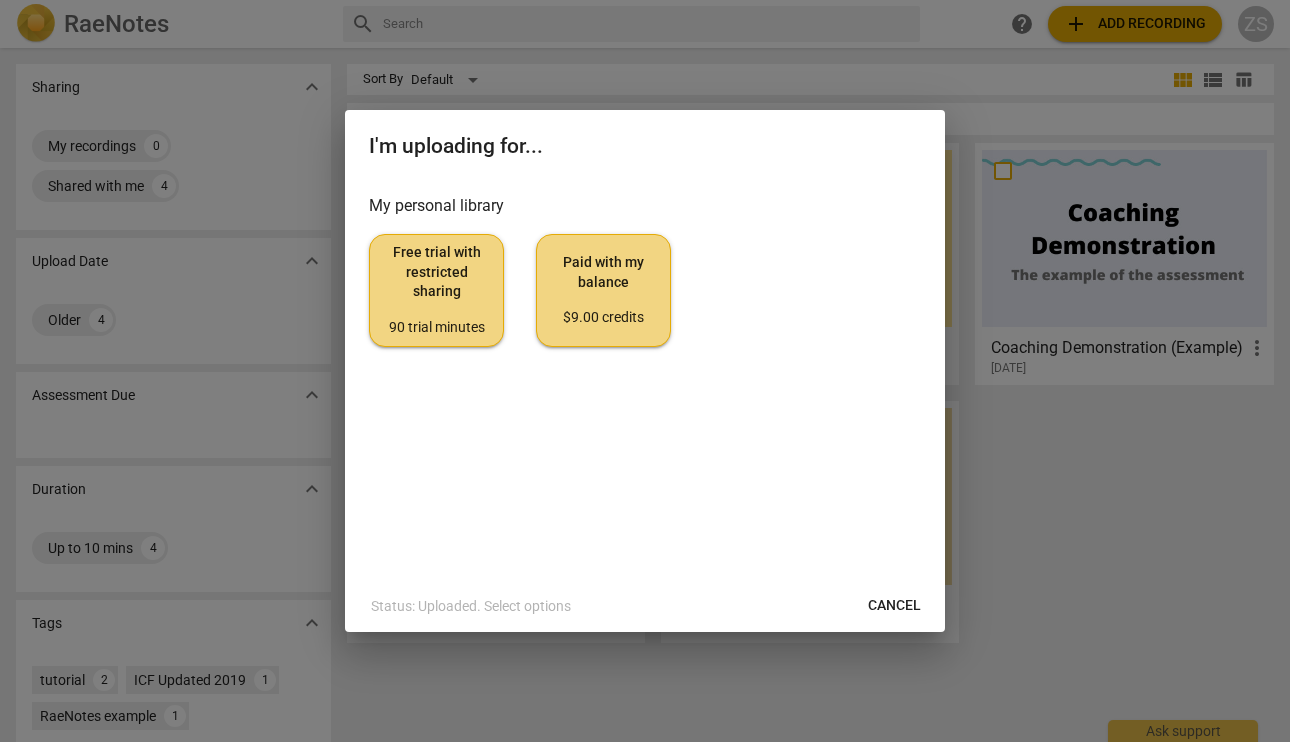click on "Free trial with restricted sharing 90 trial minutes" at bounding box center (436, 290) 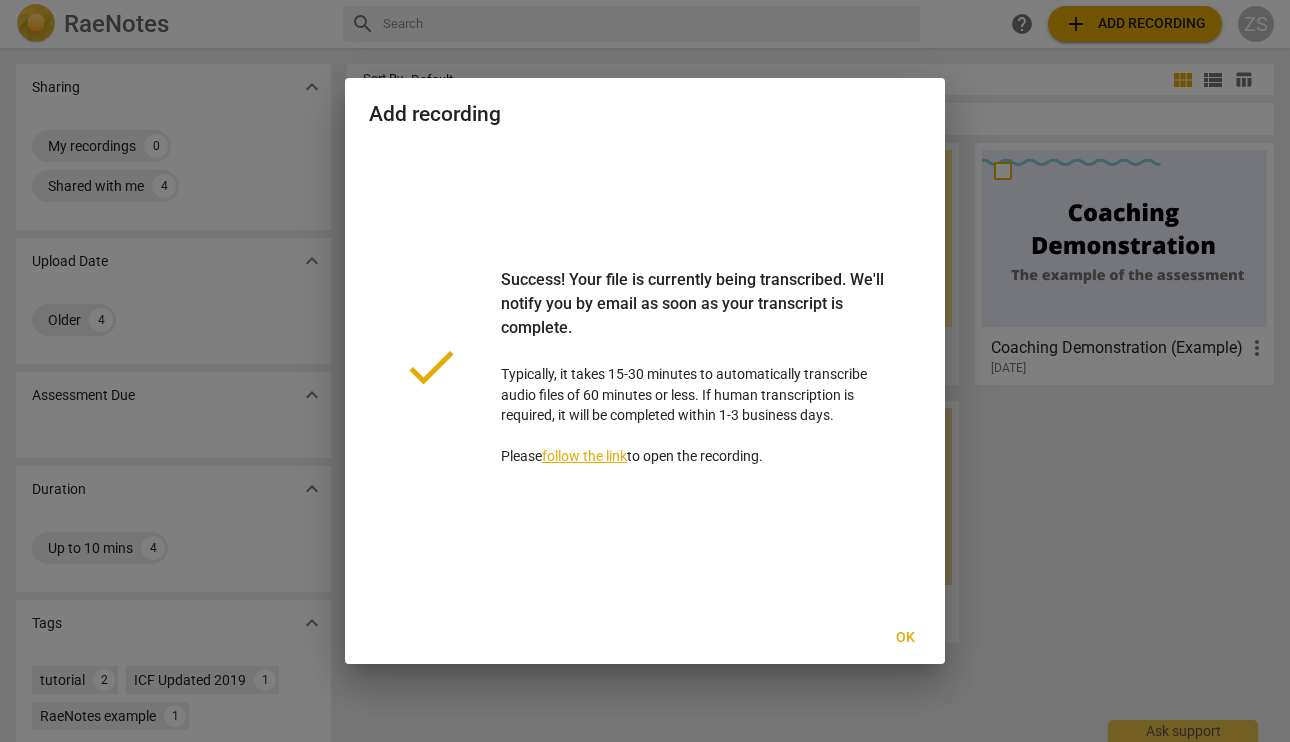 click on "follow the link" at bounding box center (584, 456) 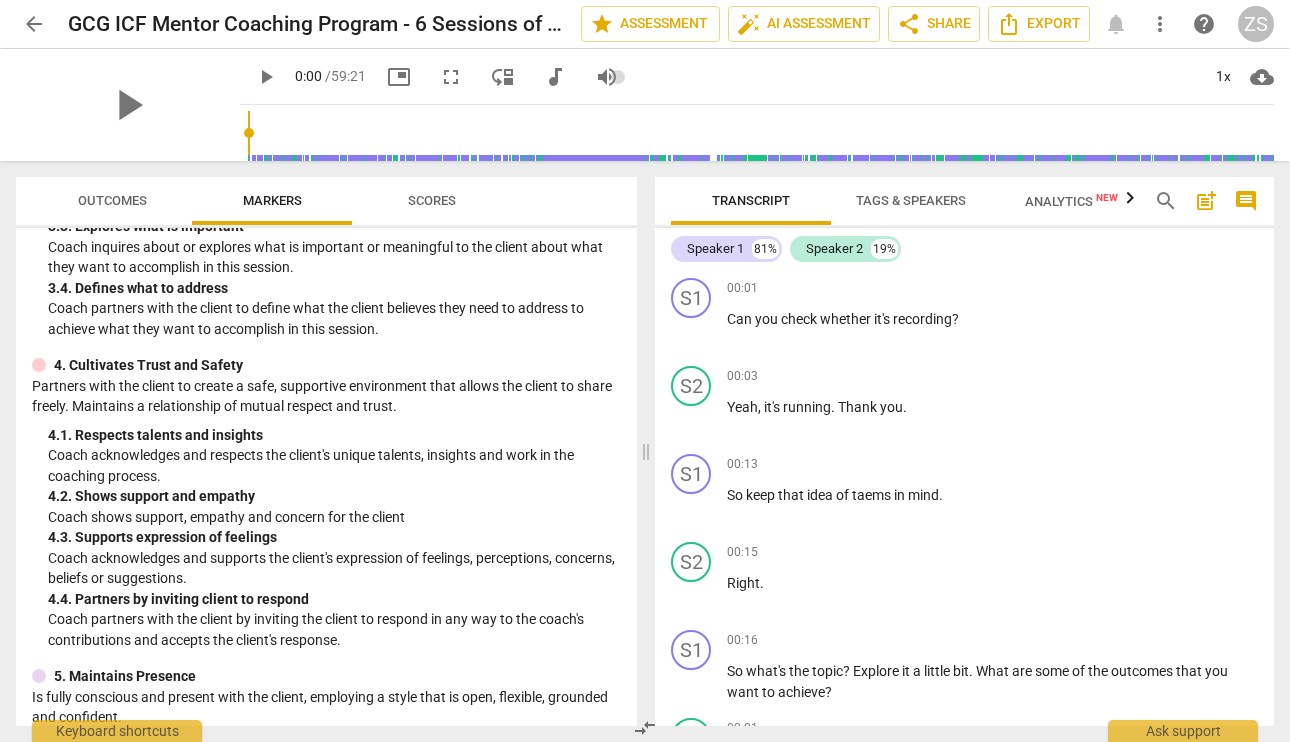 scroll, scrollTop: 539, scrollLeft: 0, axis: vertical 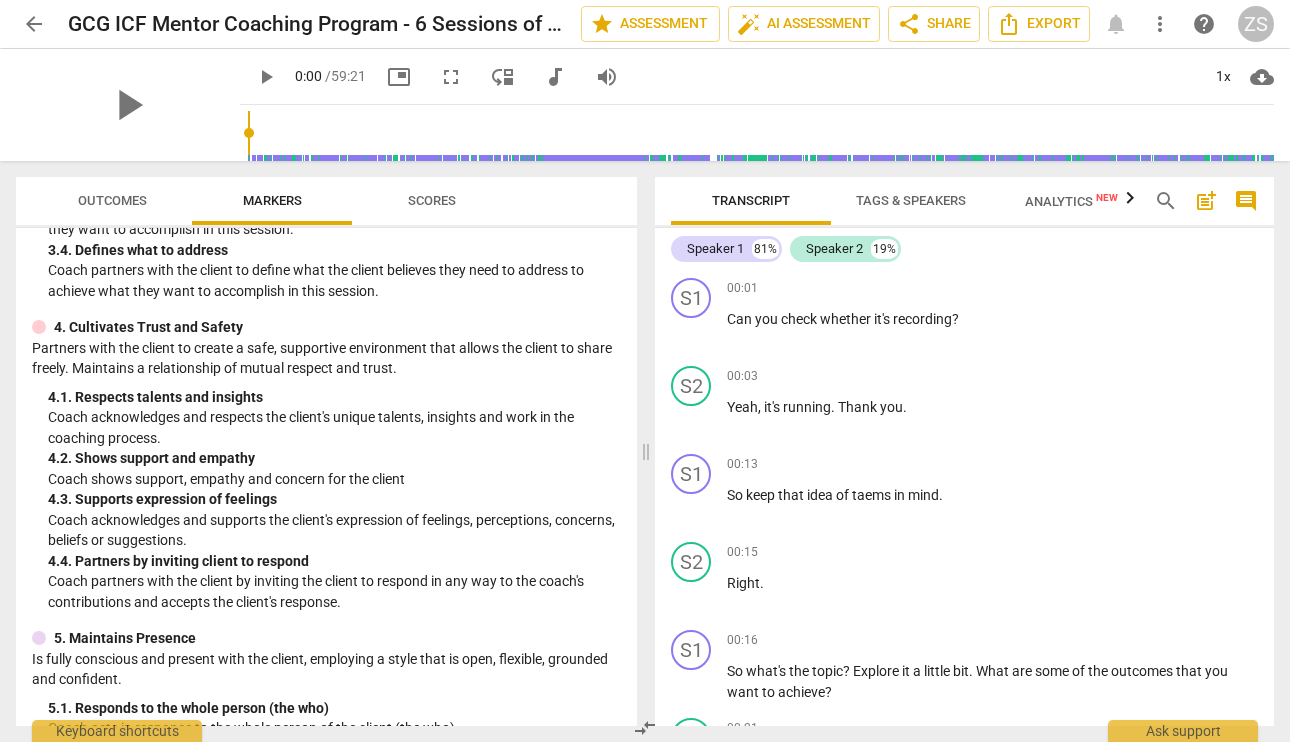 click on "Scores" at bounding box center (432, 201) 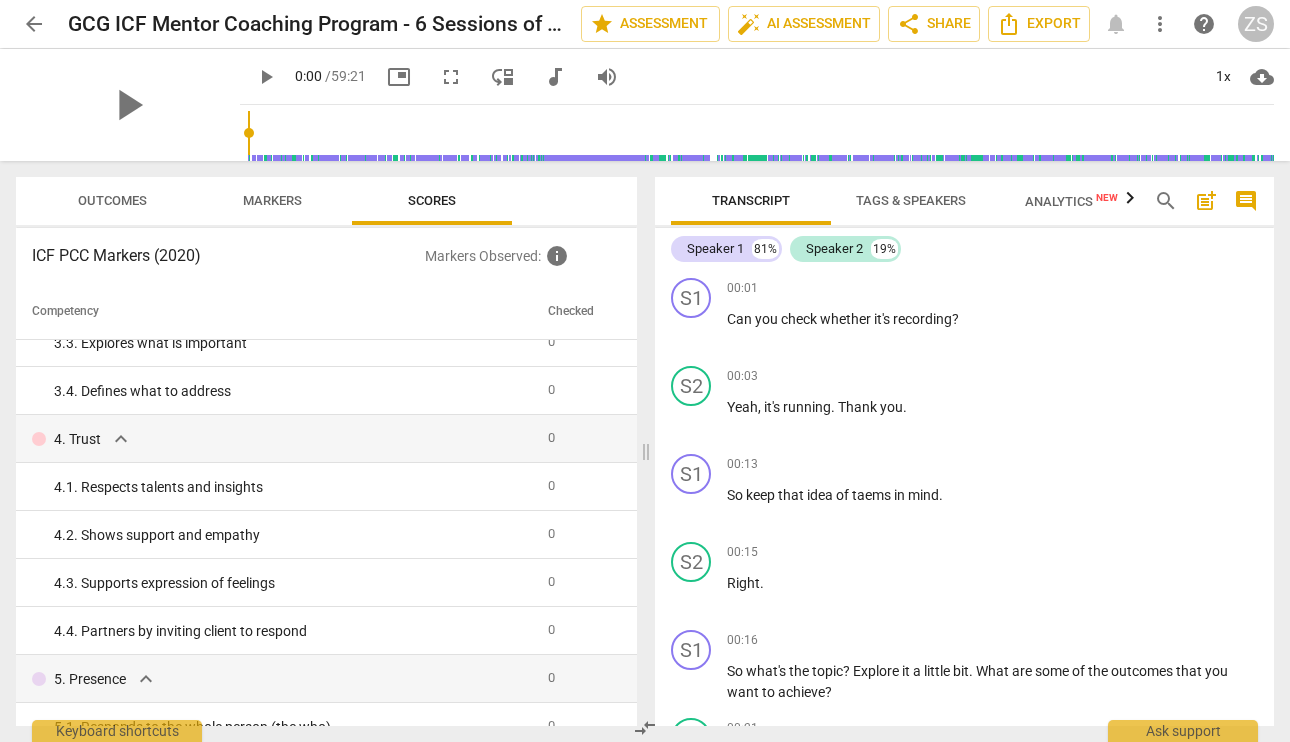 scroll, scrollTop: 0, scrollLeft: 0, axis: both 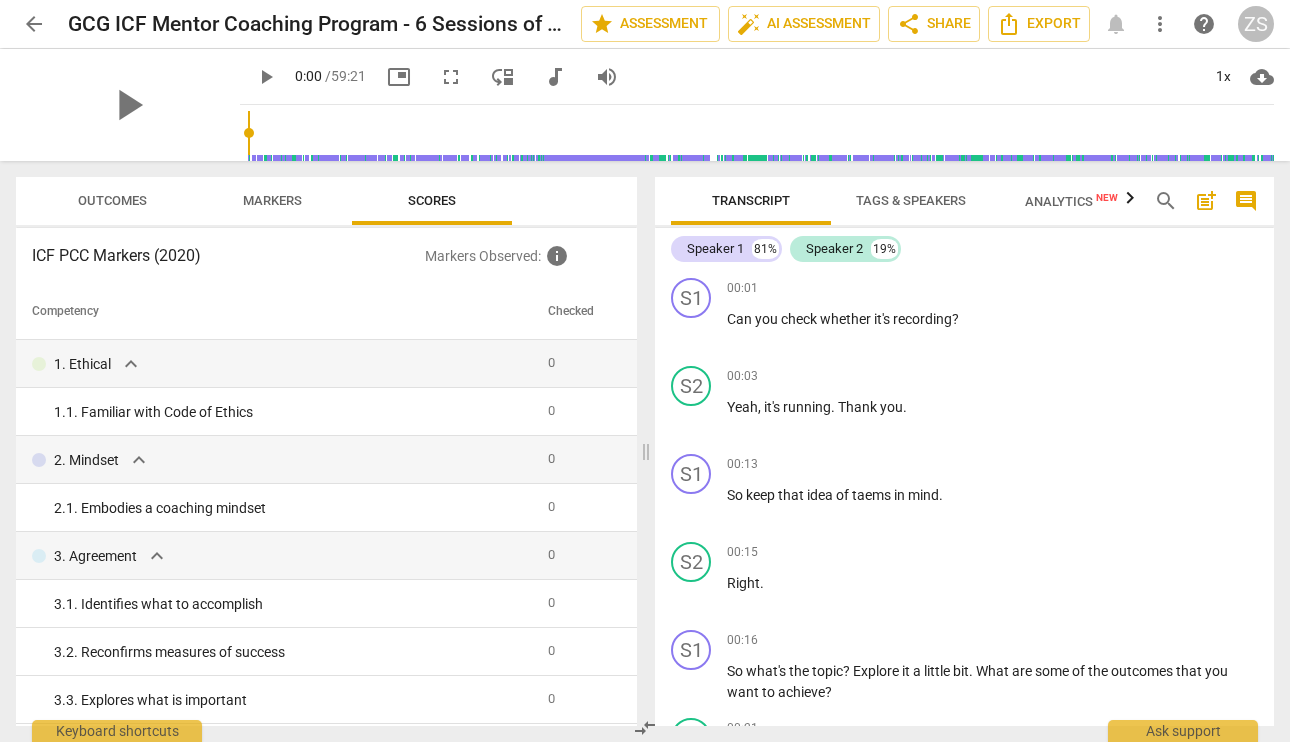 click on "Analytics   New" at bounding box center [1071, 201] 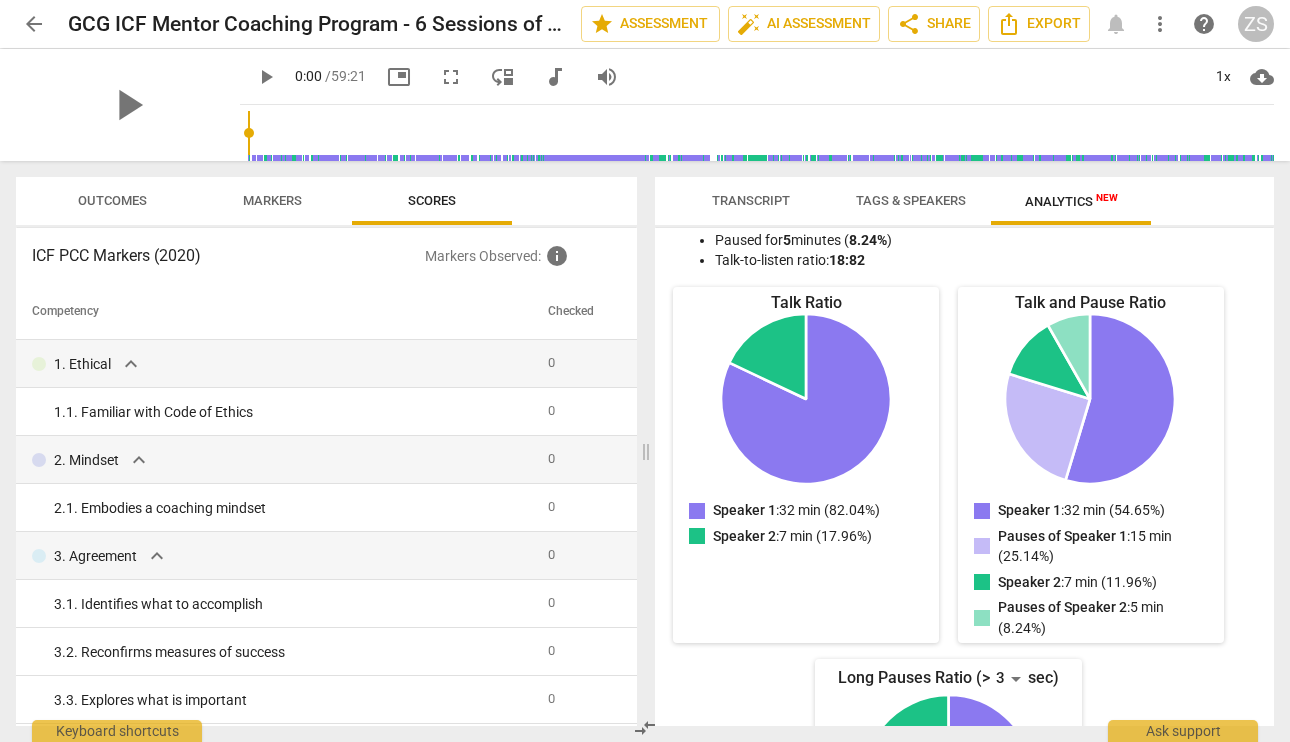 scroll, scrollTop: 172, scrollLeft: 0, axis: vertical 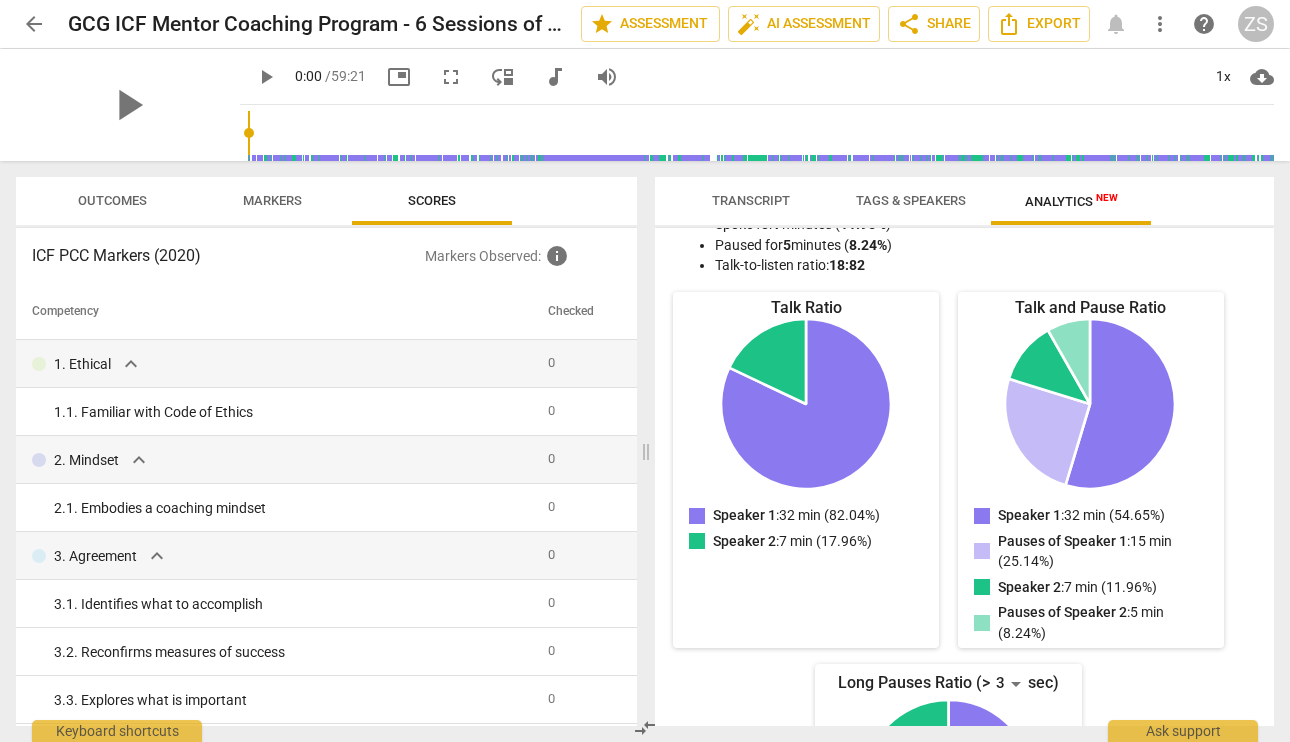 click on "Tags & Speakers" at bounding box center (911, 200) 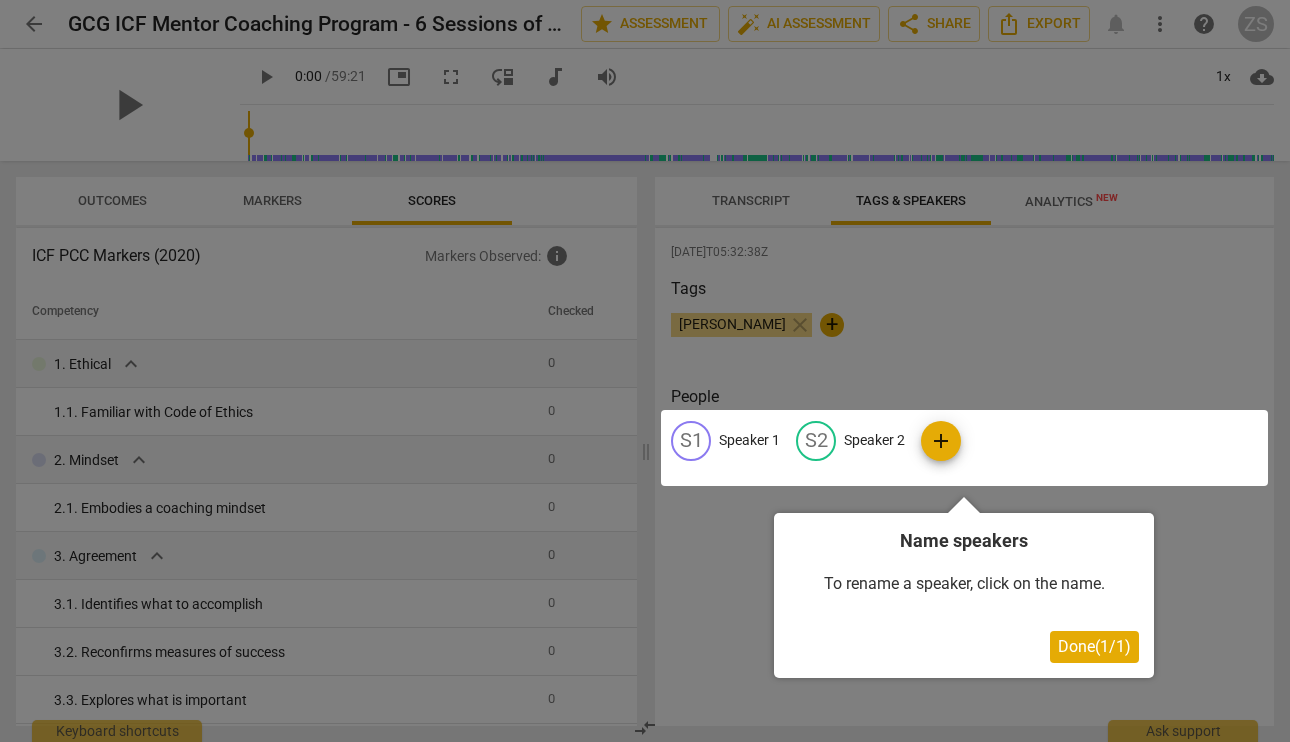 click on "Done  ( 1 / 1 )" at bounding box center (1094, 646) 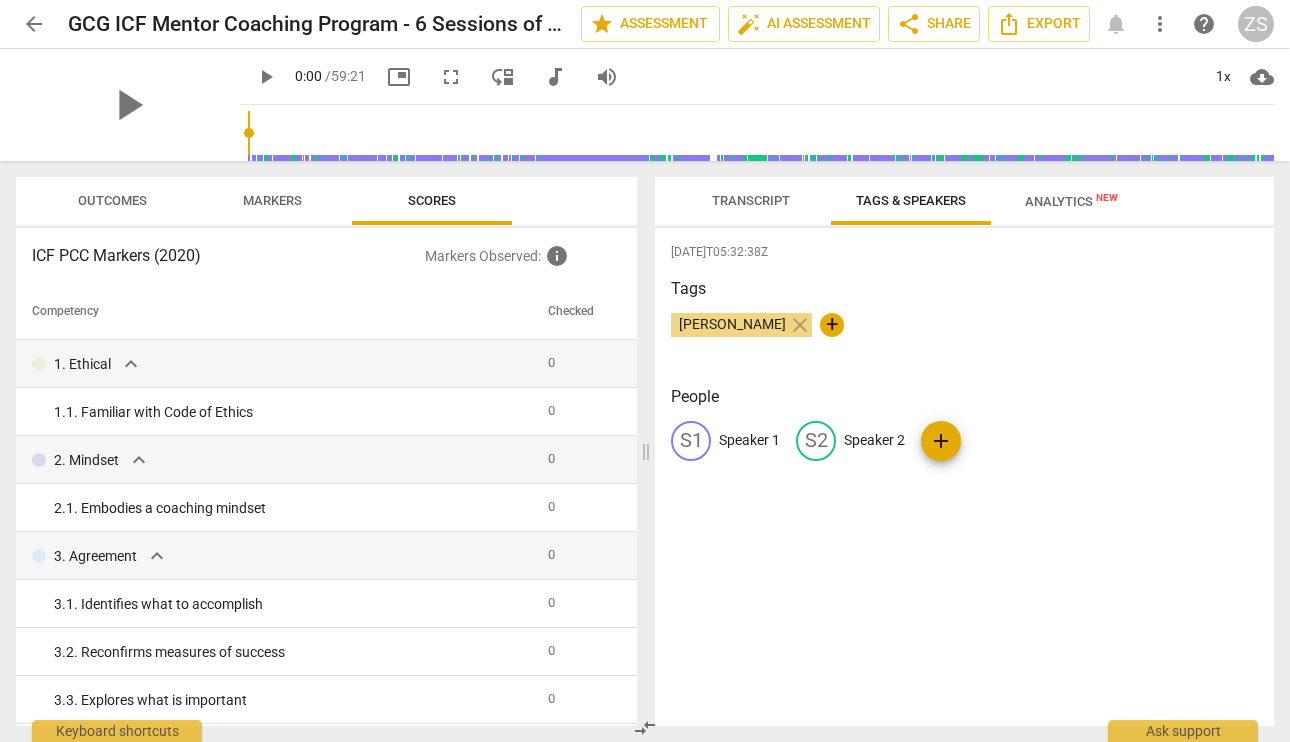 click on "Markers" at bounding box center (272, 201) 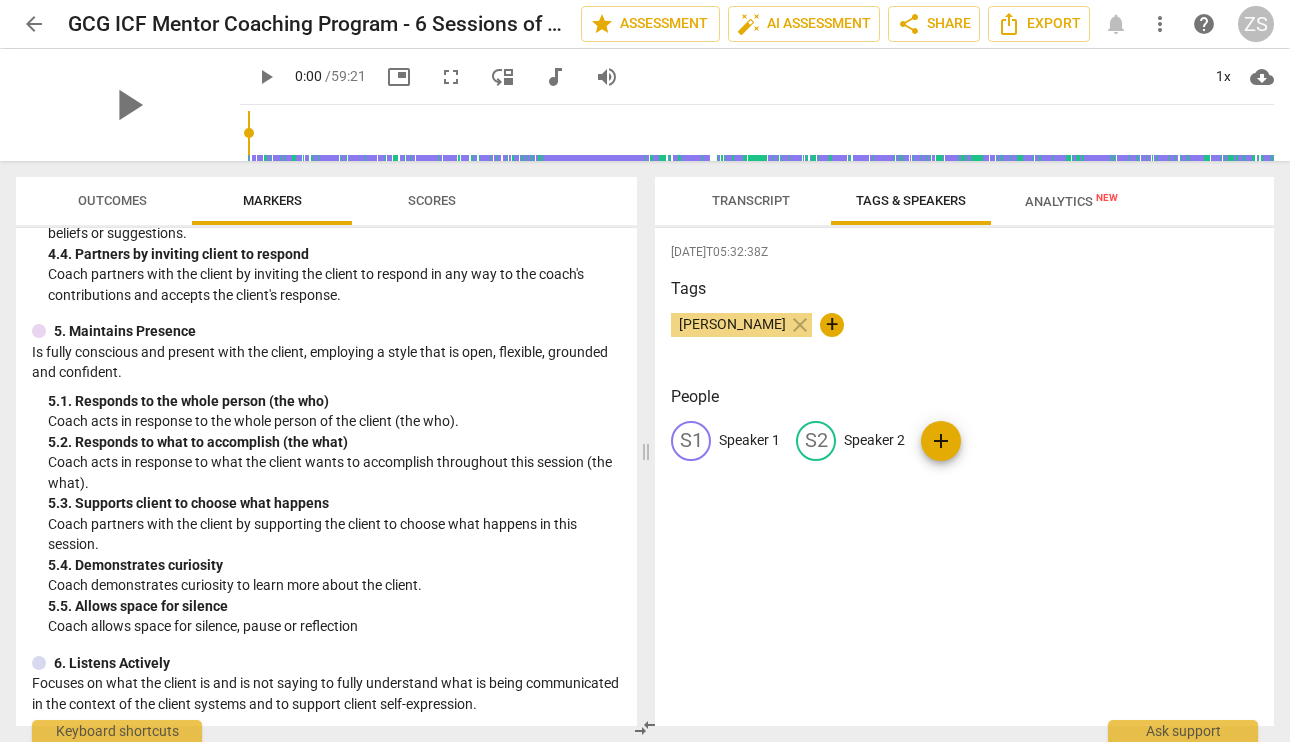 scroll, scrollTop: 0, scrollLeft: 0, axis: both 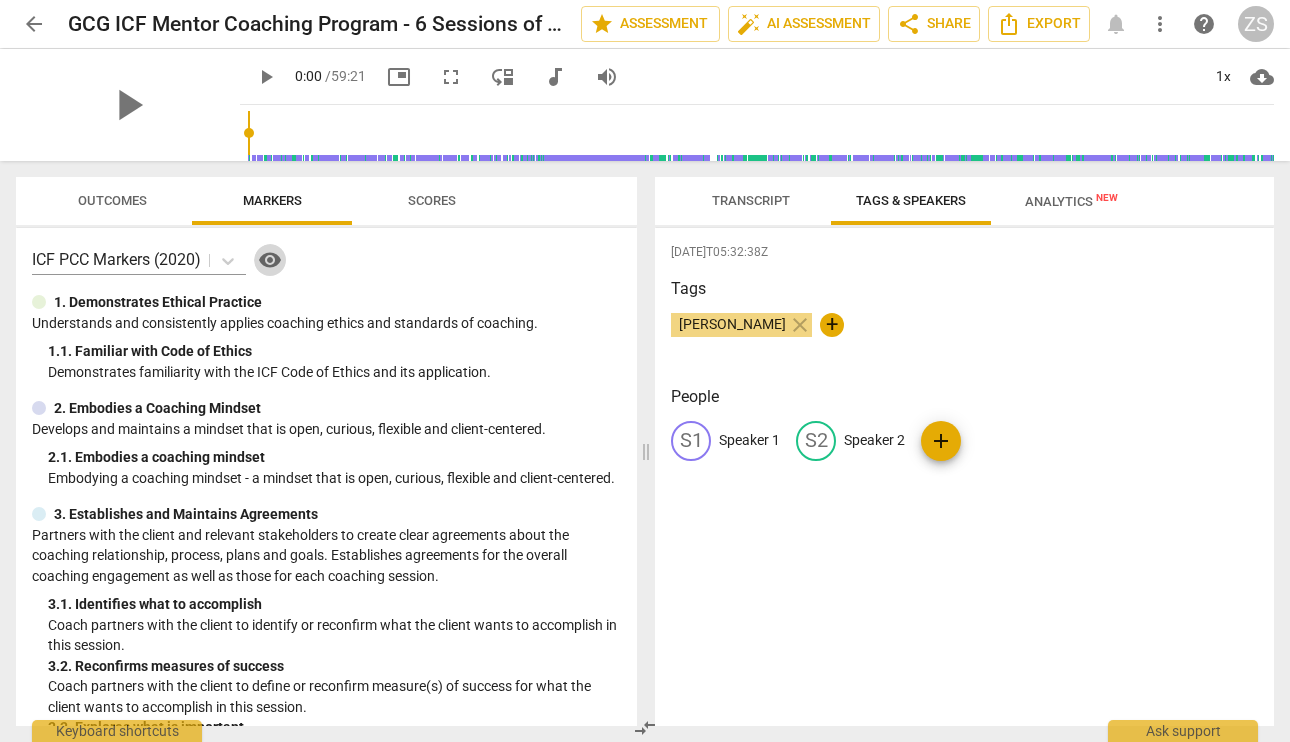 click on "visibility" at bounding box center [270, 260] 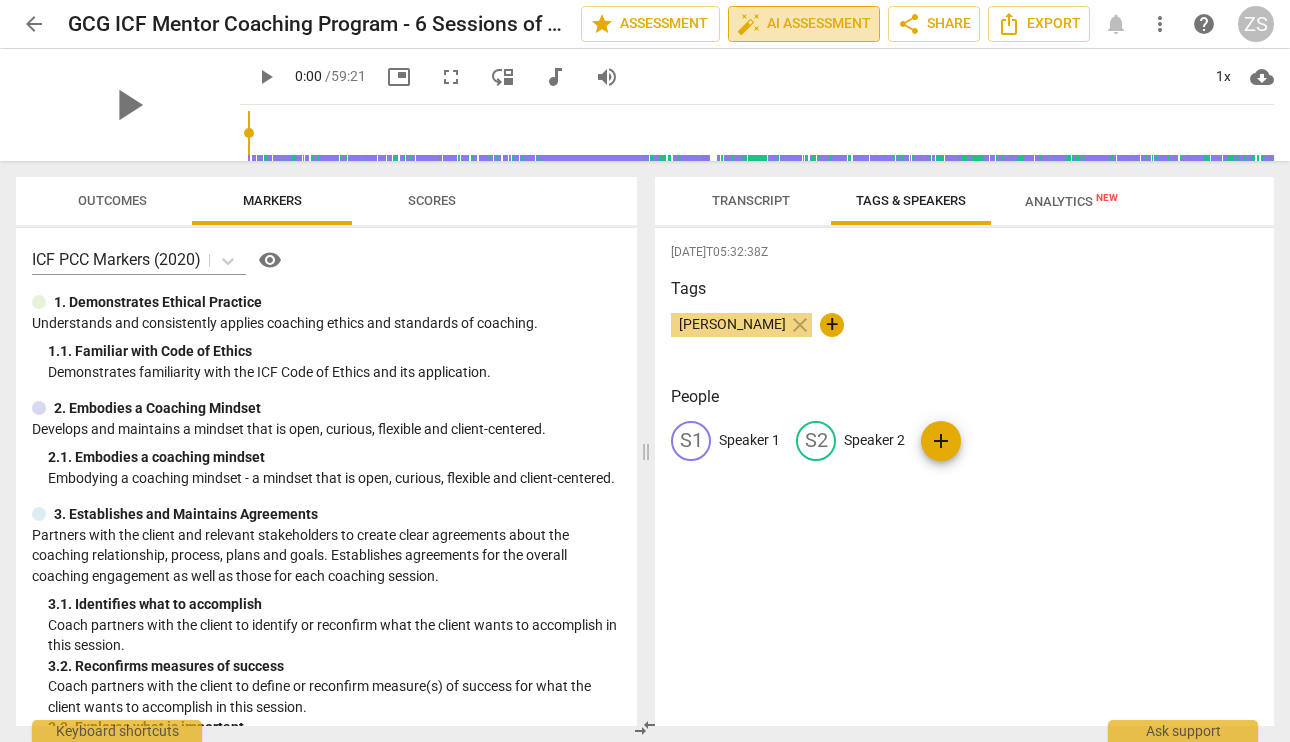 click on "auto_fix_high    AI Assessment" at bounding box center [804, 24] 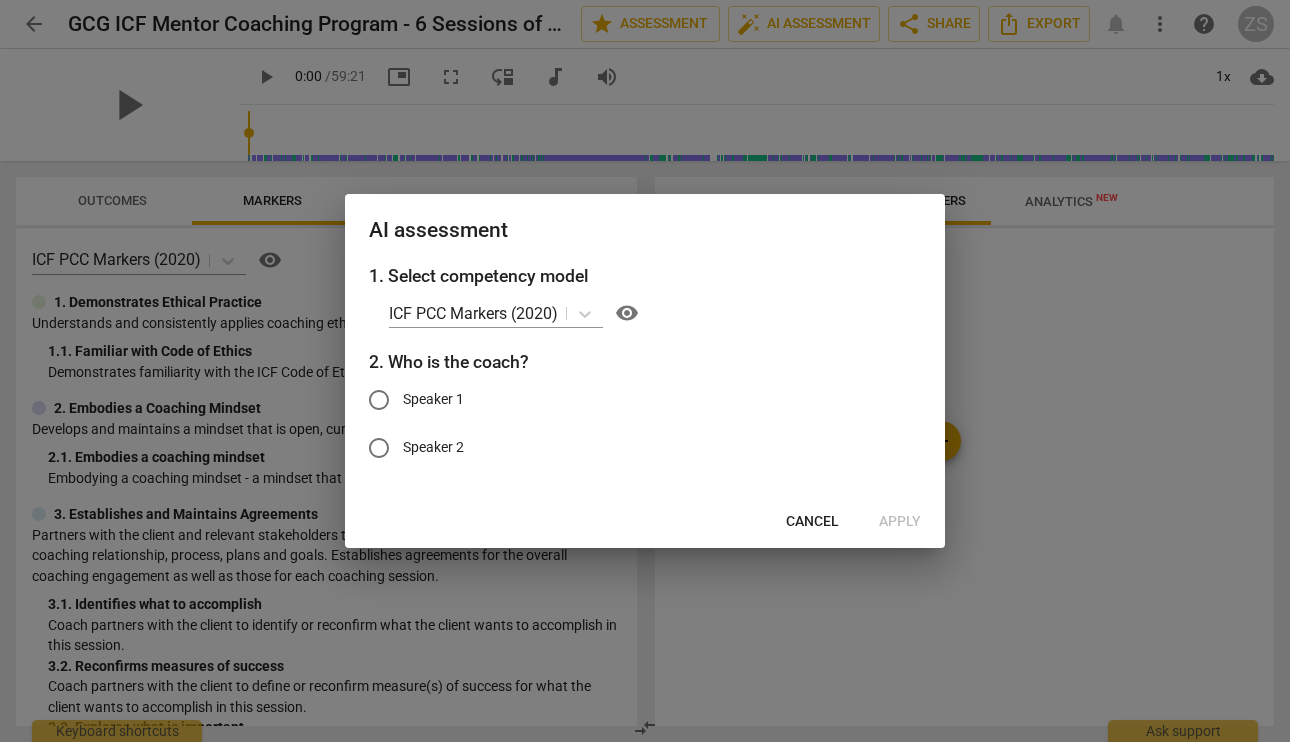 click on "Cancel" at bounding box center (812, 522) 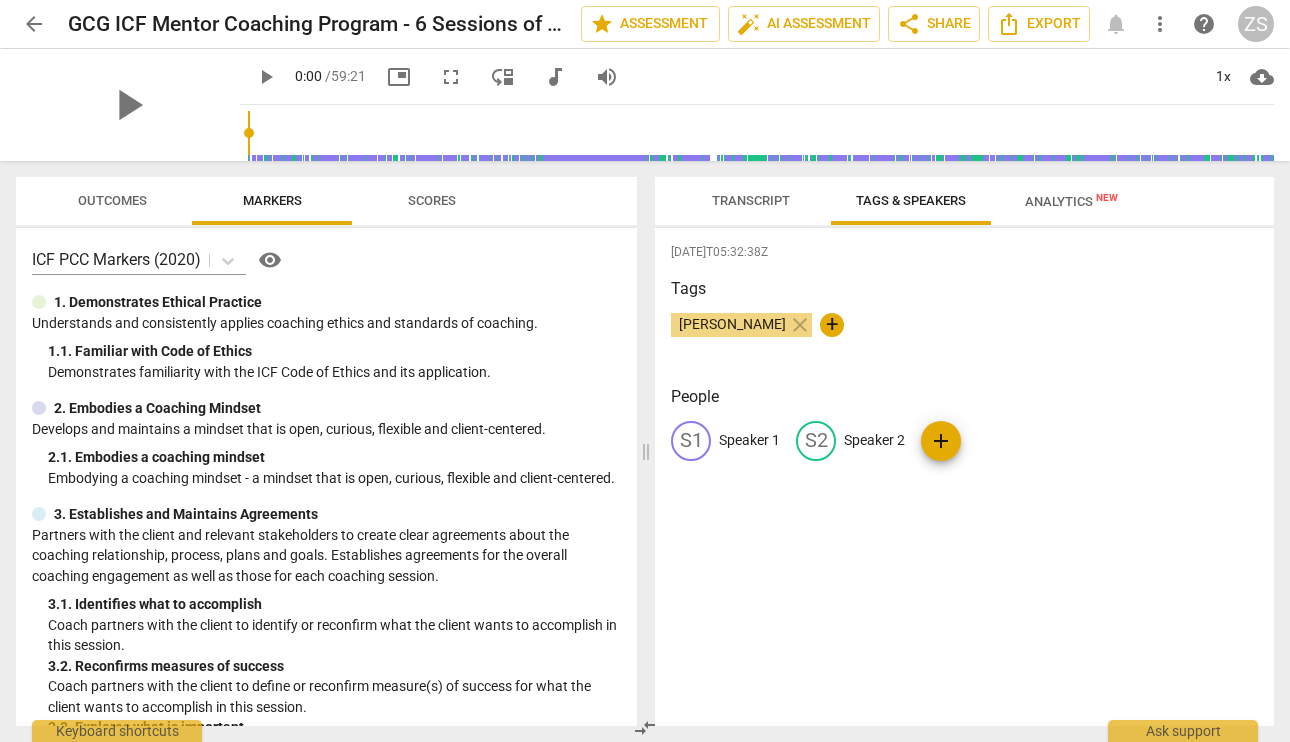 click on "Outcomes" at bounding box center [112, 201] 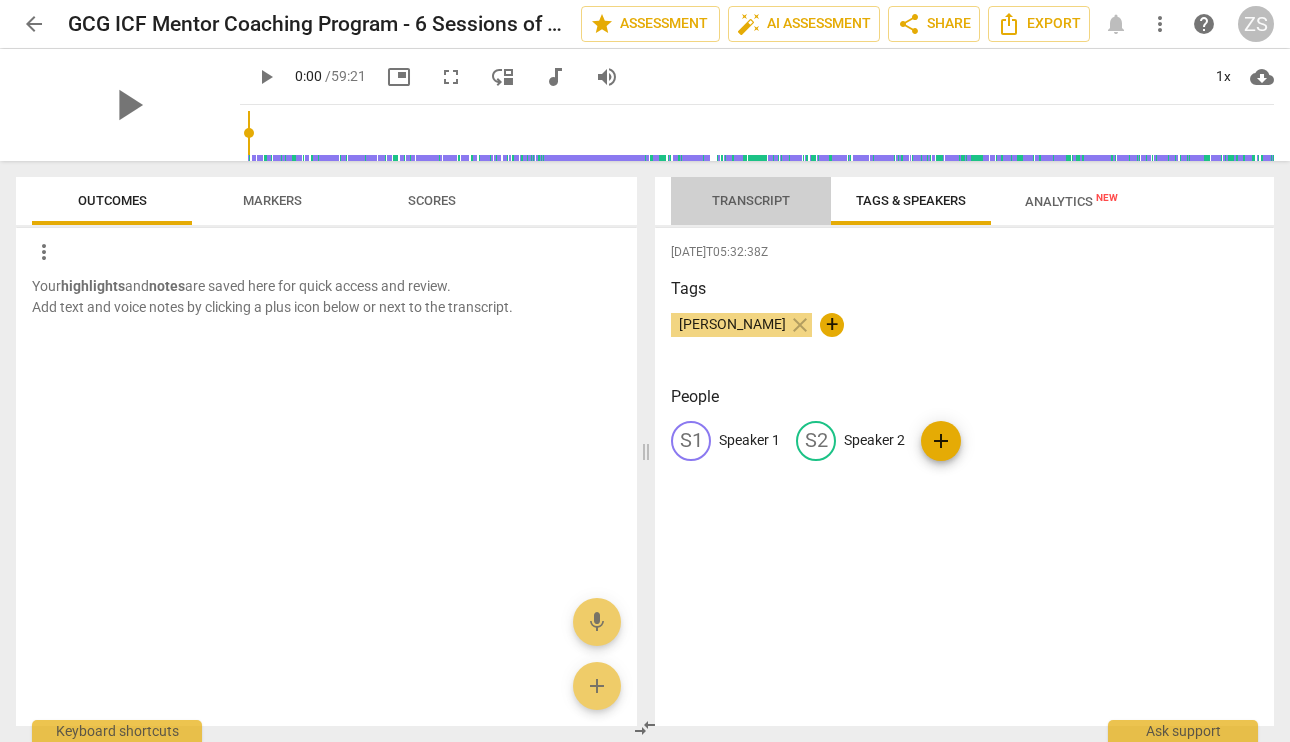 click on "Transcript" at bounding box center (751, 201) 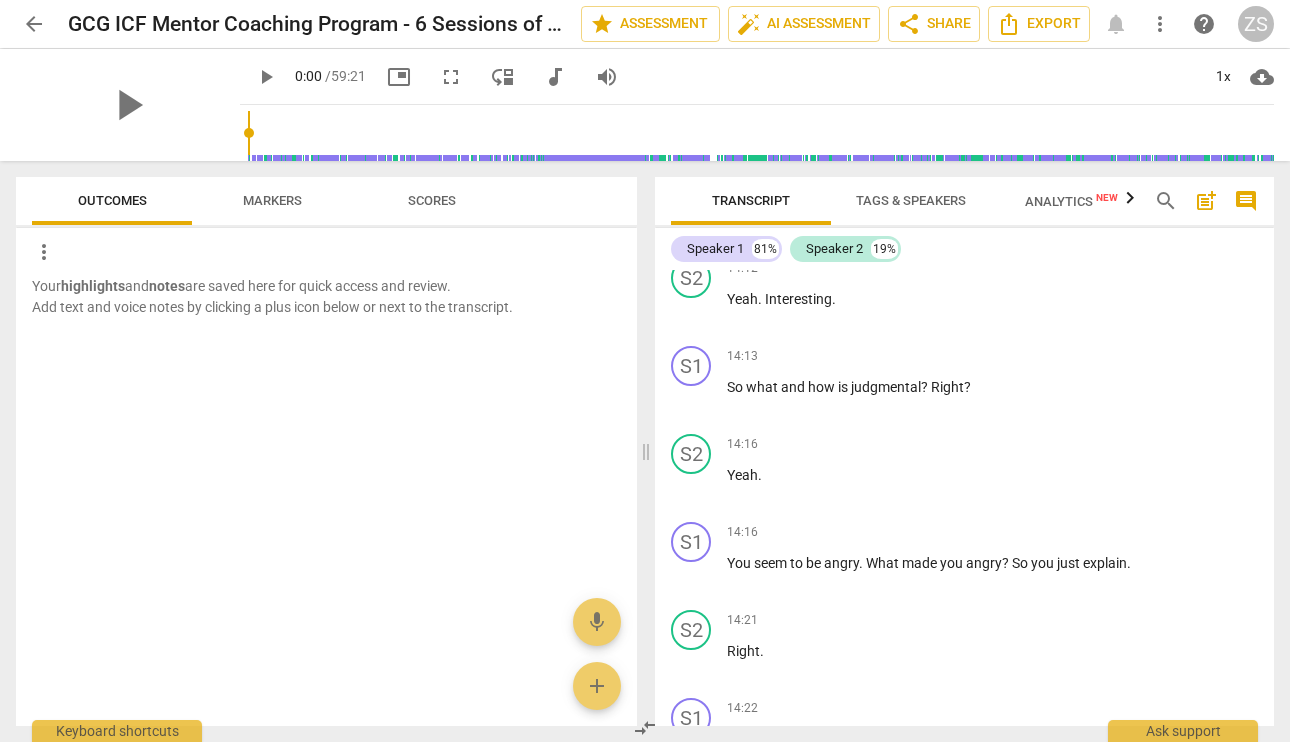 scroll, scrollTop: 7957, scrollLeft: 0, axis: vertical 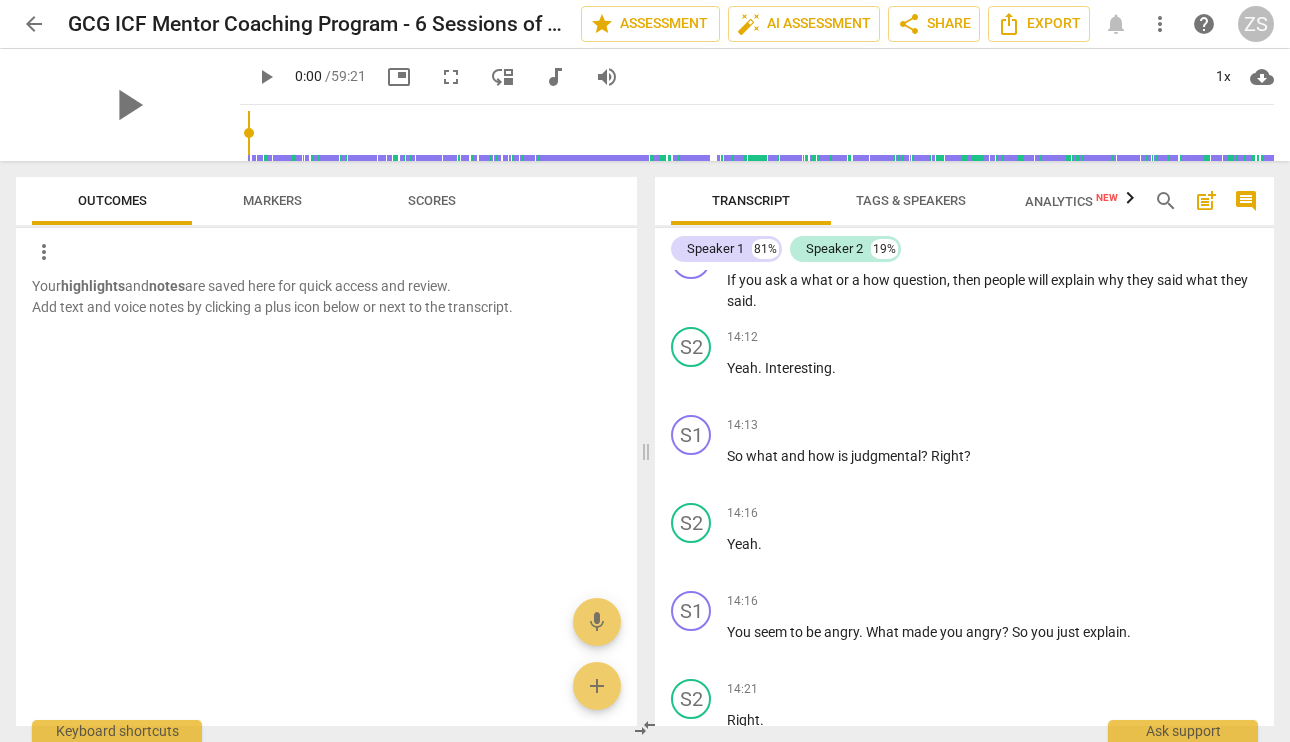 click on "arrow_back" at bounding box center [34, 24] 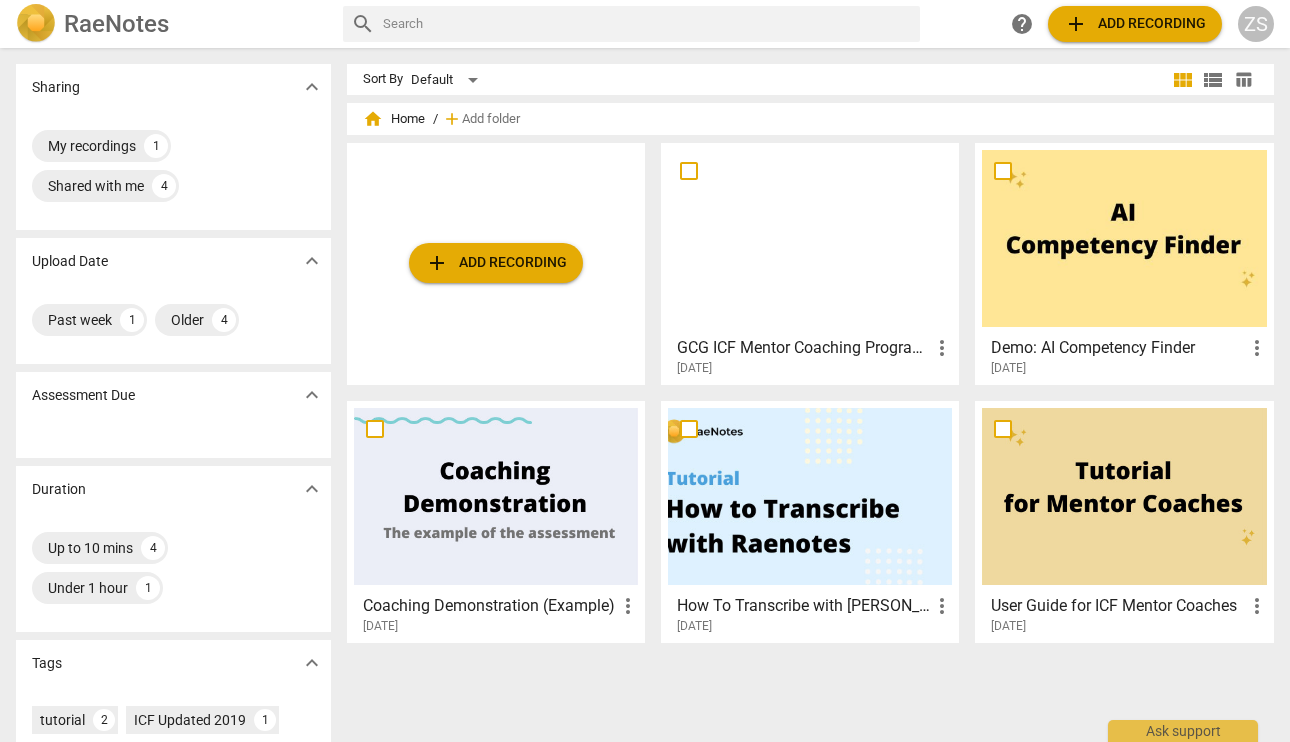 click on "more_vert" at bounding box center (942, 348) 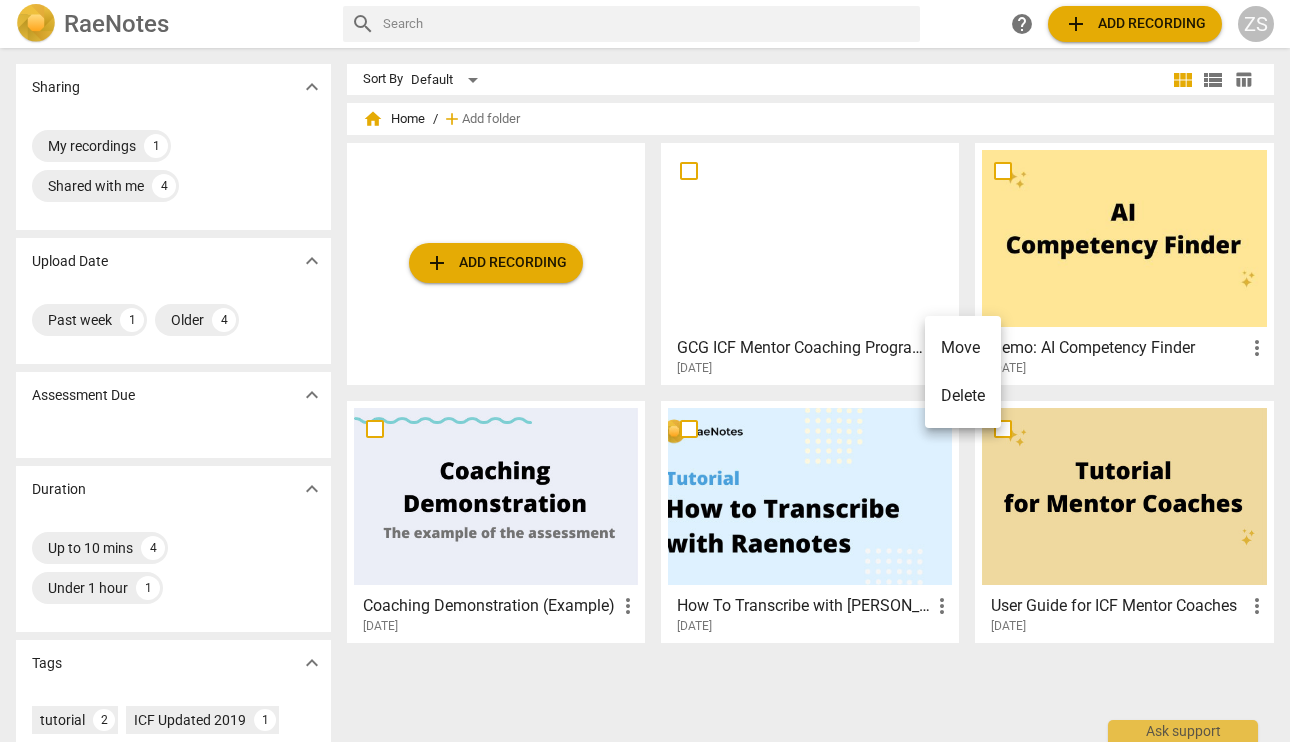 click on "Delete" at bounding box center (963, 396) 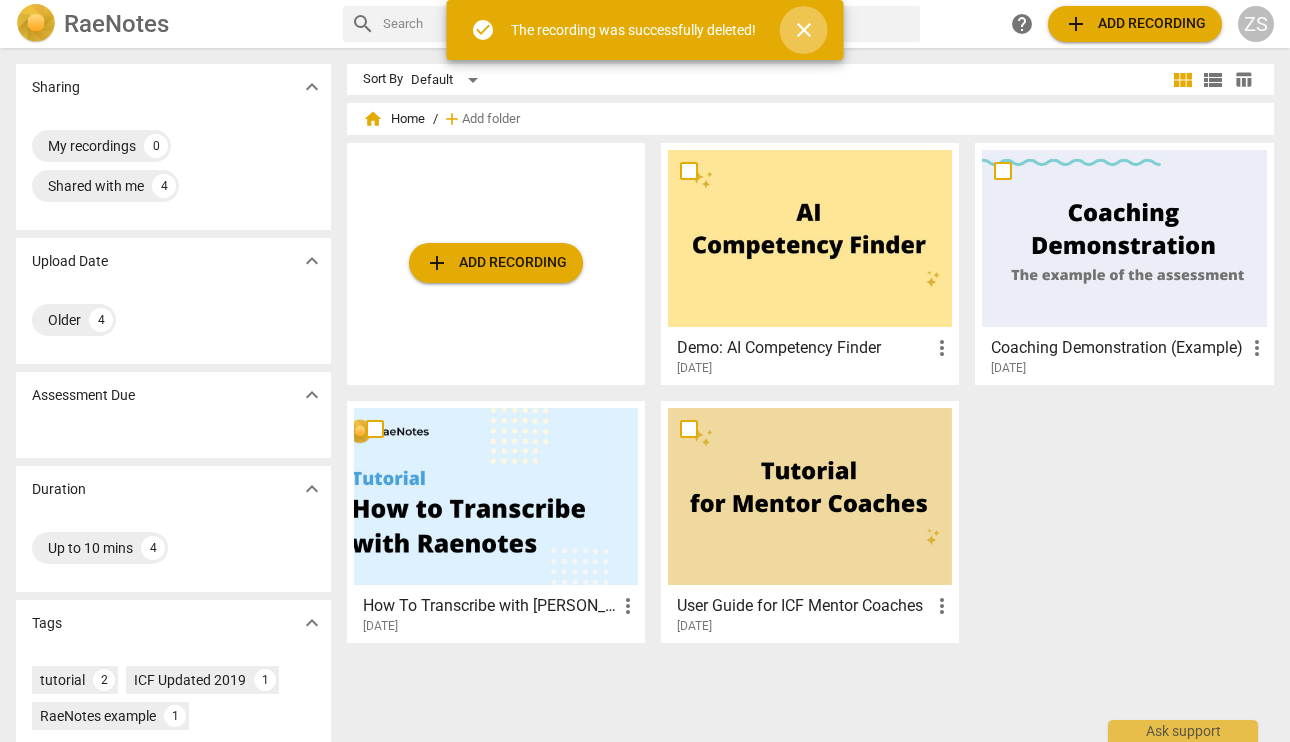 click on "close" at bounding box center (804, 30) 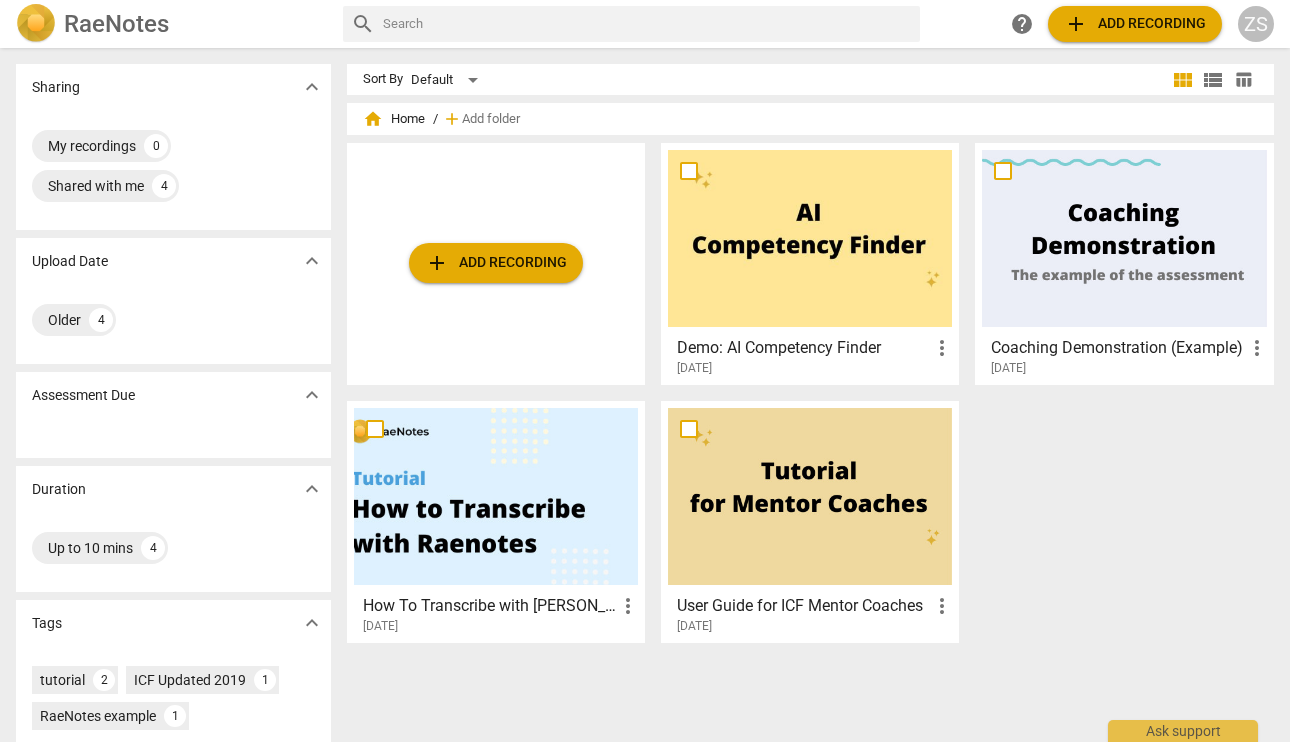 click on "add   Add recording" at bounding box center (496, 263) 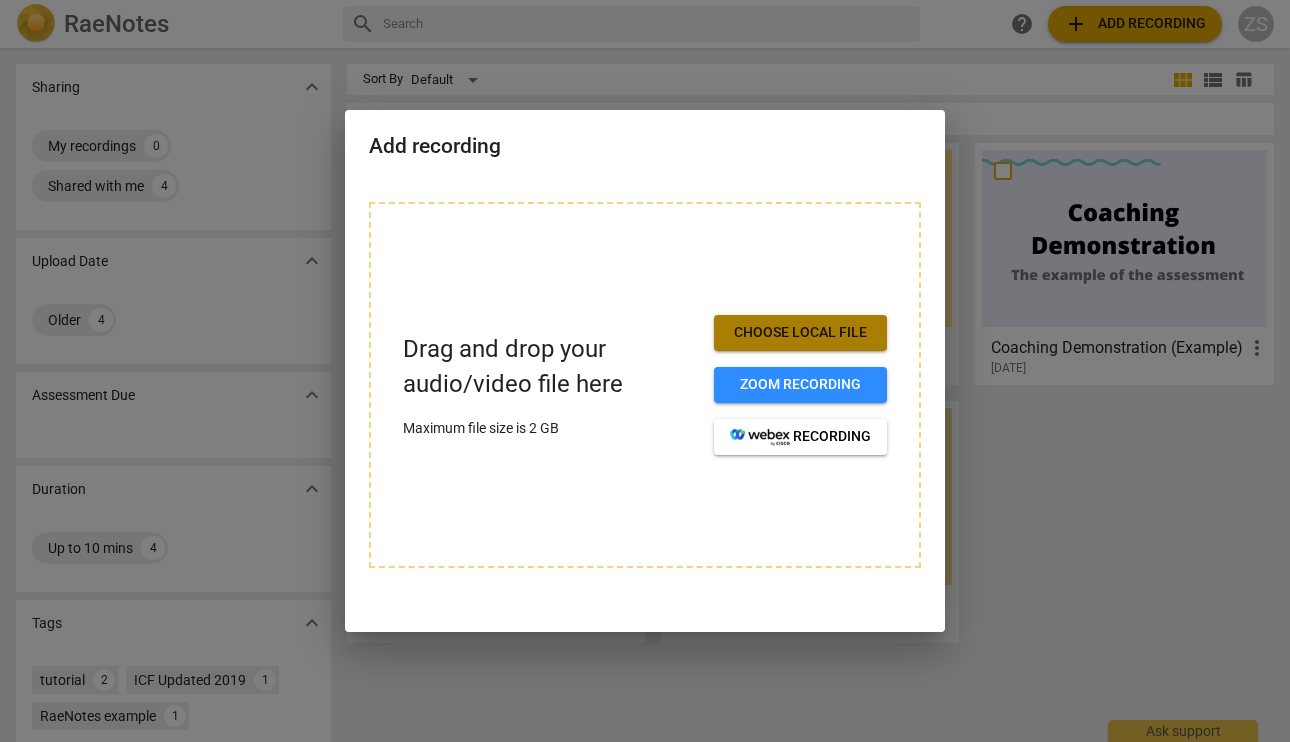 click on "Choose local file" at bounding box center (800, 333) 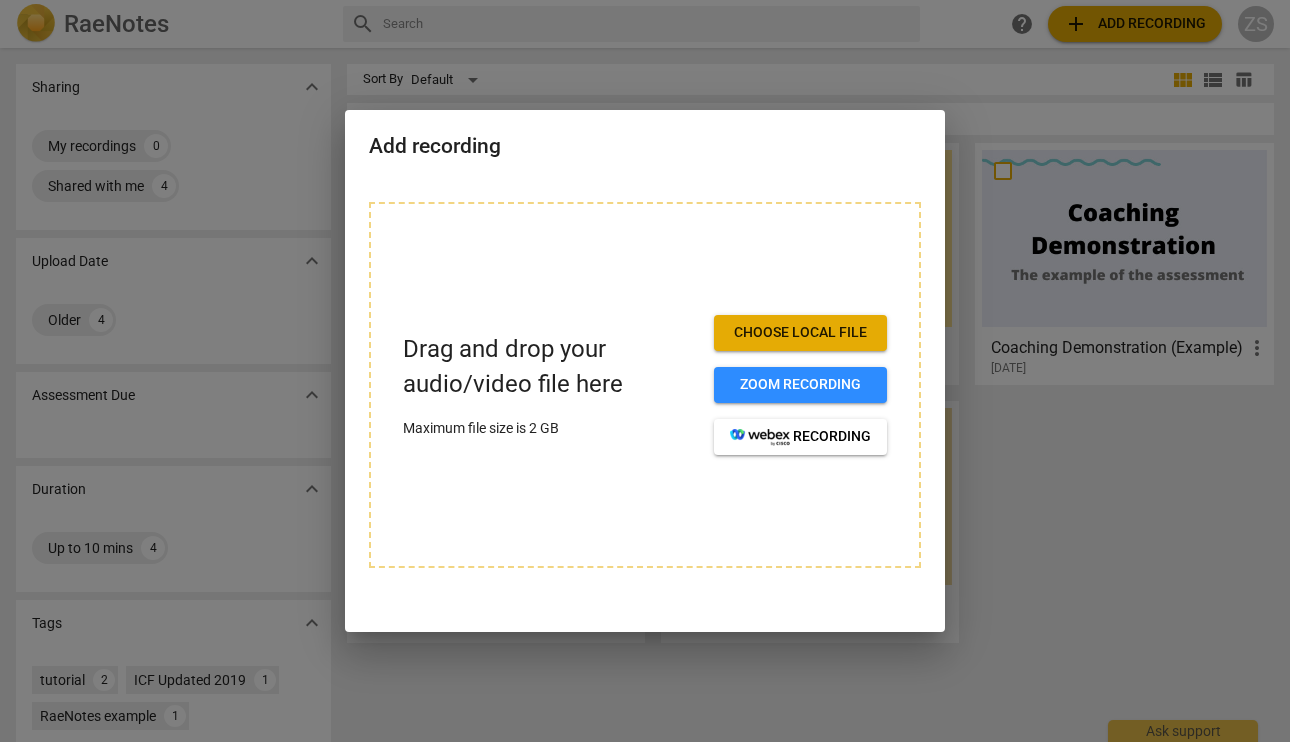 click on "Choose local file" at bounding box center (800, 333) 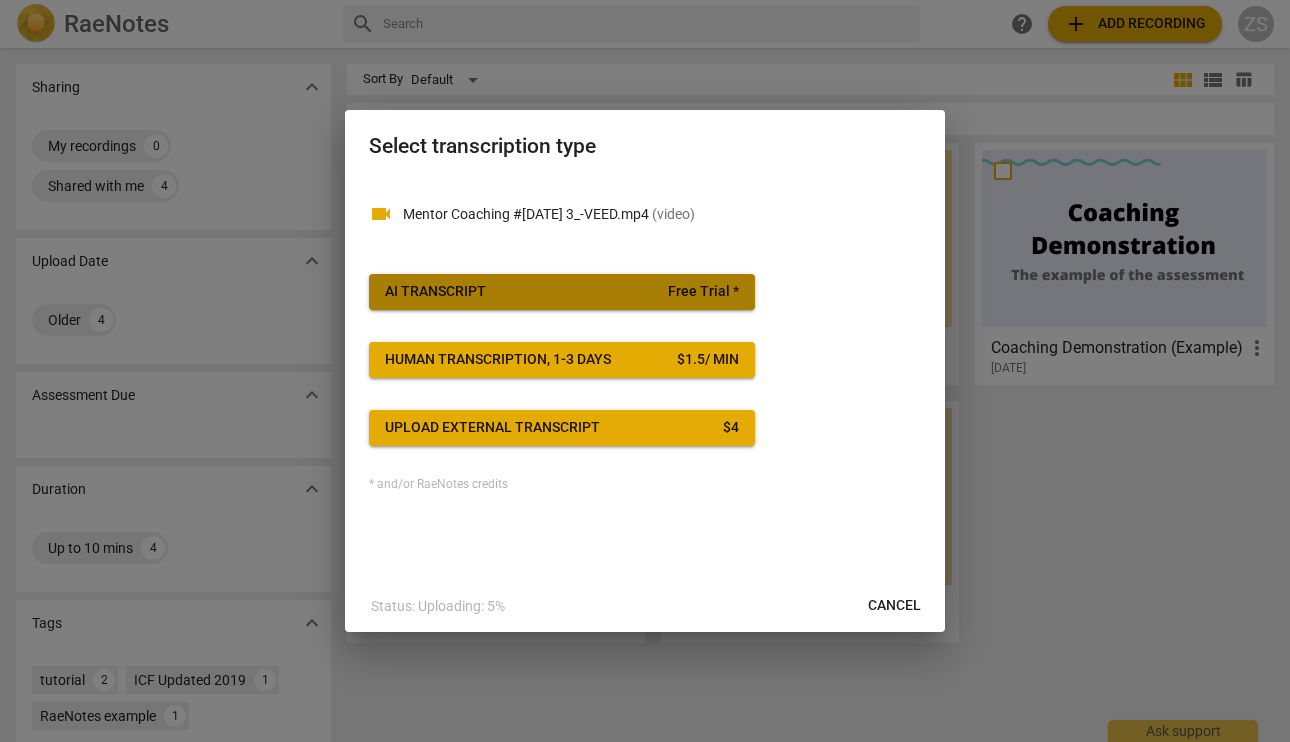 click on "AI Transcript Free Trial *" at bounding box center (562, 292) 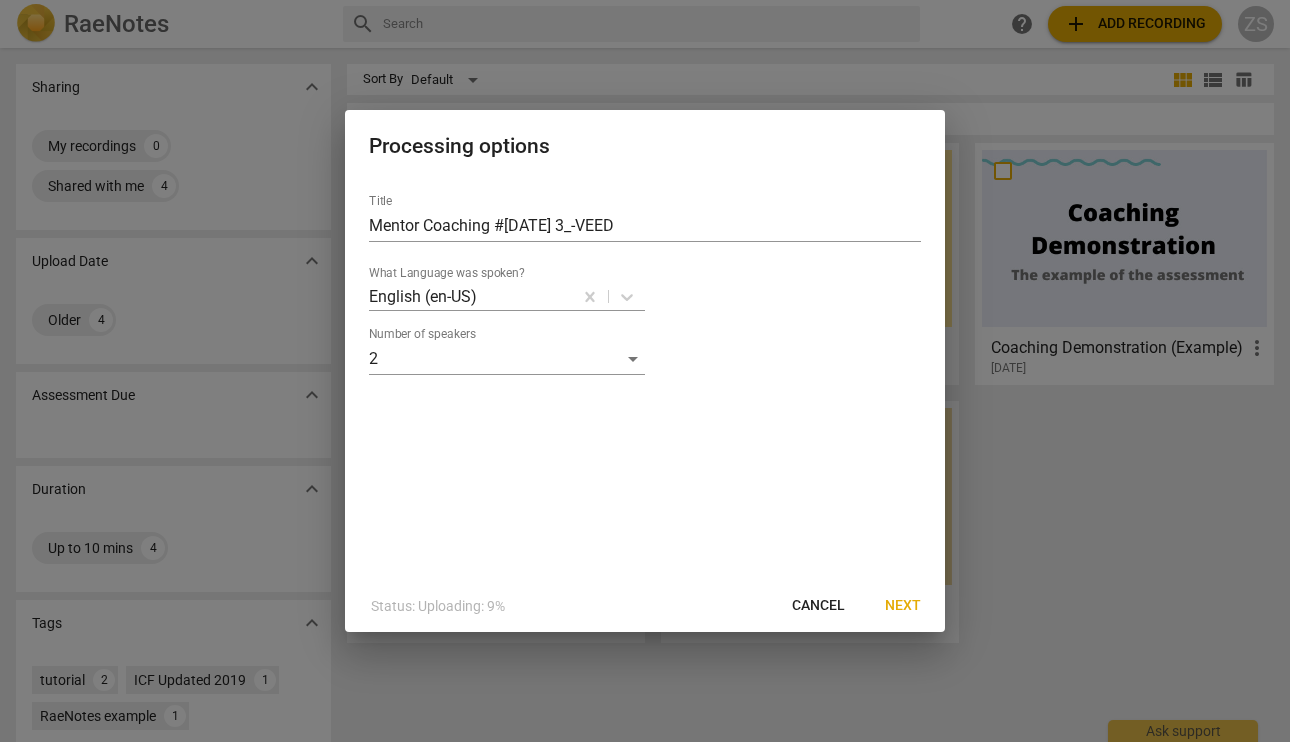 click on "Next" at bounding box center (903, 606) 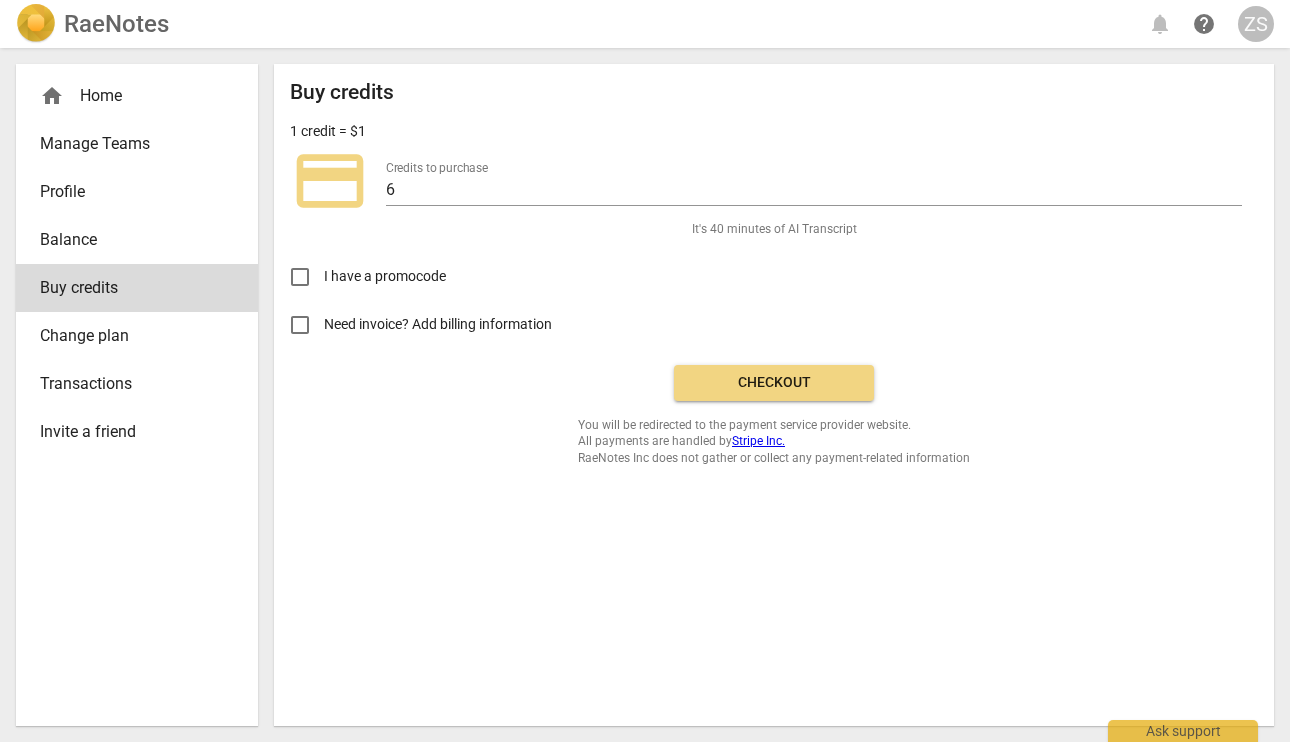 click on "Need invoice? Add billing information" at bounding box center (439, 324) 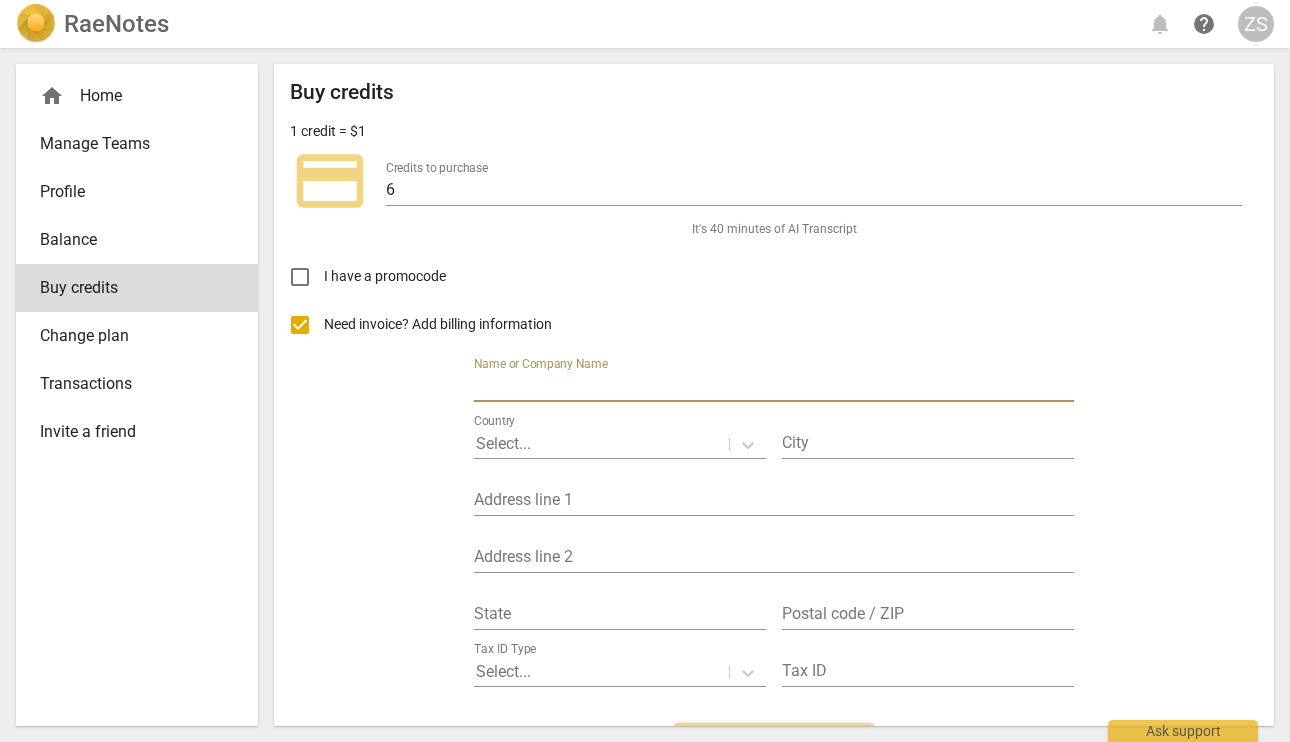 click at bounding box center [774, 387] 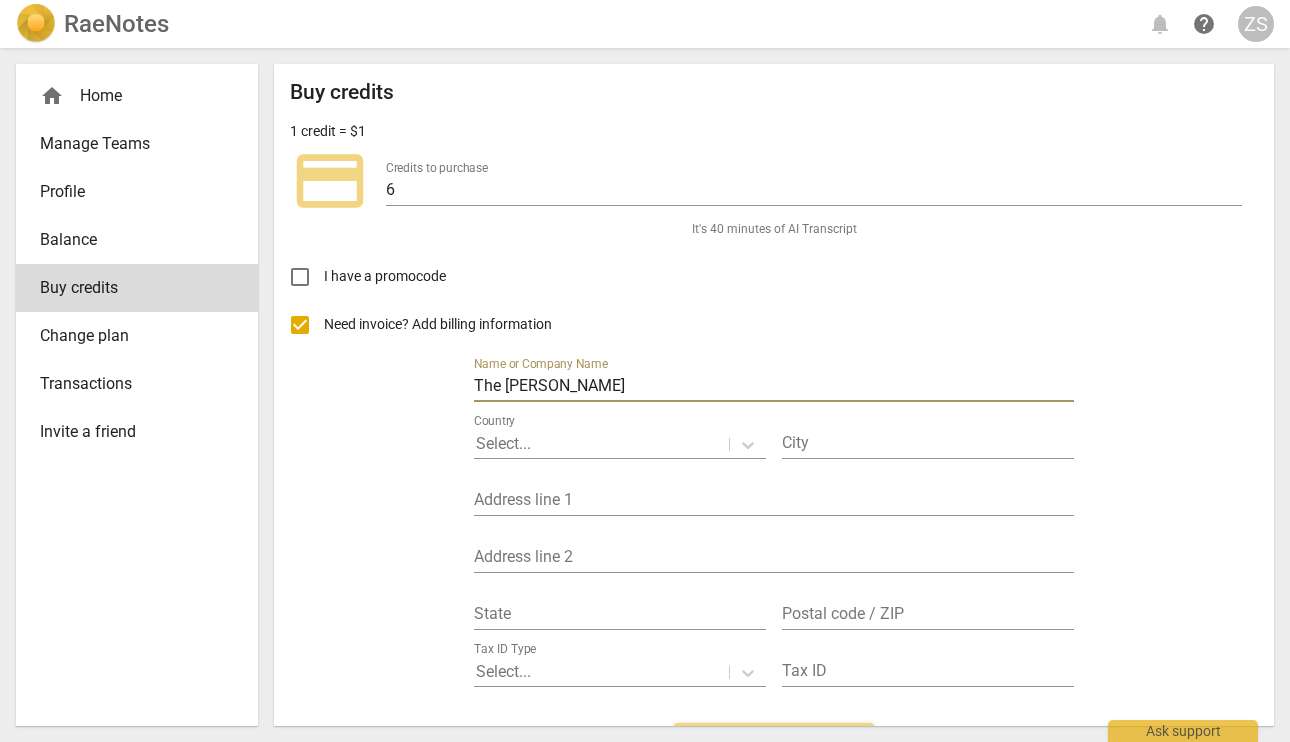 type on "The [PERSON_NAME]" 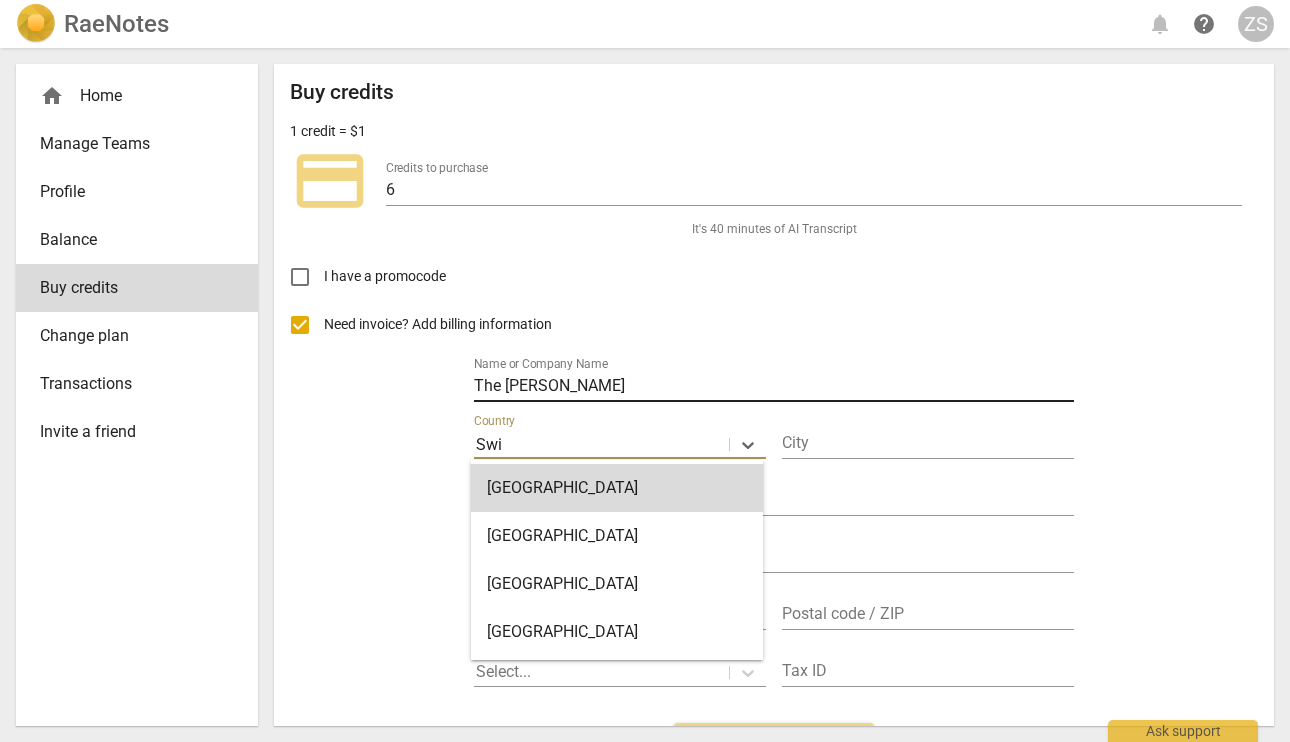 type on "Swit" 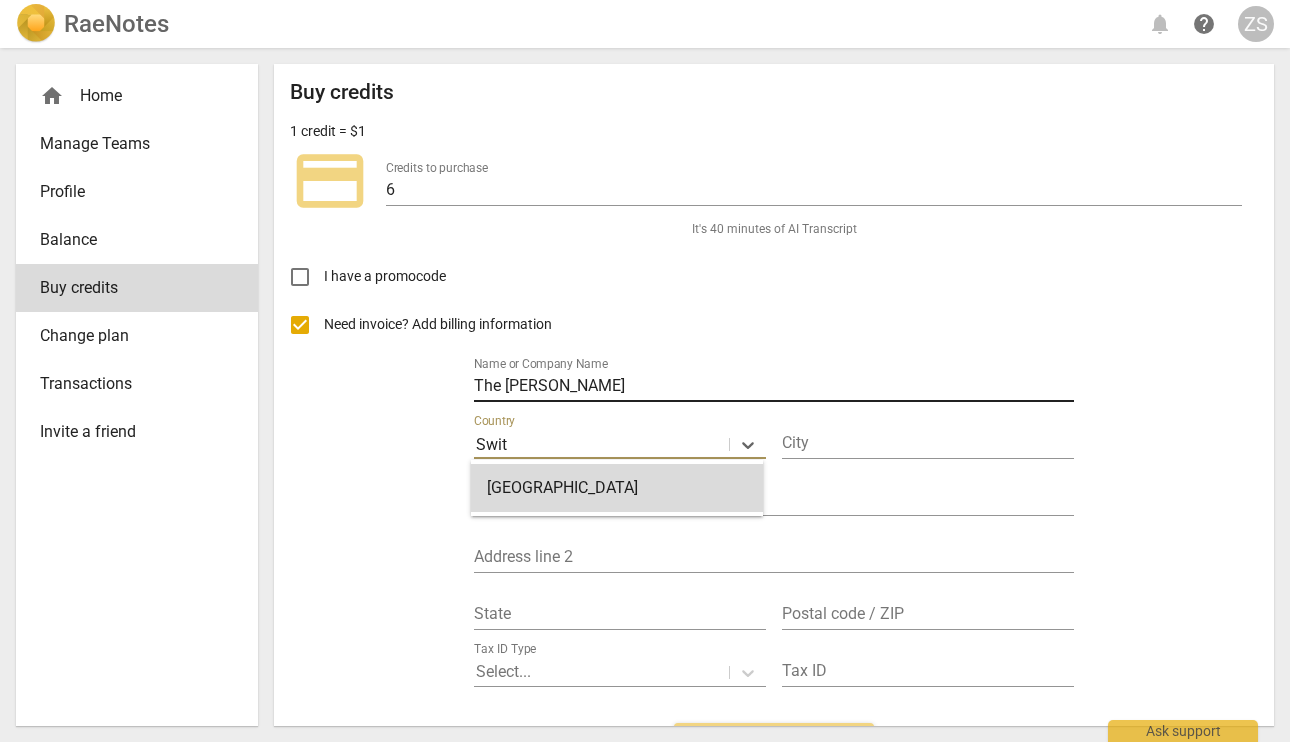 type 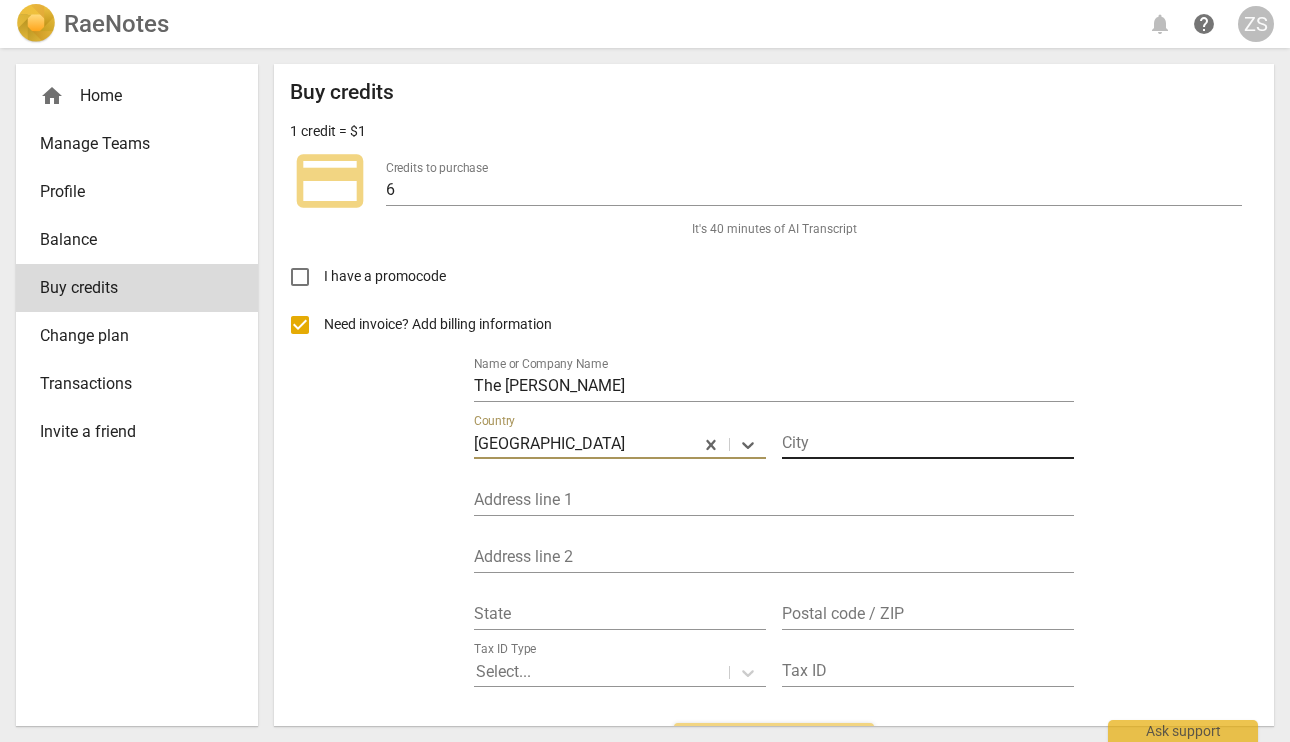 click at bounding box center [928, 444] 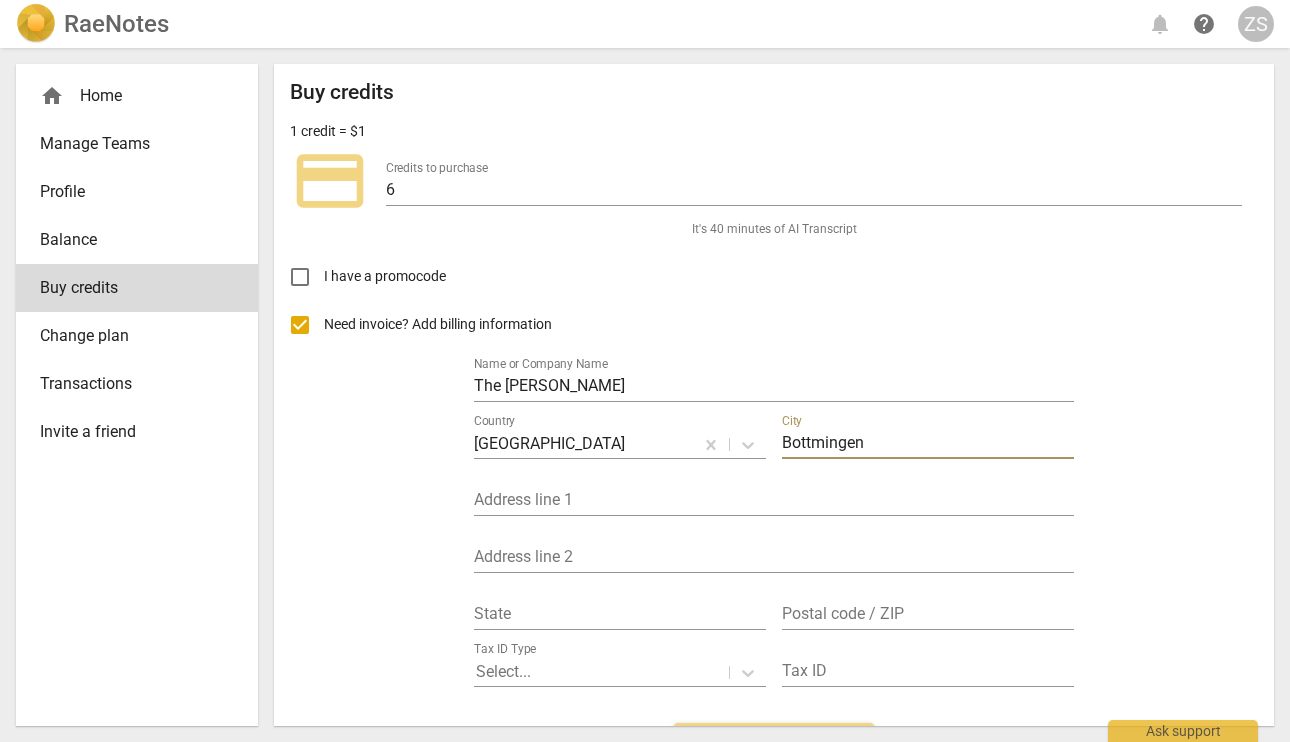type on "Bottmingen" 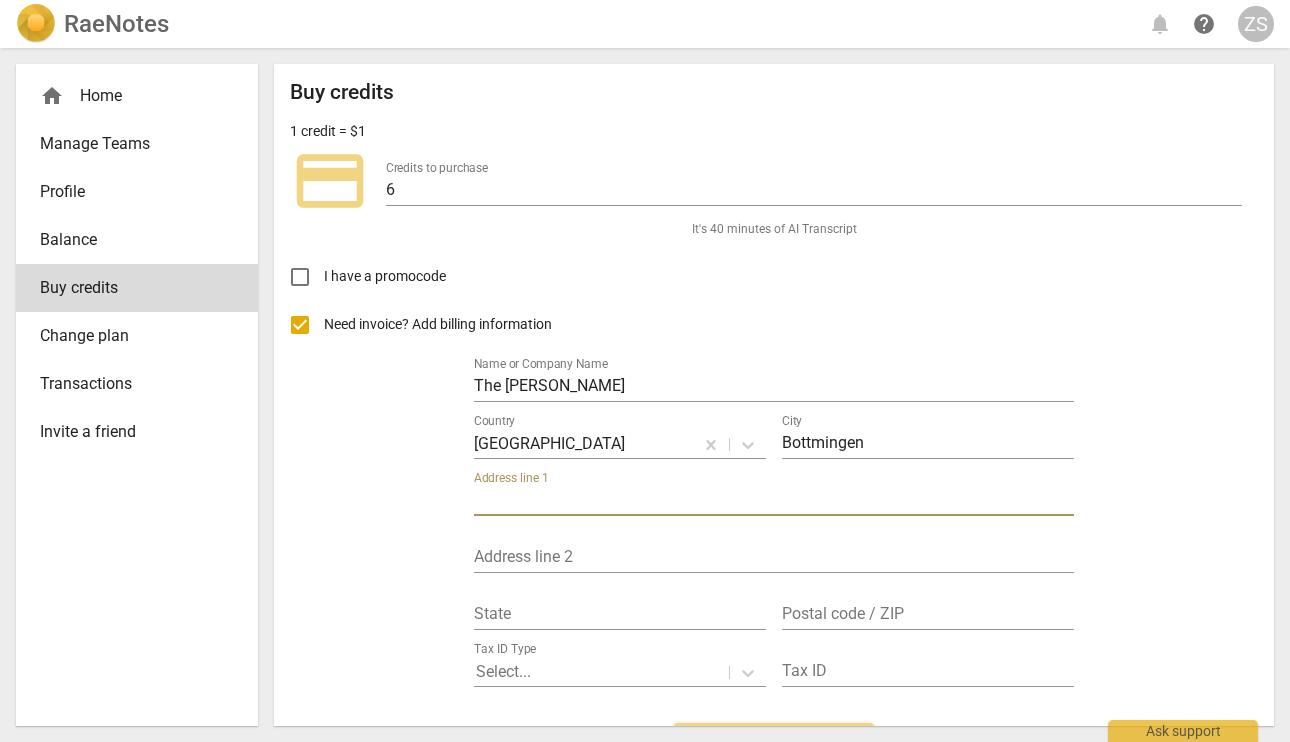 click at bounding box center (774, 501) 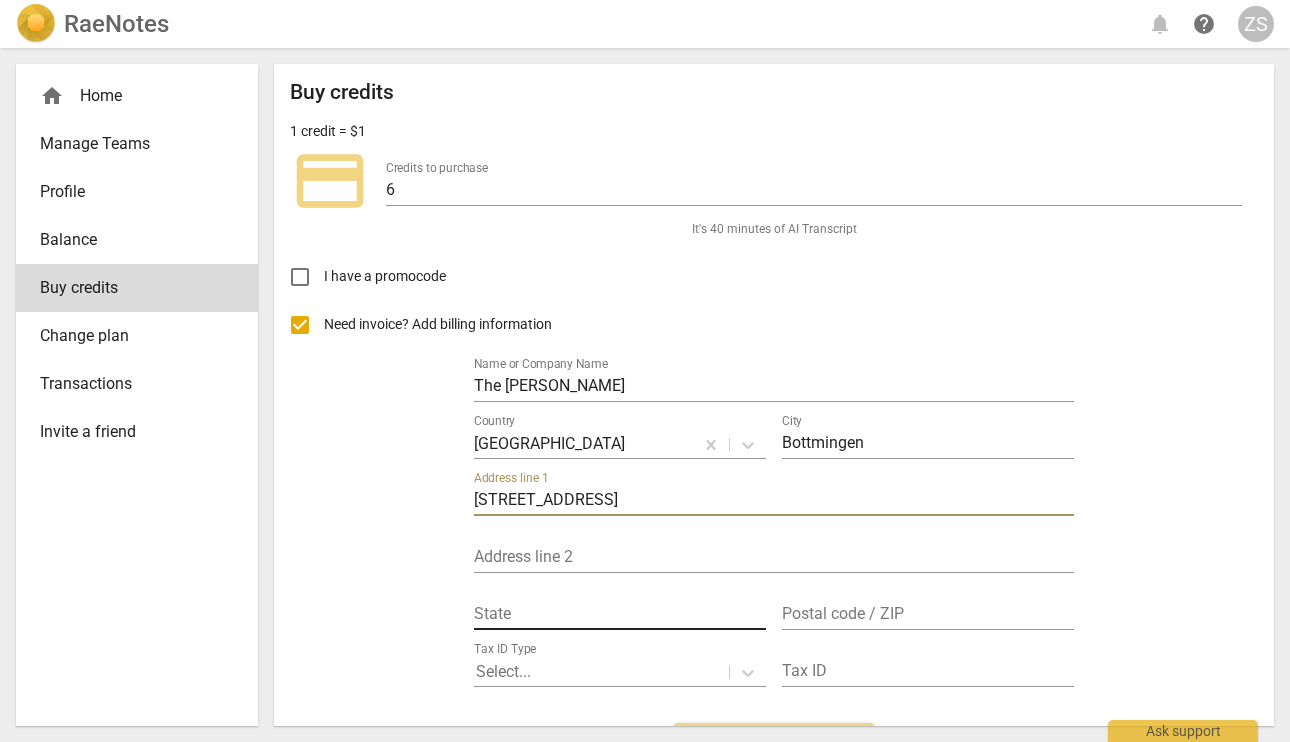 type on "[STREET_ADDRESS]" 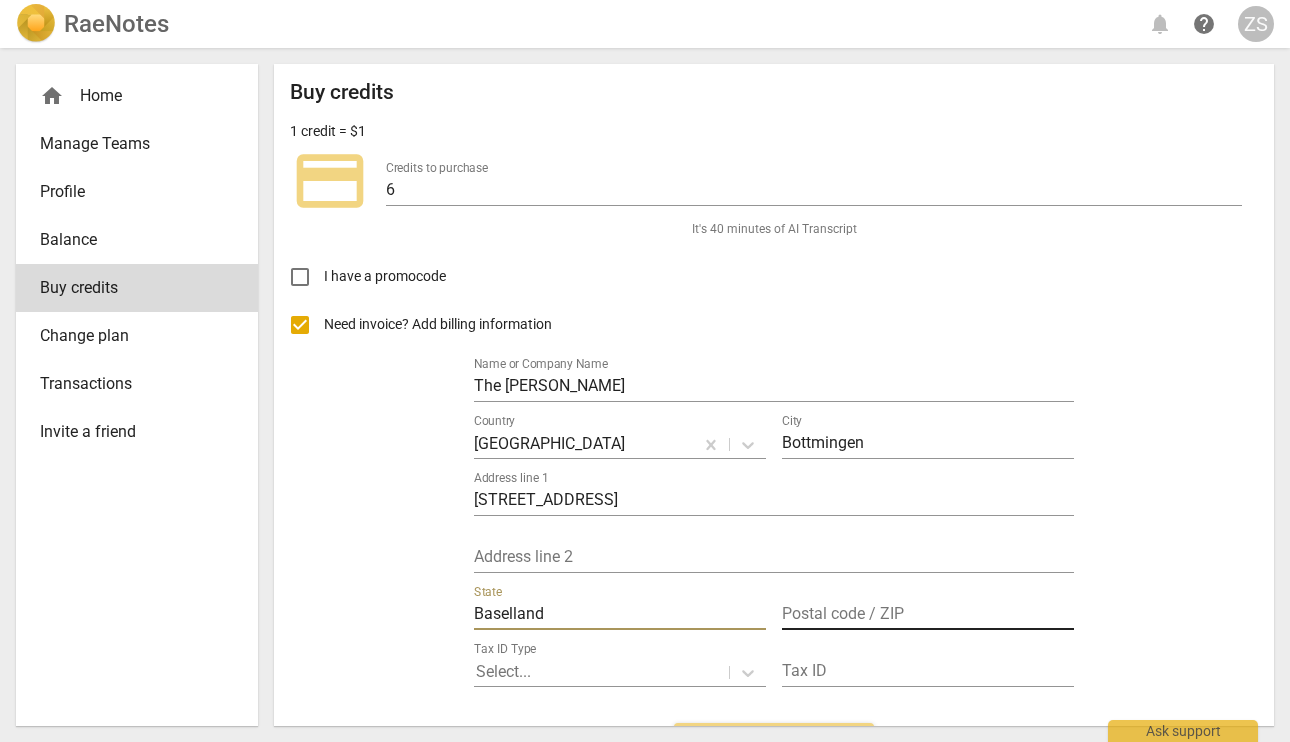 type on "Baselland" 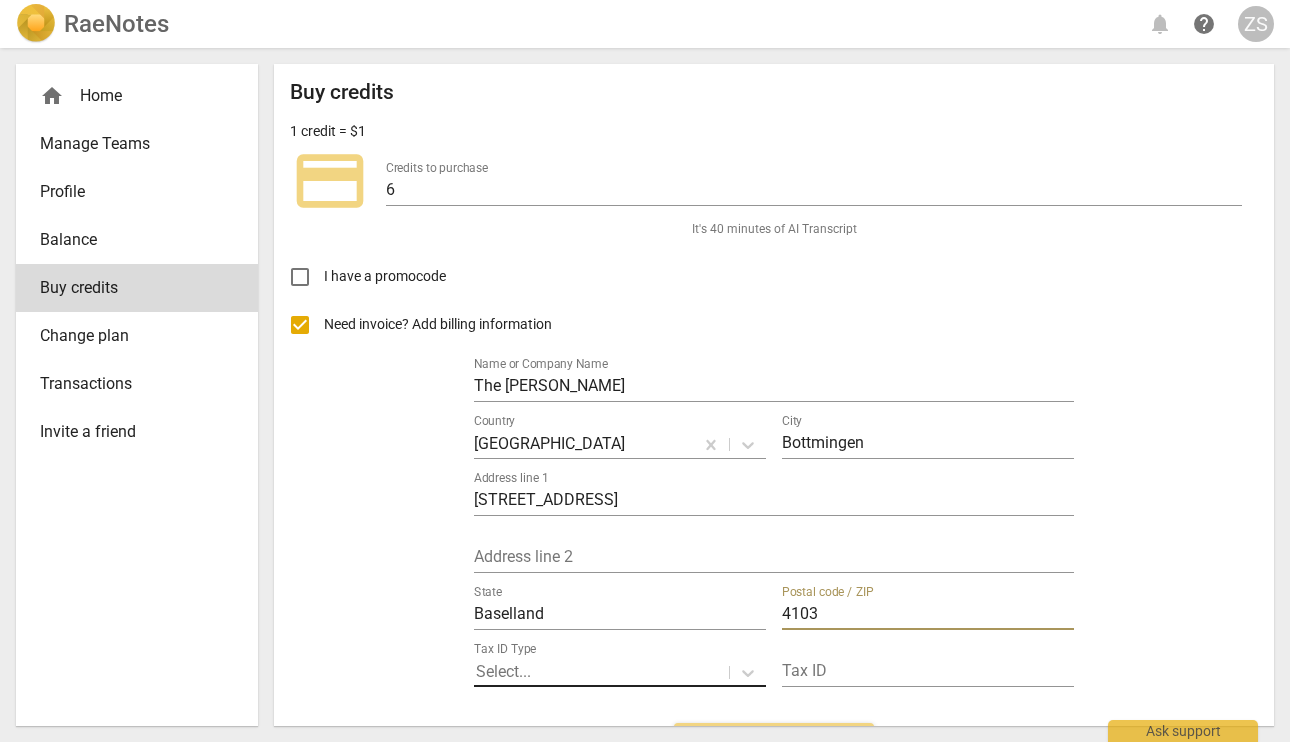 type on "4103" 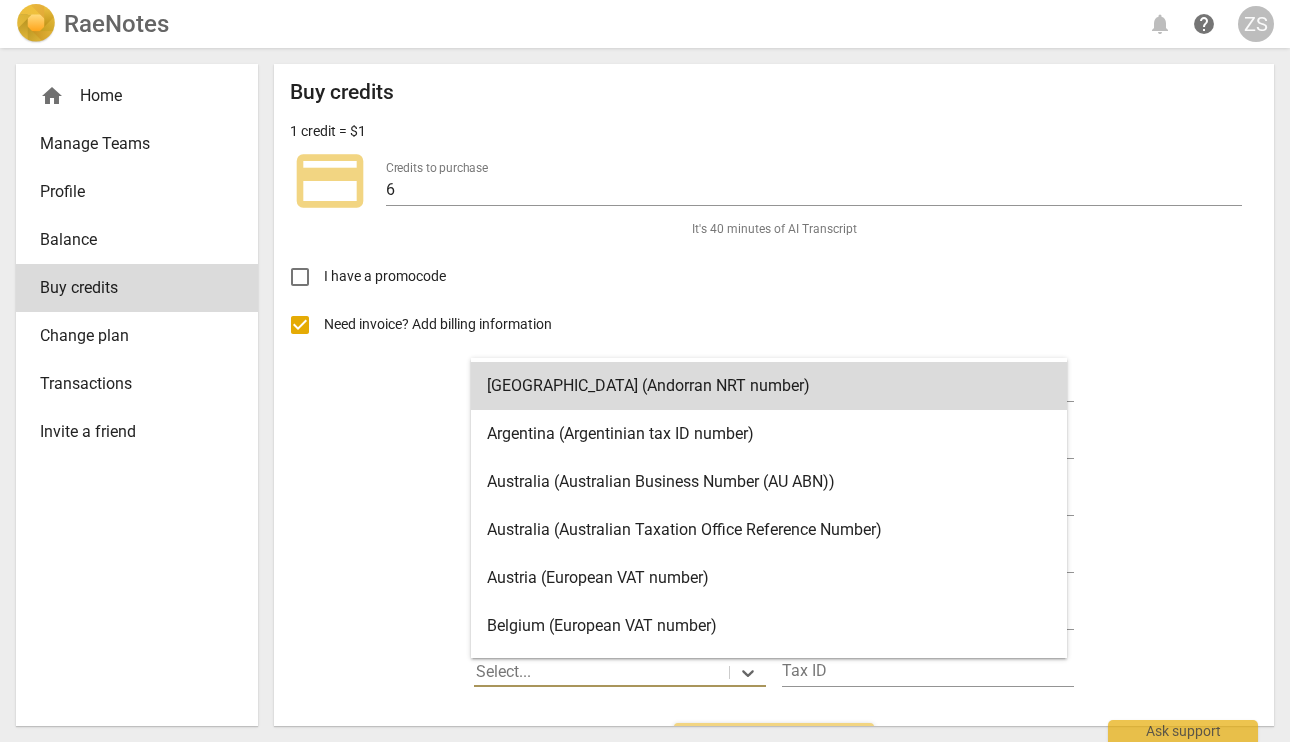 click at bounding box center (601, 672) 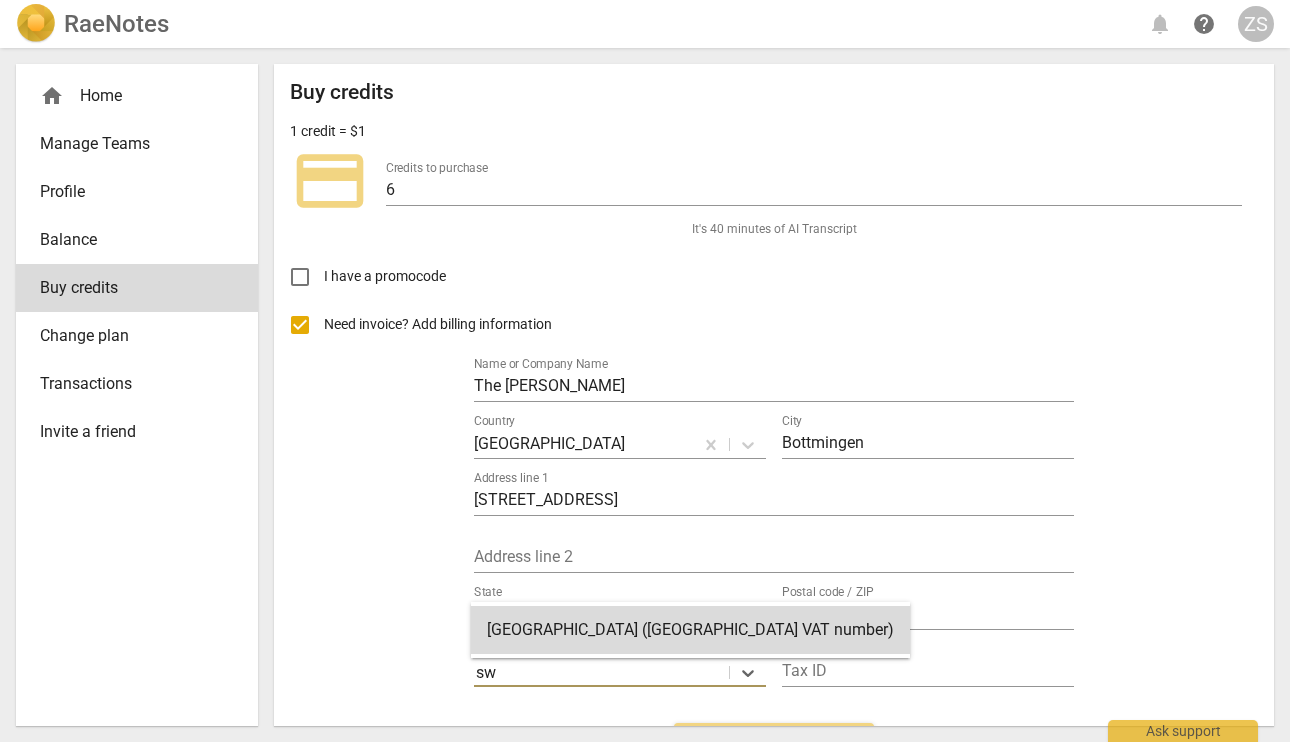 type on "s" 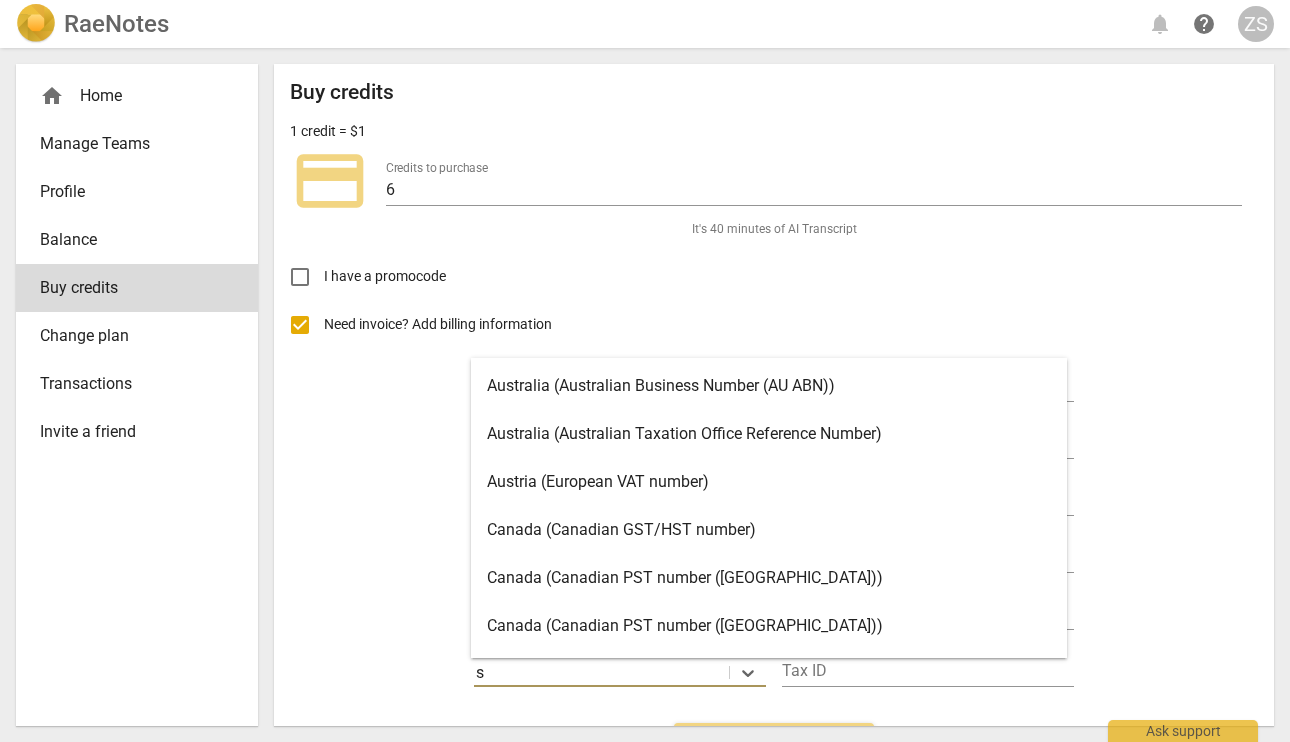 type 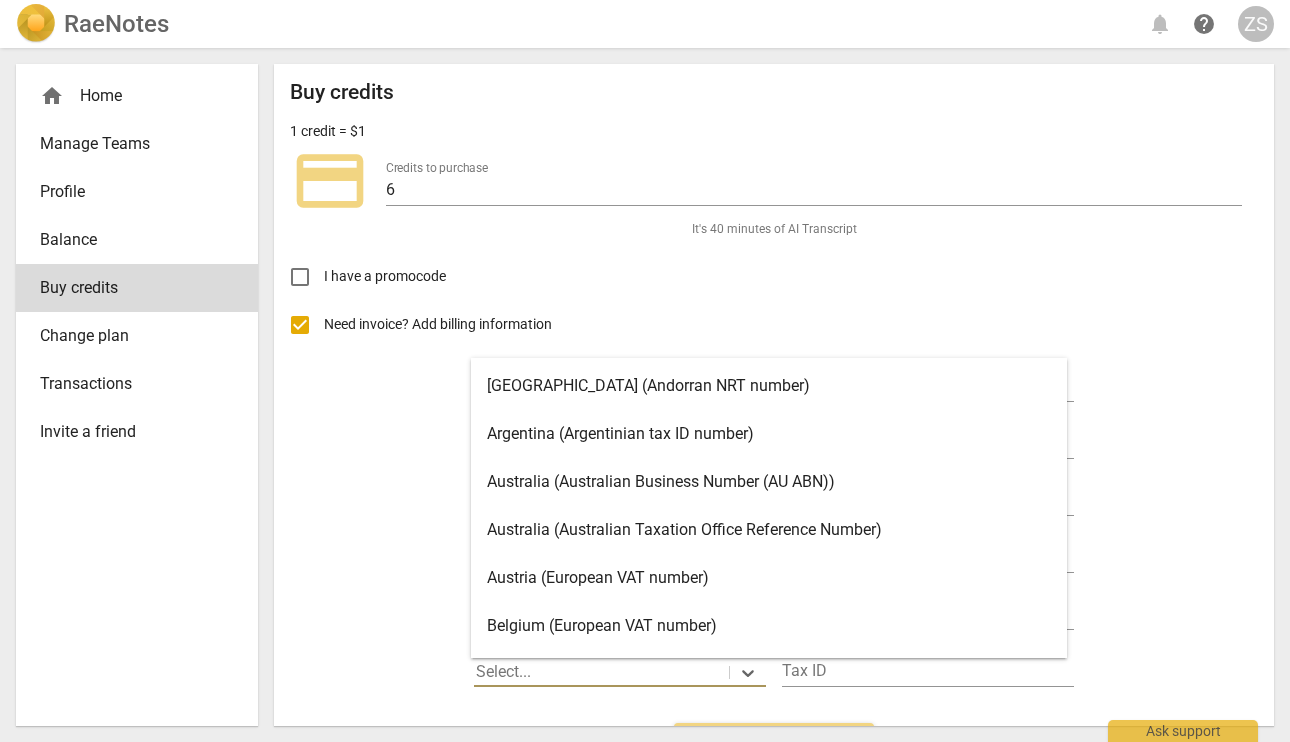 scroll, scrollTop: 3608, scrollLeft: 0, axis: vertical 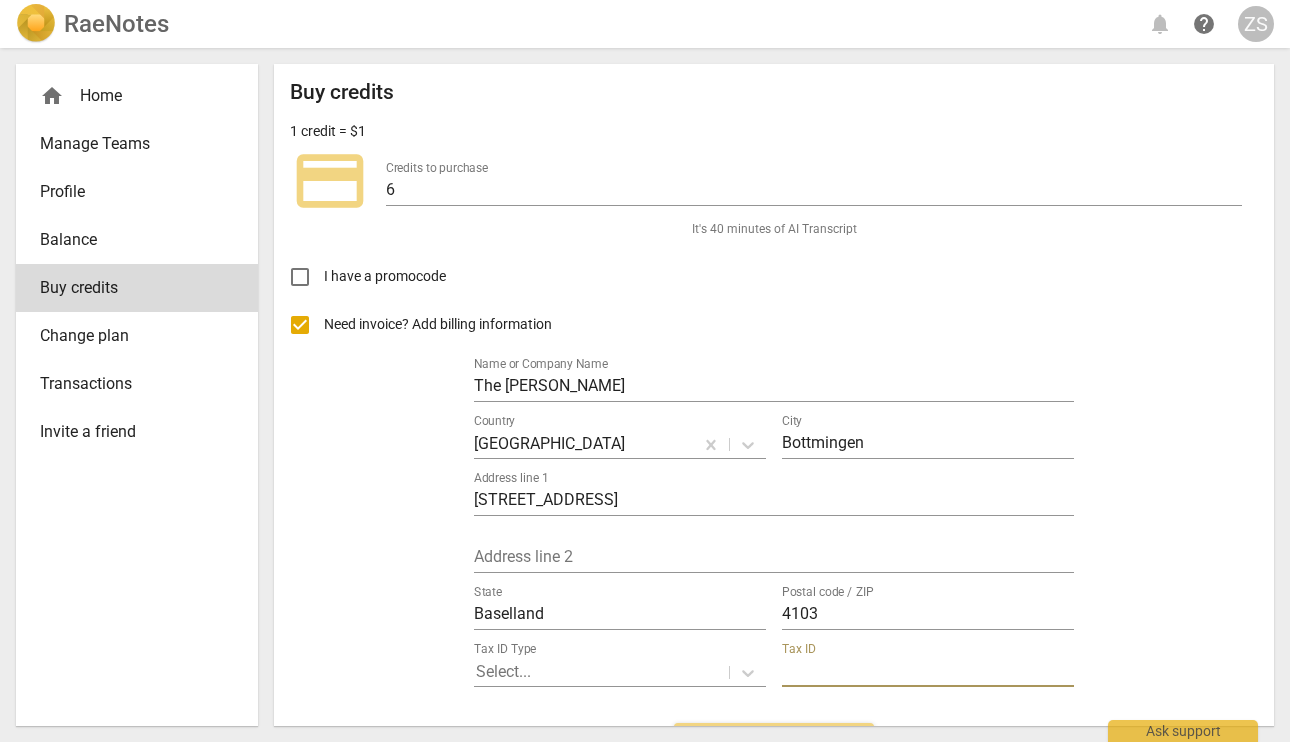 click at bounding box center (928, 672) 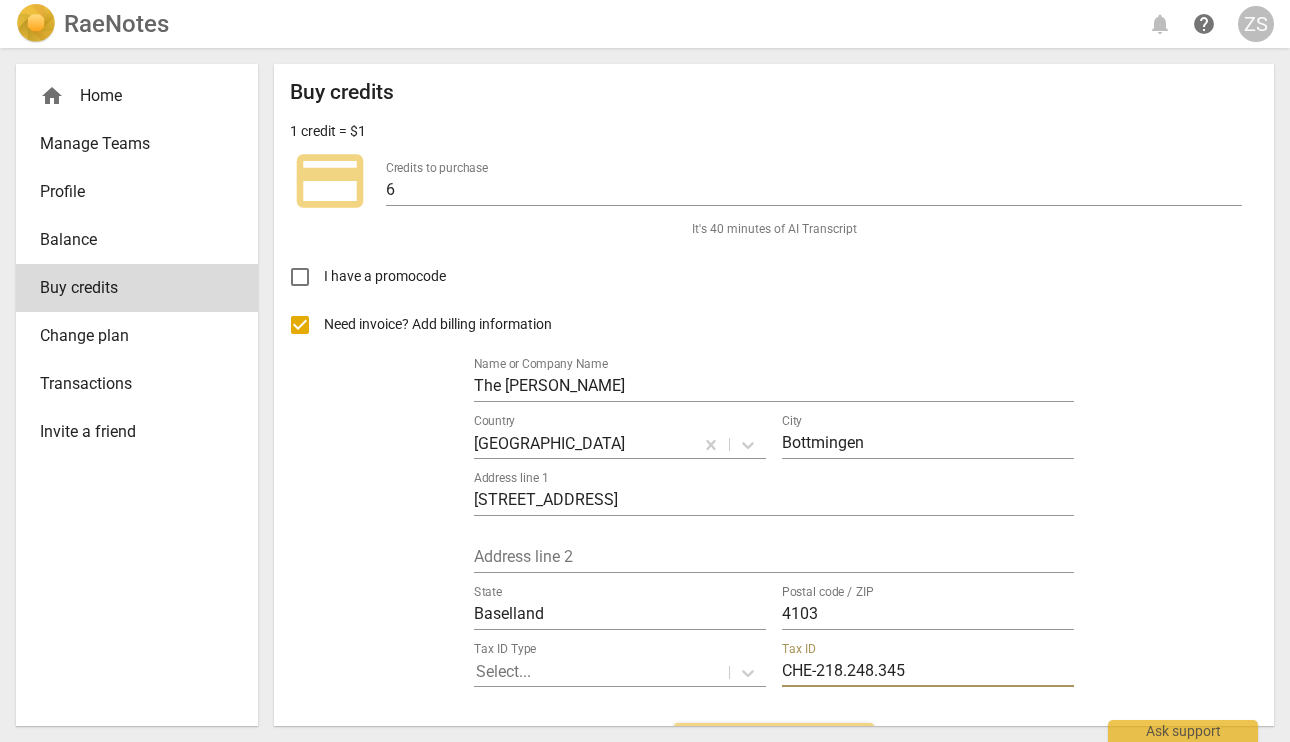 type on "CHE-218.248.345" 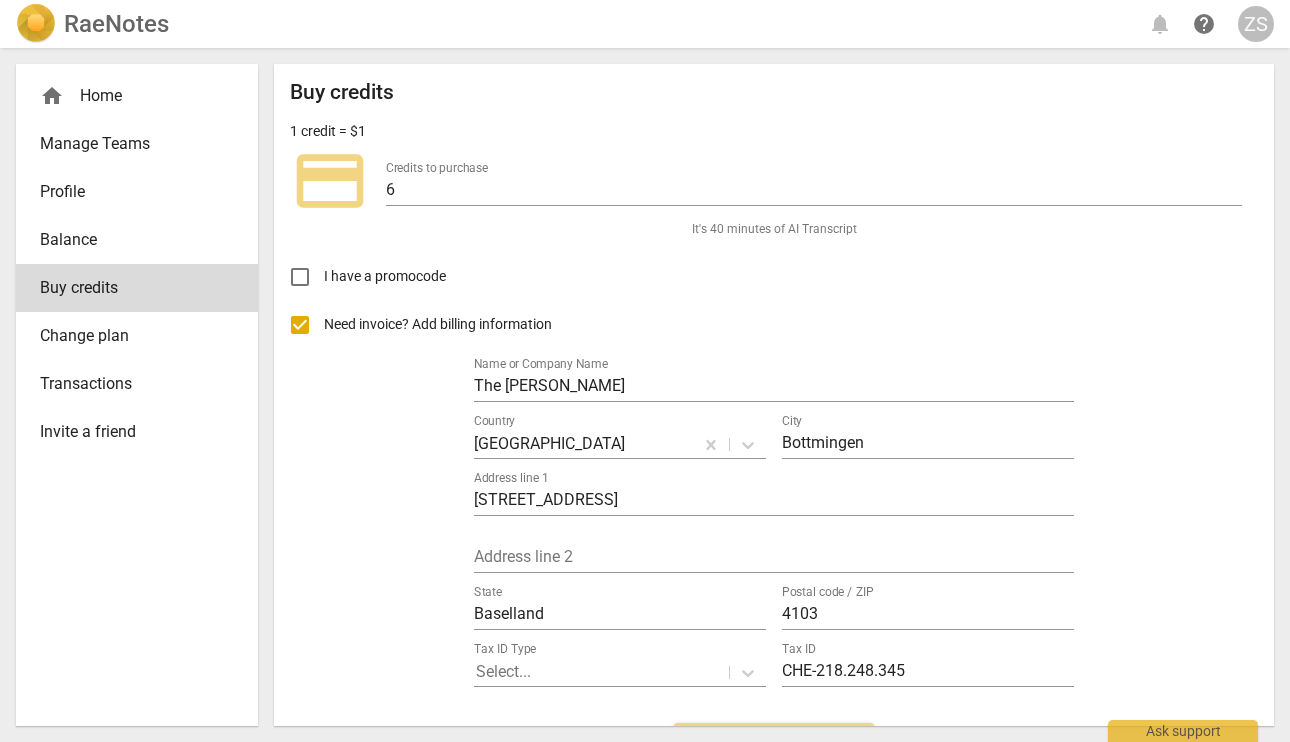 scroll, scrollTop: 114, scrollLeft: 0, axis: vertical 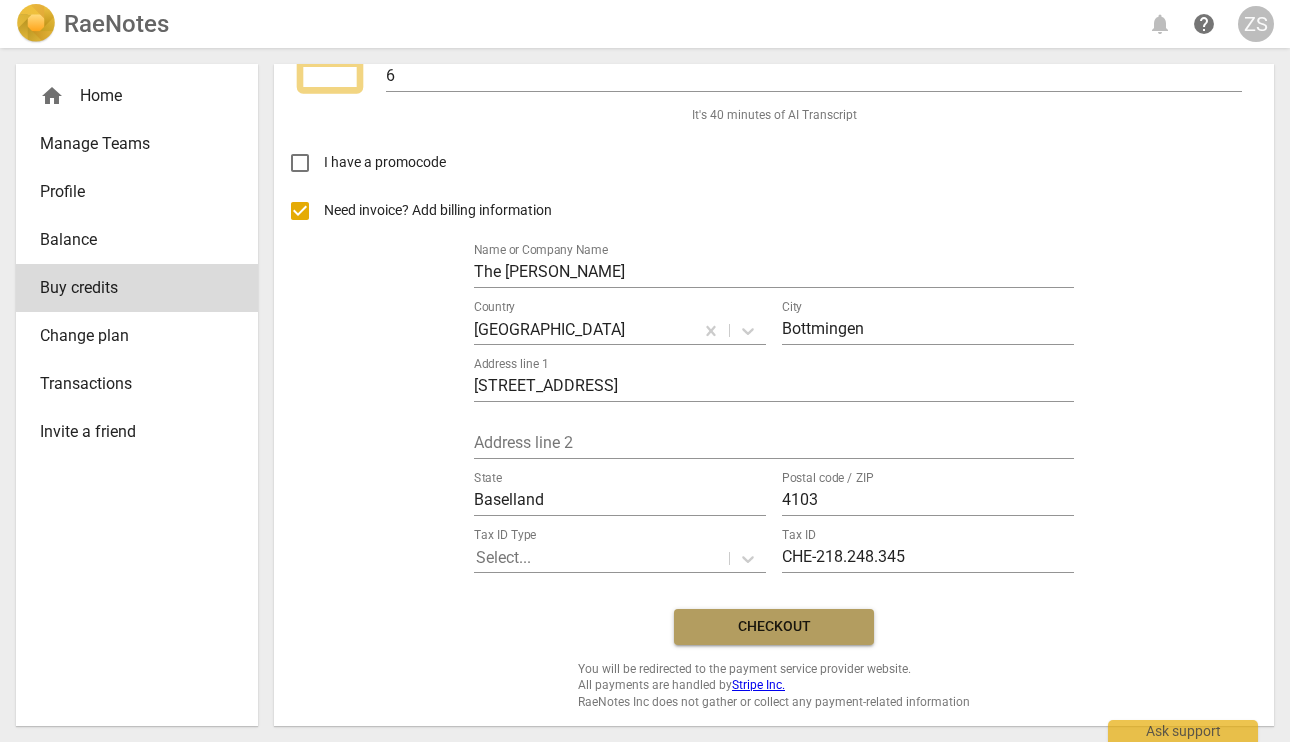 click on "Checkout" at bounding box center [774, 627] 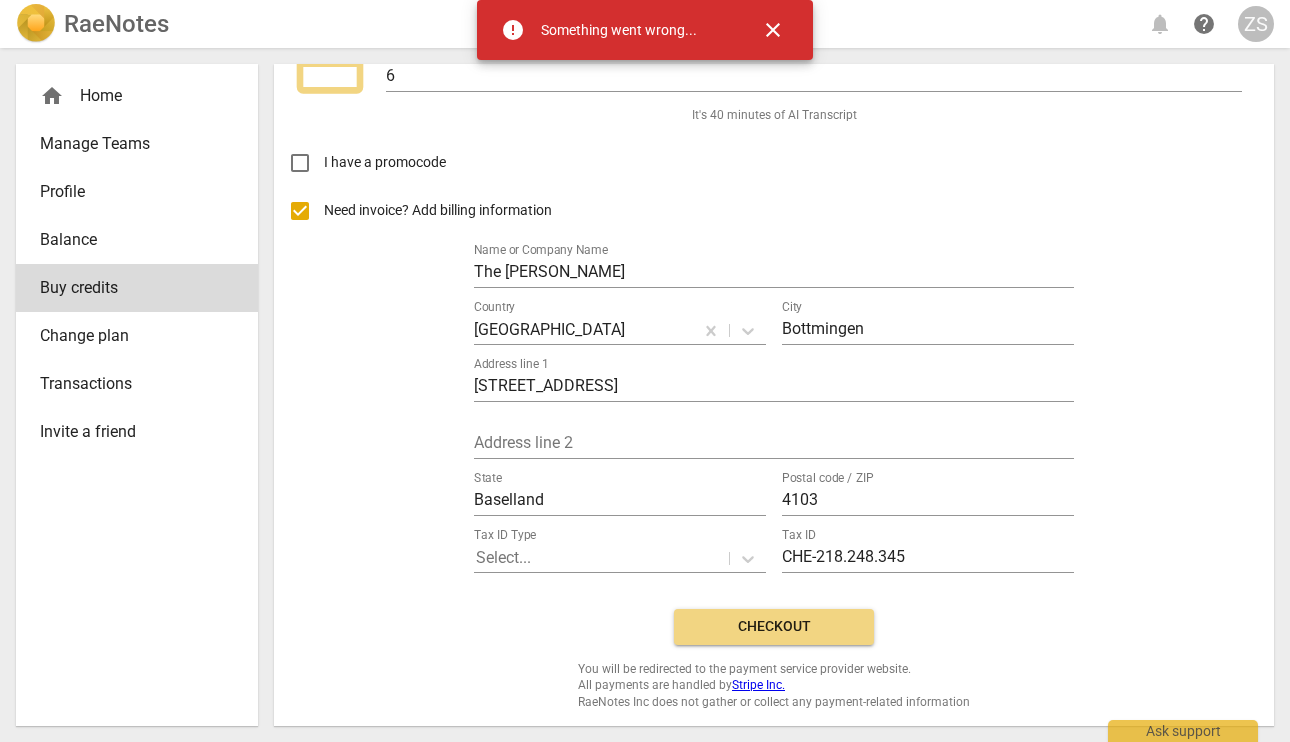 scroll, scrollTop: 0, scrollLeft: 0, axis: both 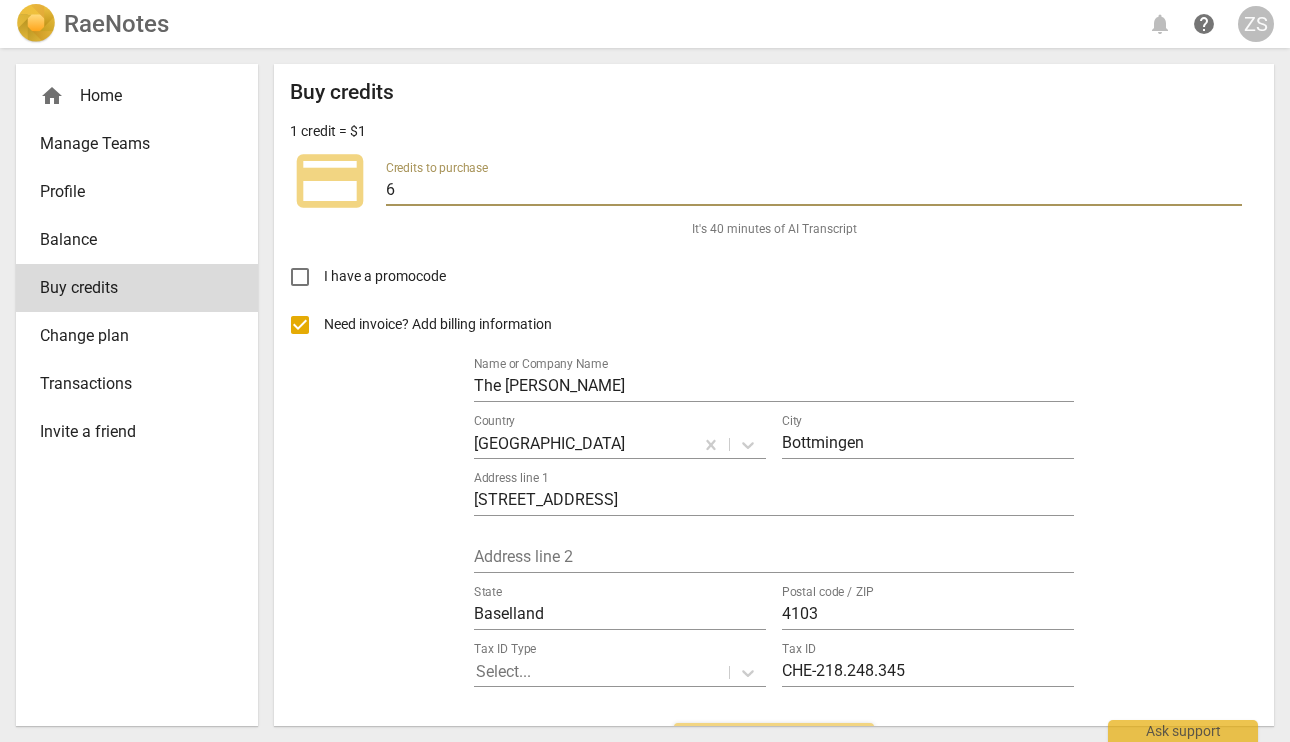 drag, startPoint x: 410, startPoint y: 185, endPoint x: 355, endPoint y: 185, distance: 55 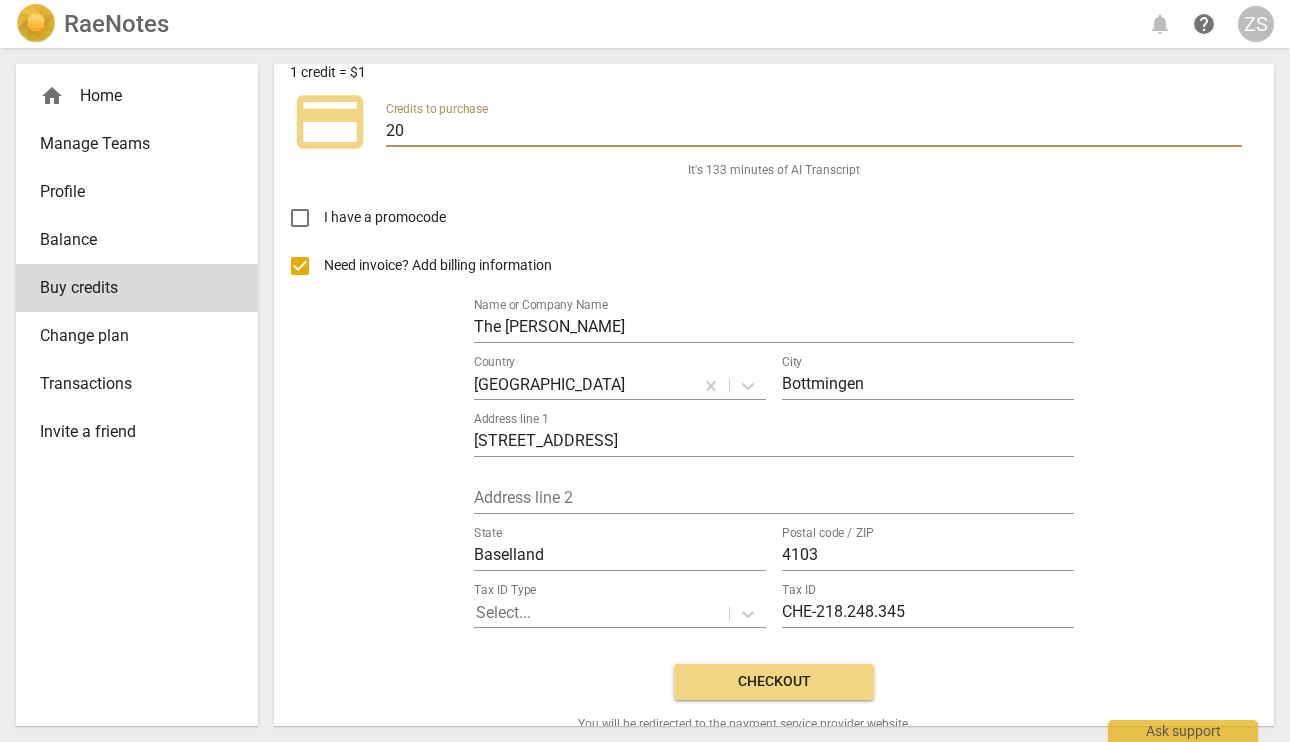 scroll, scrollTop: 114, scrollLeft: 0, axis: vertical 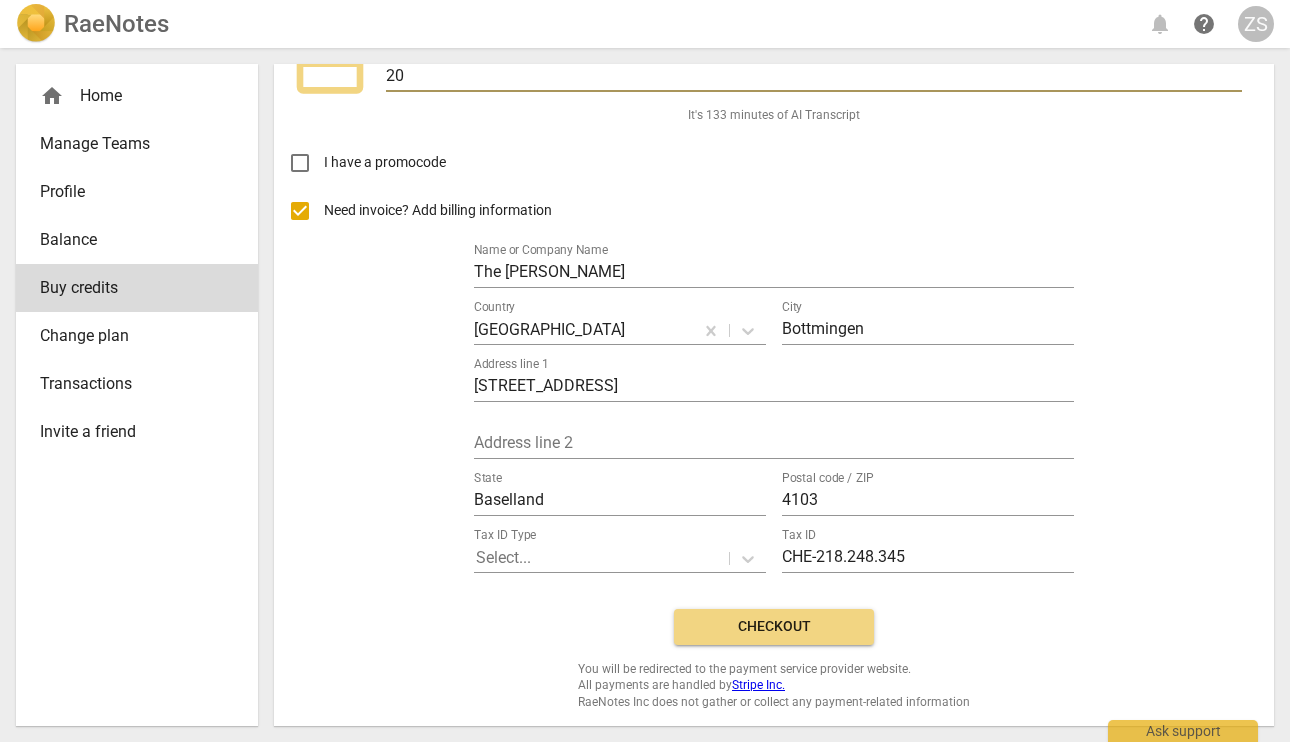 type on "20" 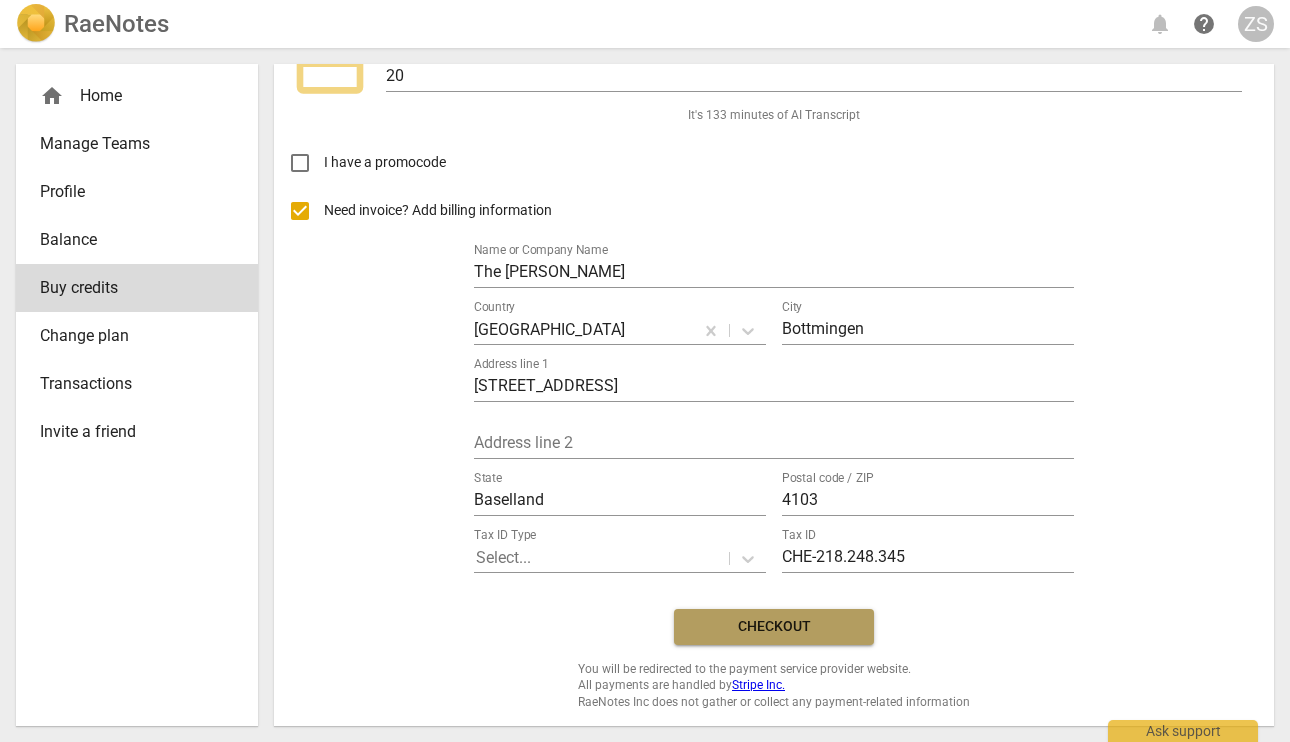 click on "Checkout" at bounding box center [774, 627] 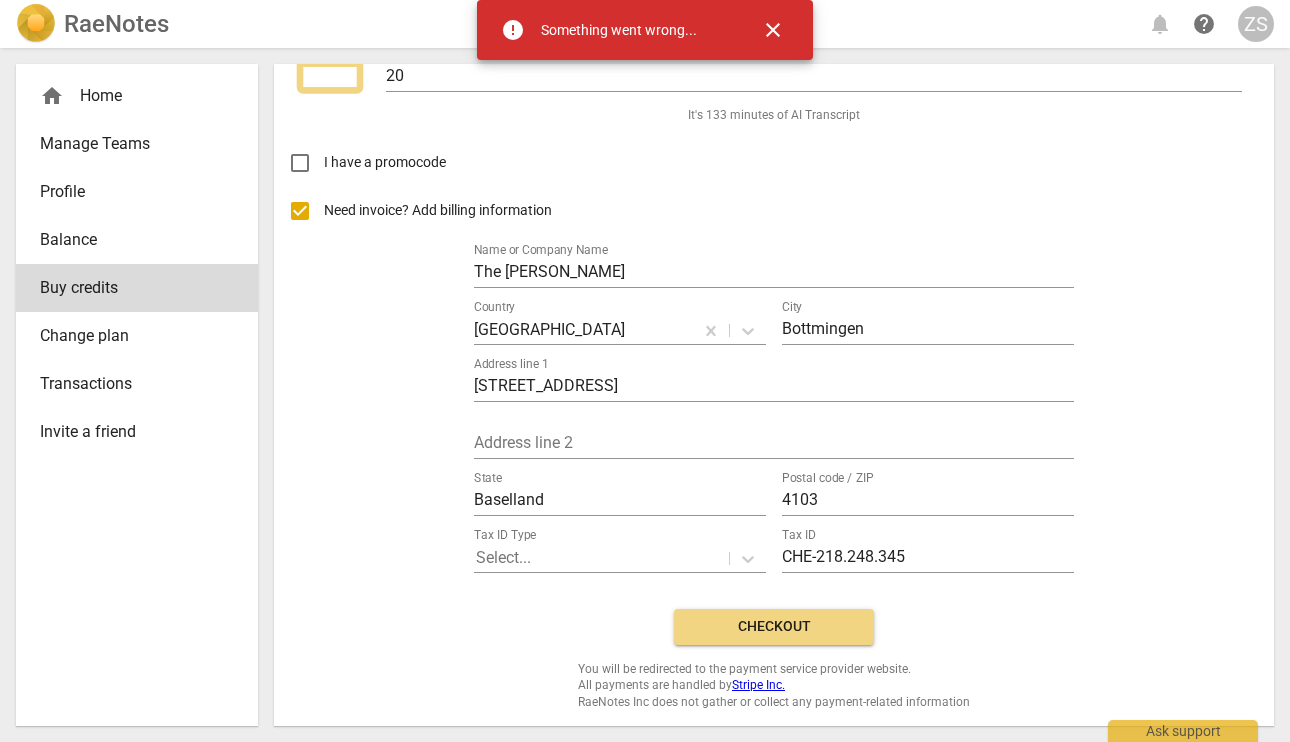 click on "Need invoice? Add billing information" at bounding box center (300, 211) 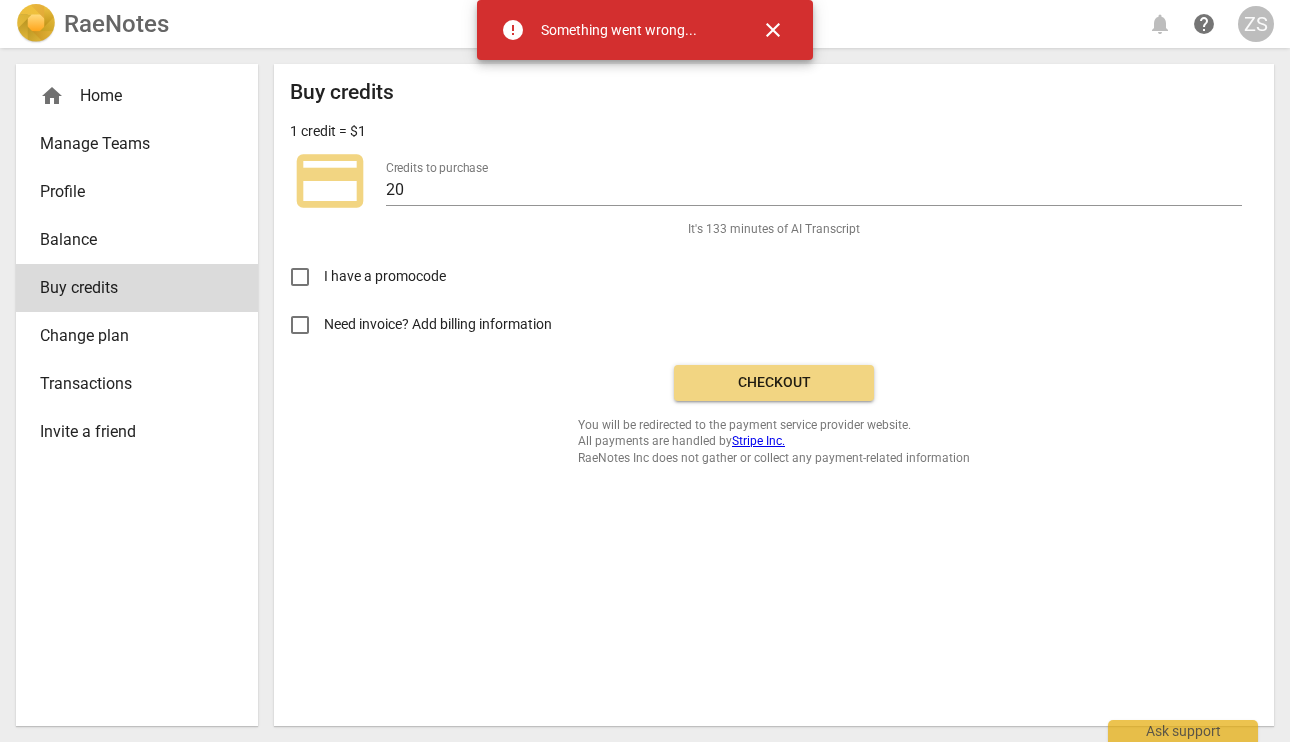 click on "Checkout" at bounding box center (774, 383) 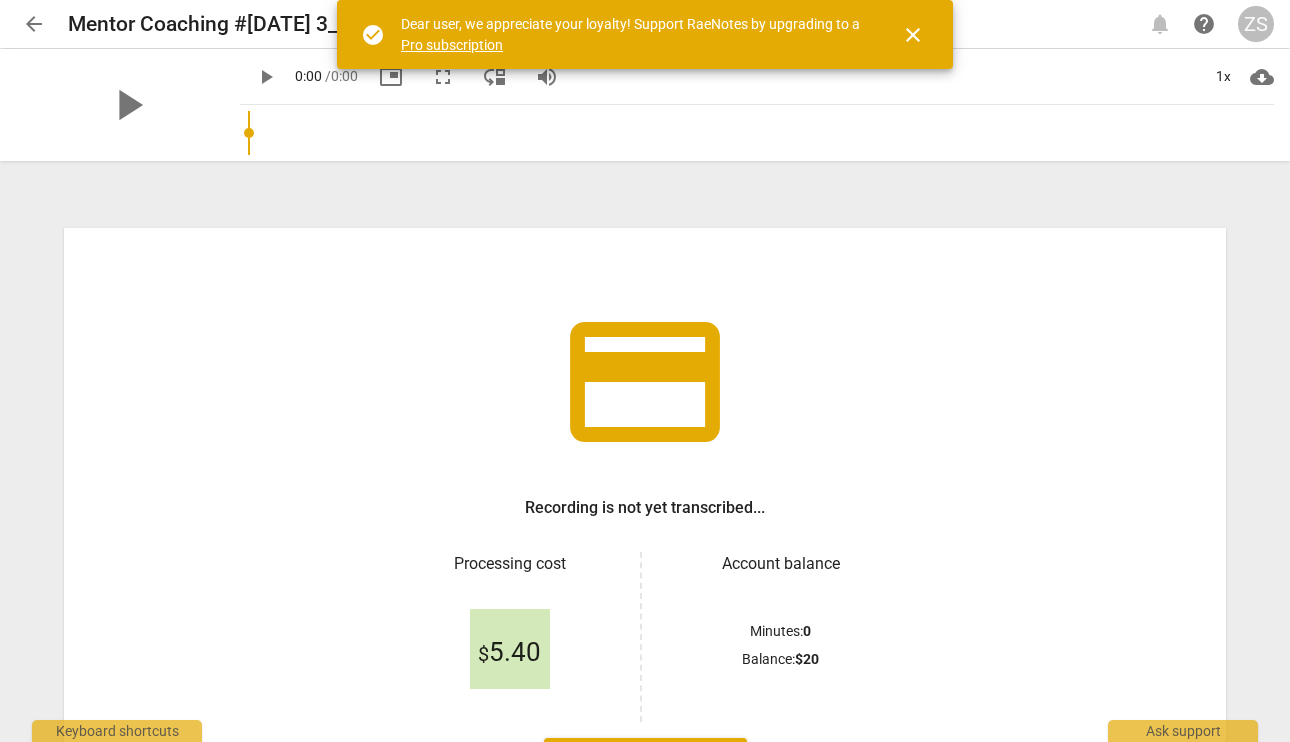 scroll, scrollTop: 0, scrollLeft: 0, axis: both 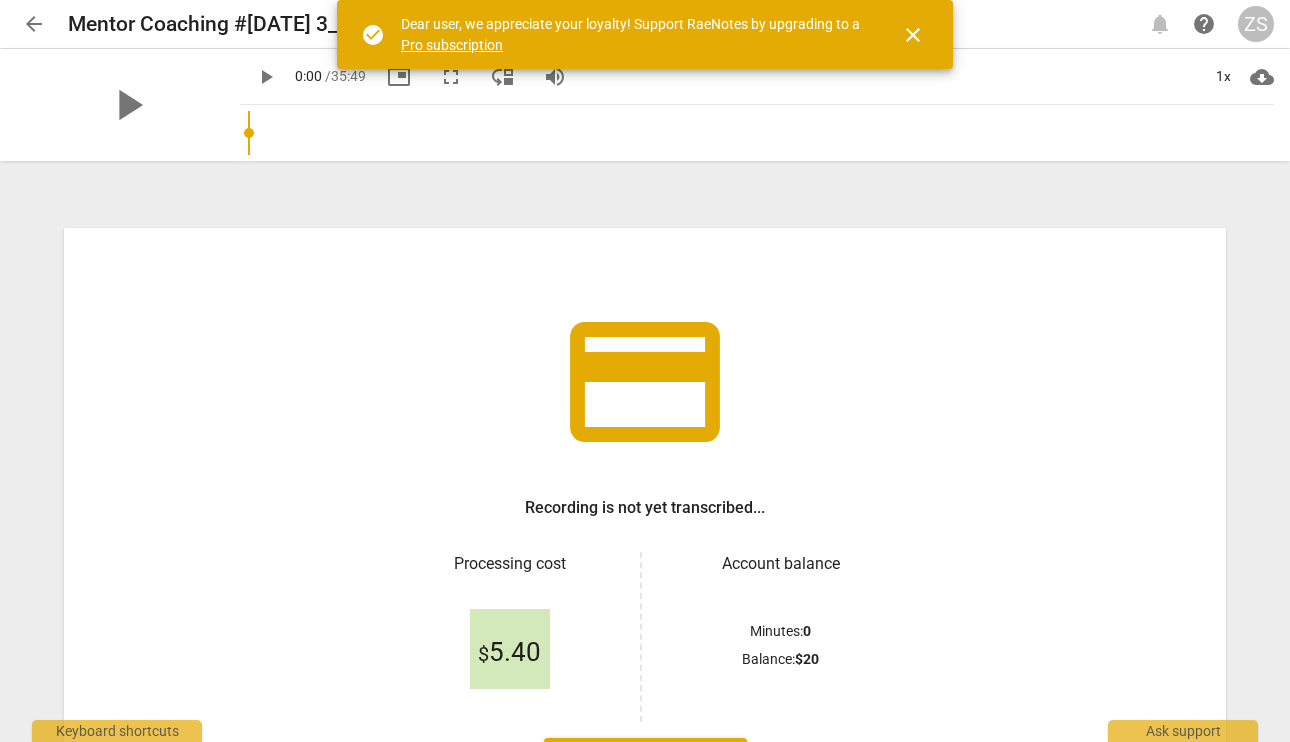 click on "close" at bounding box center [913, 35] 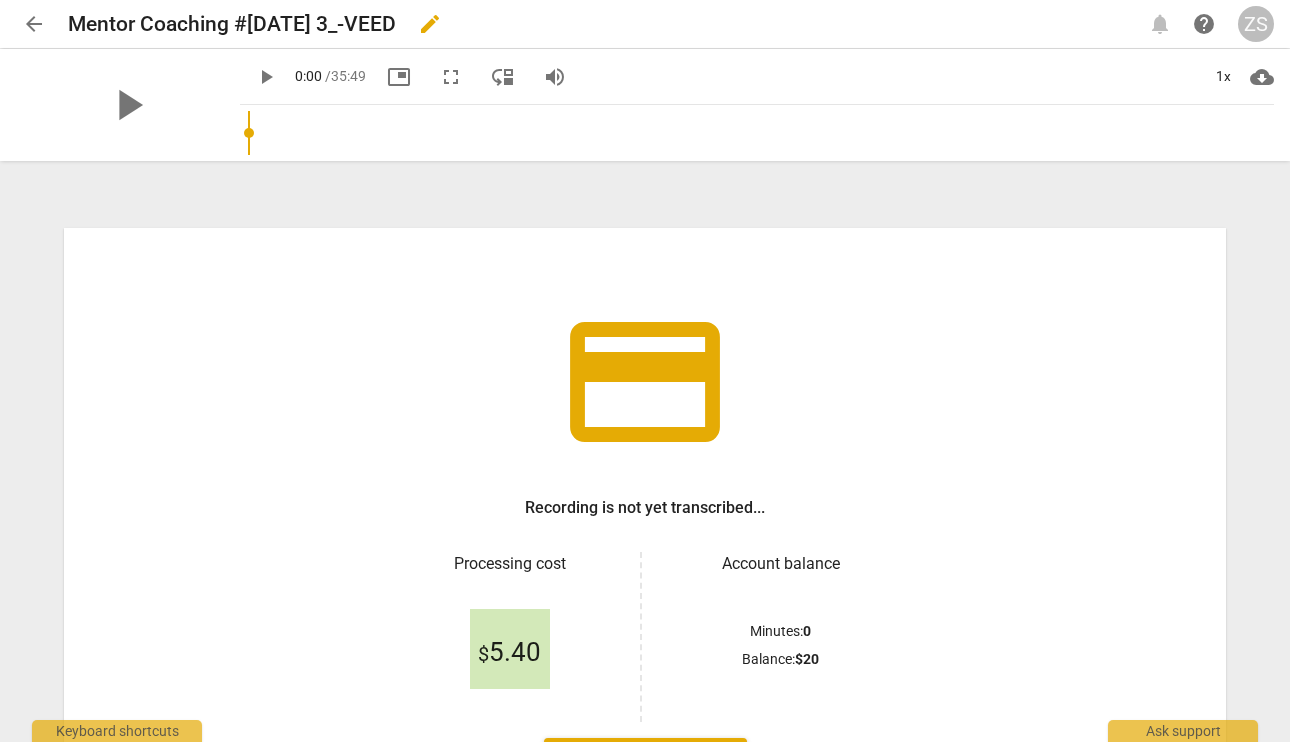 click on "edit" at bounding box center (430, 24) 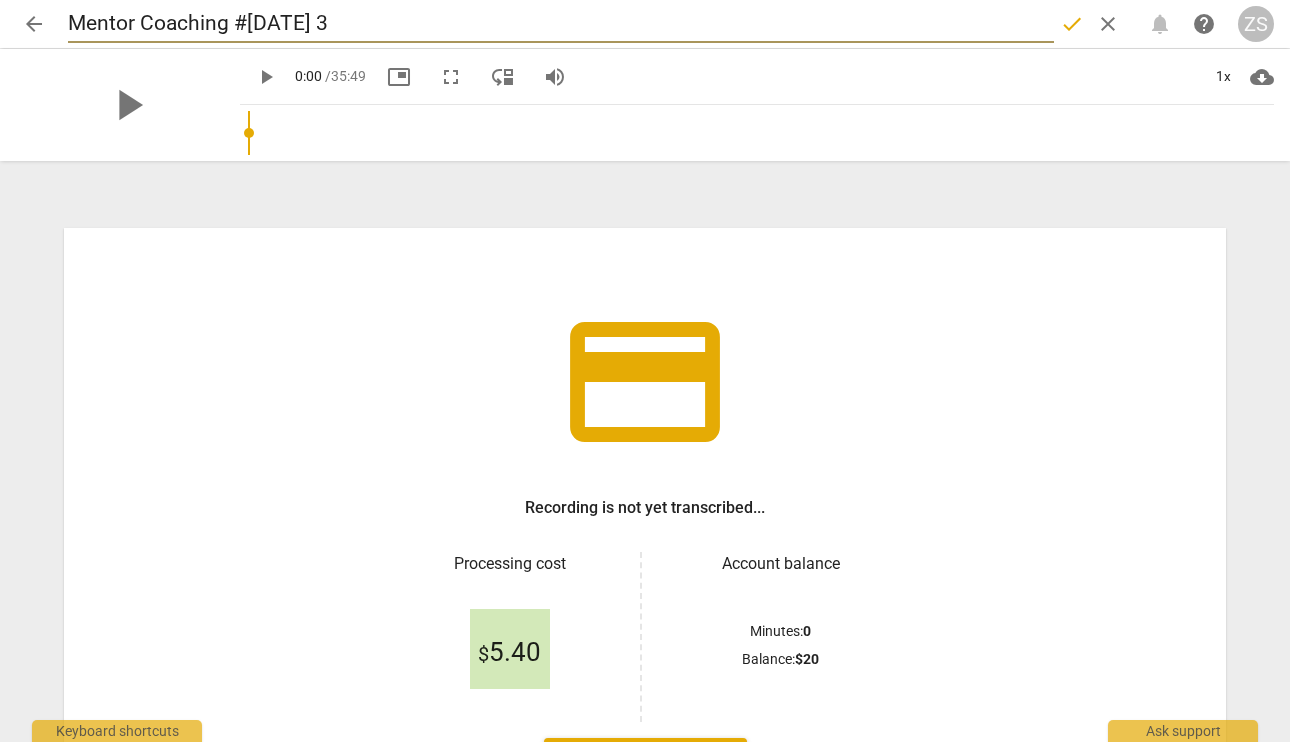 type on "Mentor Coaching #1  July 3" 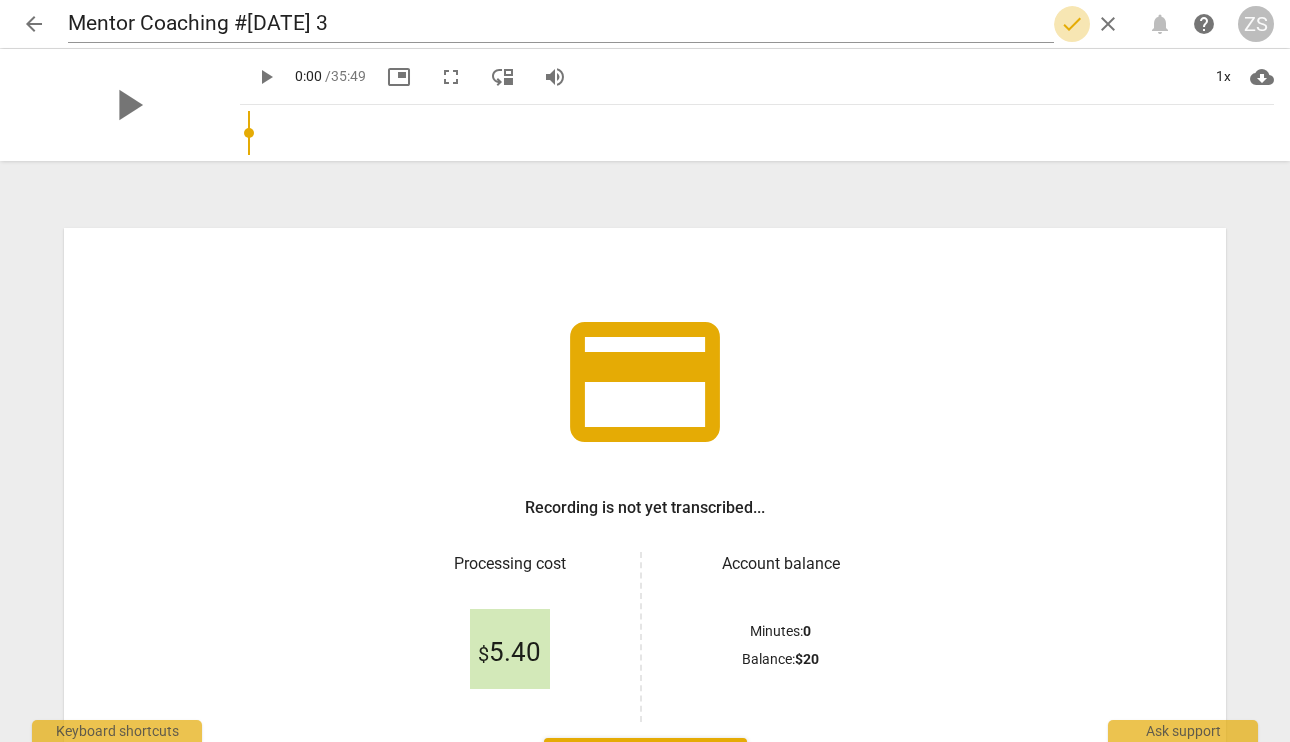 click on "done" at bounding box center (1072, 24) 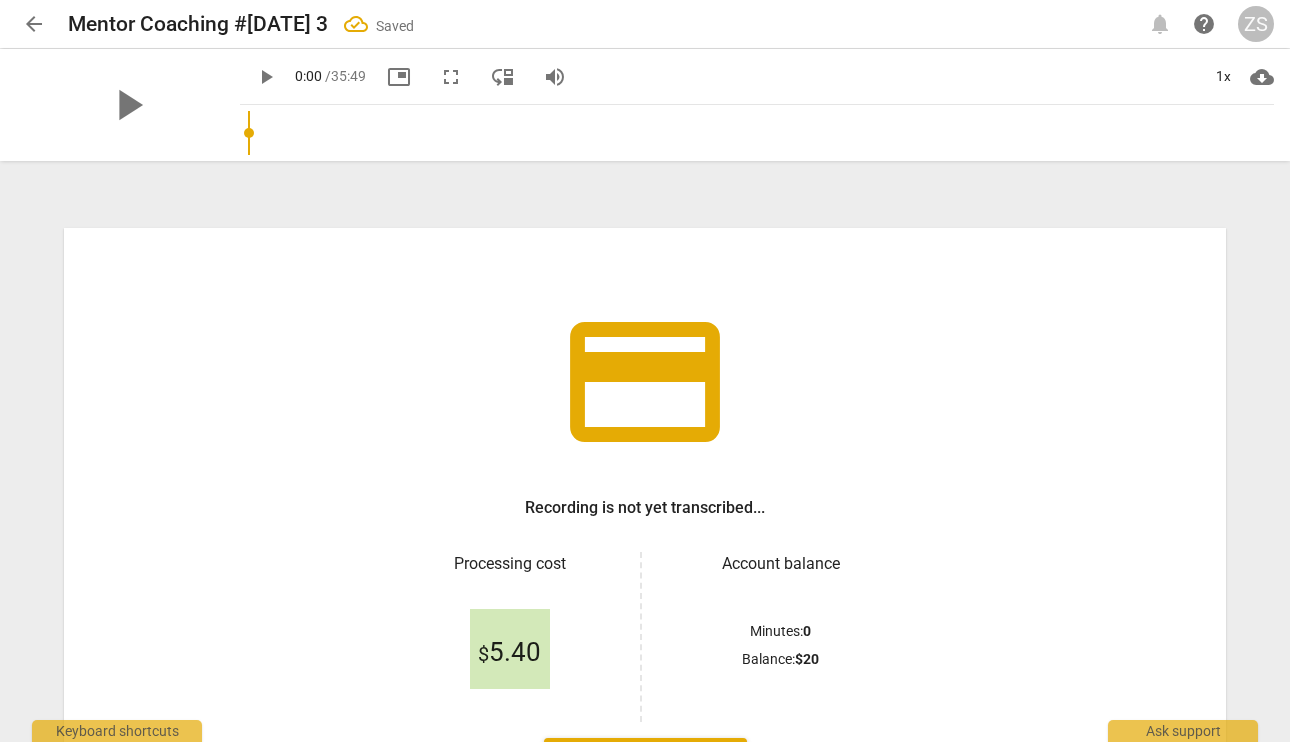 click on "arrow_back" at bounding box center [34, 24] 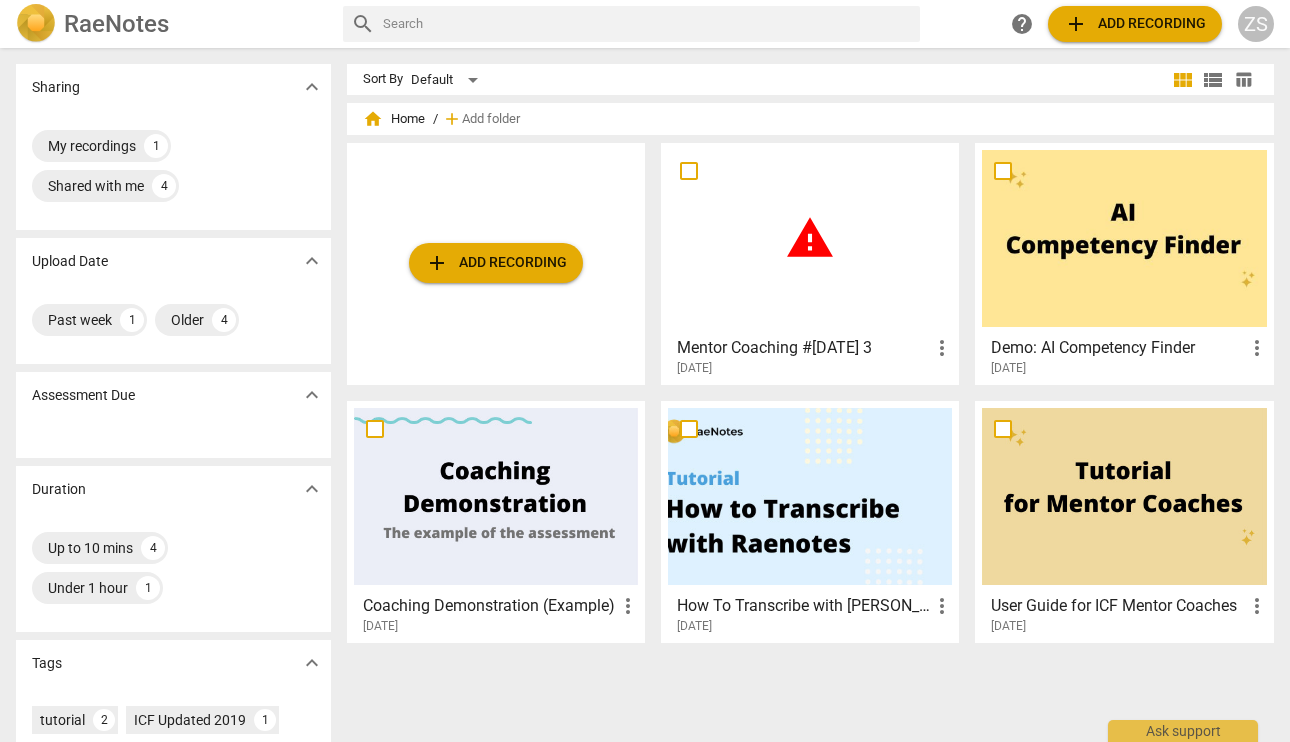 click on "warning" at bounding box center (810, 238) 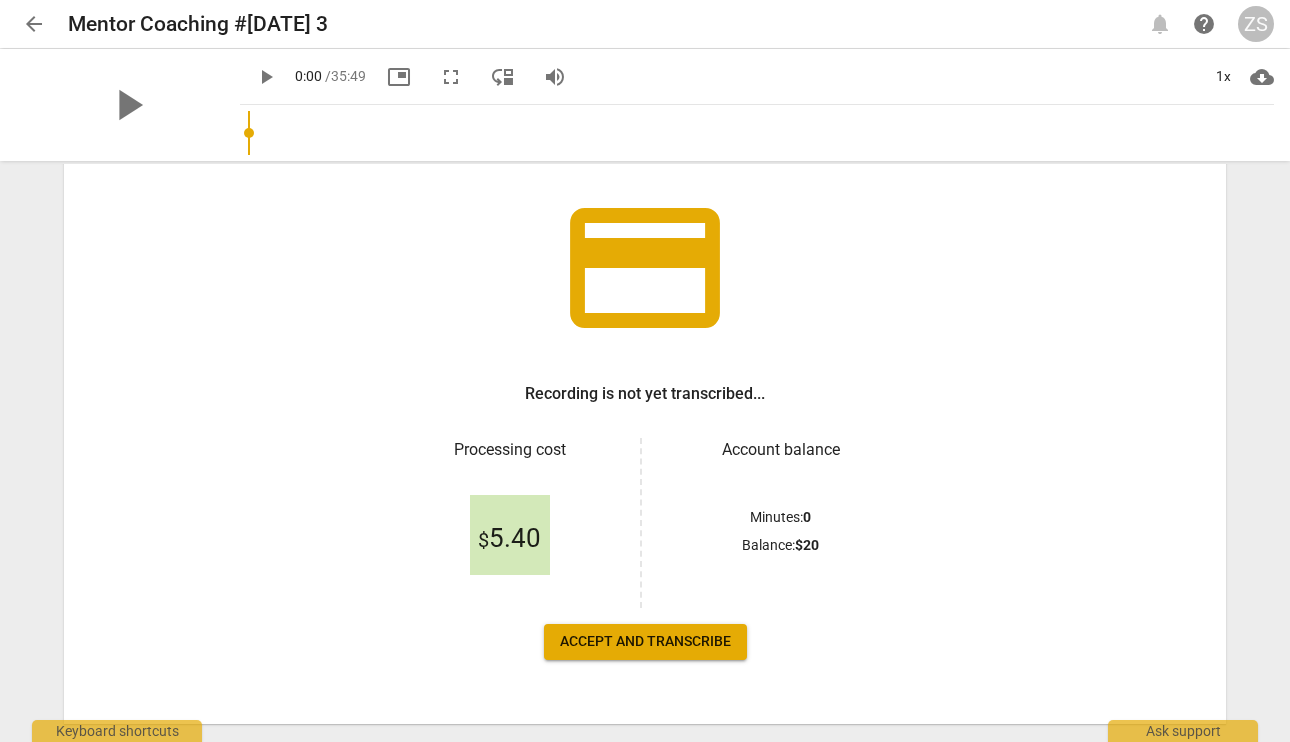 scroll, scrollTop: 160, scrollLeft: 0, axis: vertical 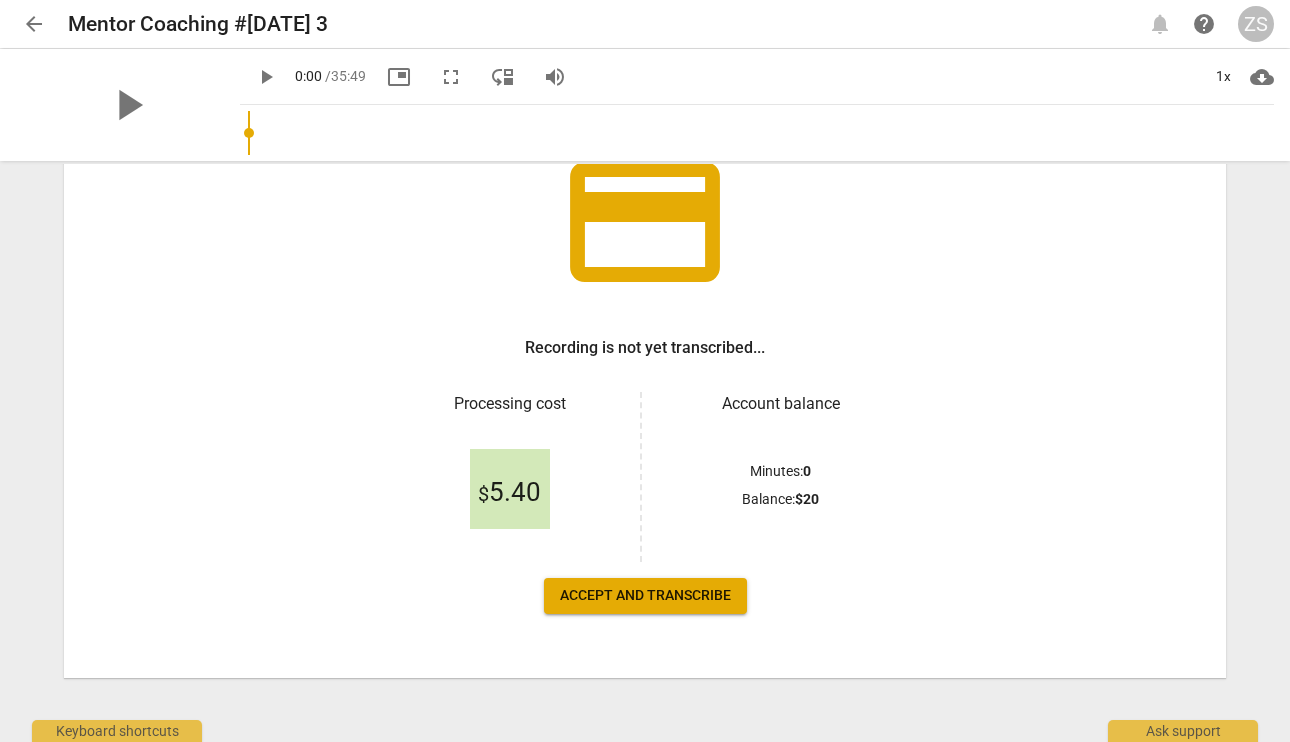 click on "Accept and transcribe" at bounding box center [645, 596] 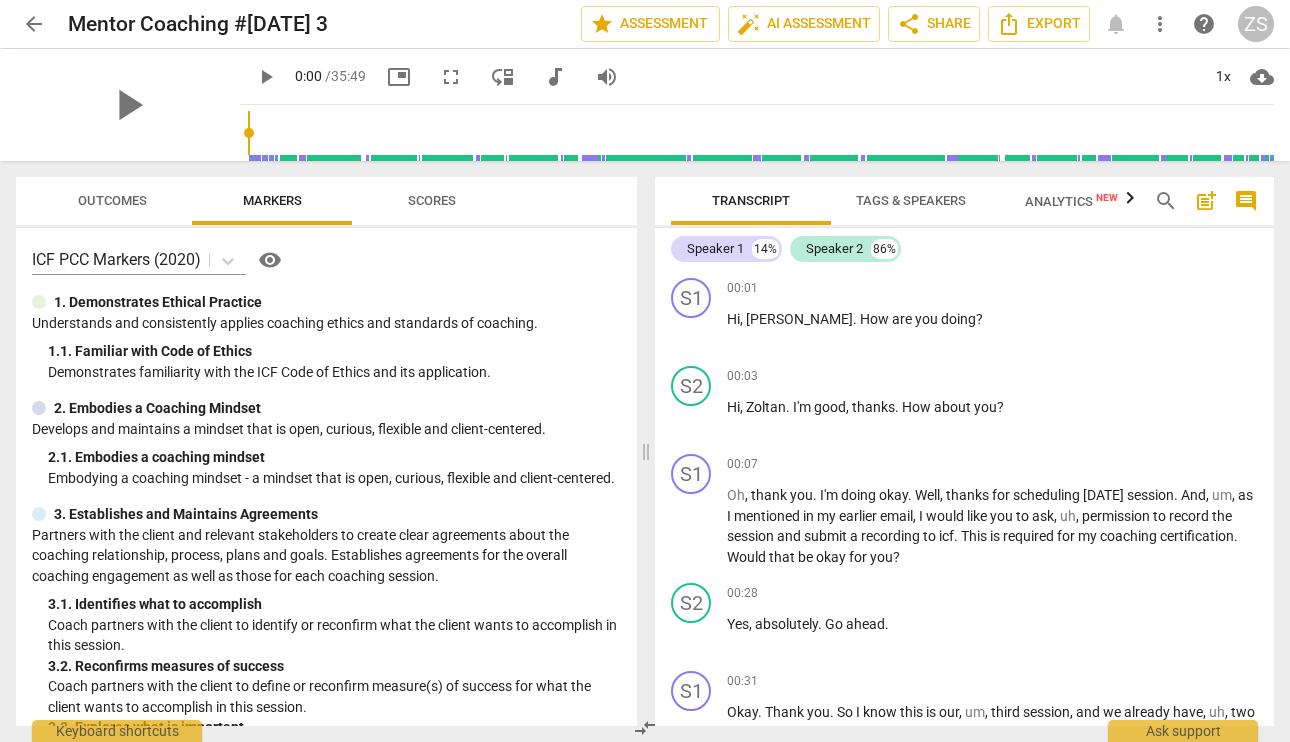 click on "Analytics   New" at bounding box center (1071, 201) 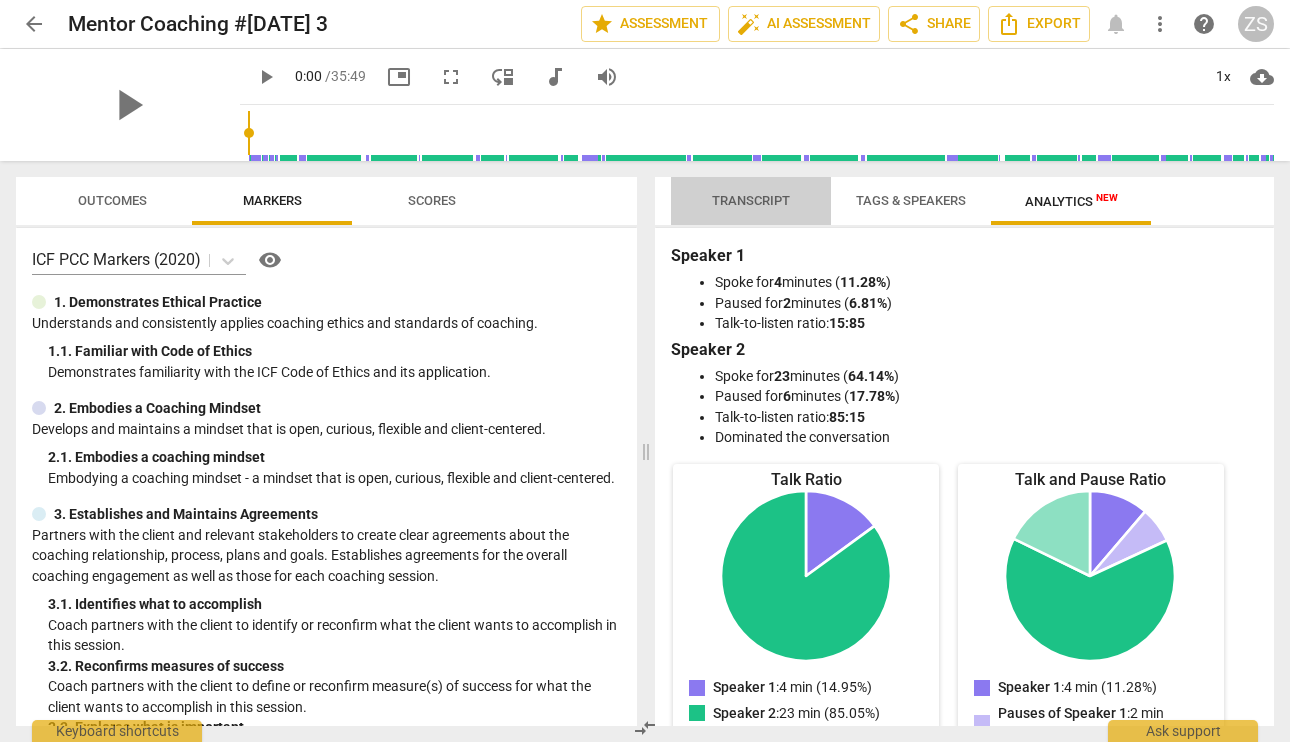 click on "Transcript" at bounding box center [751, 200] 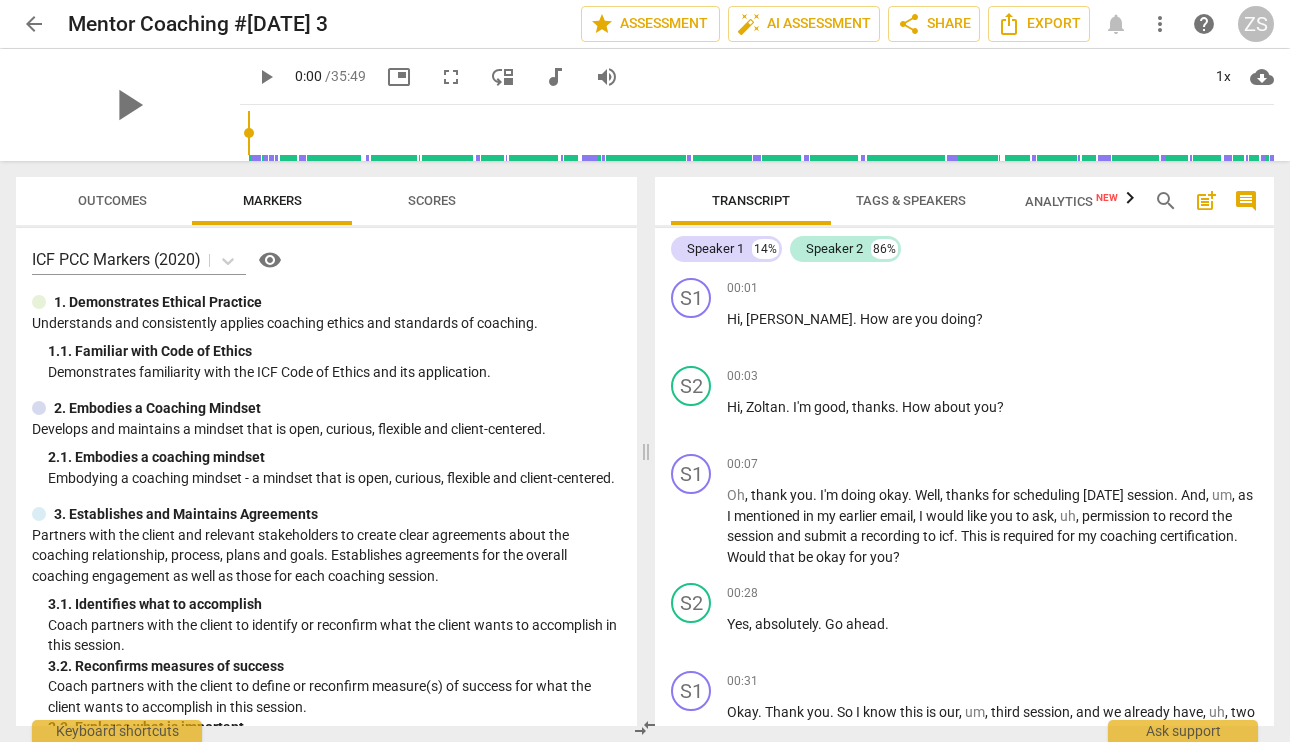 click on "Tags & Speakers" at bounding box center [911, 201] 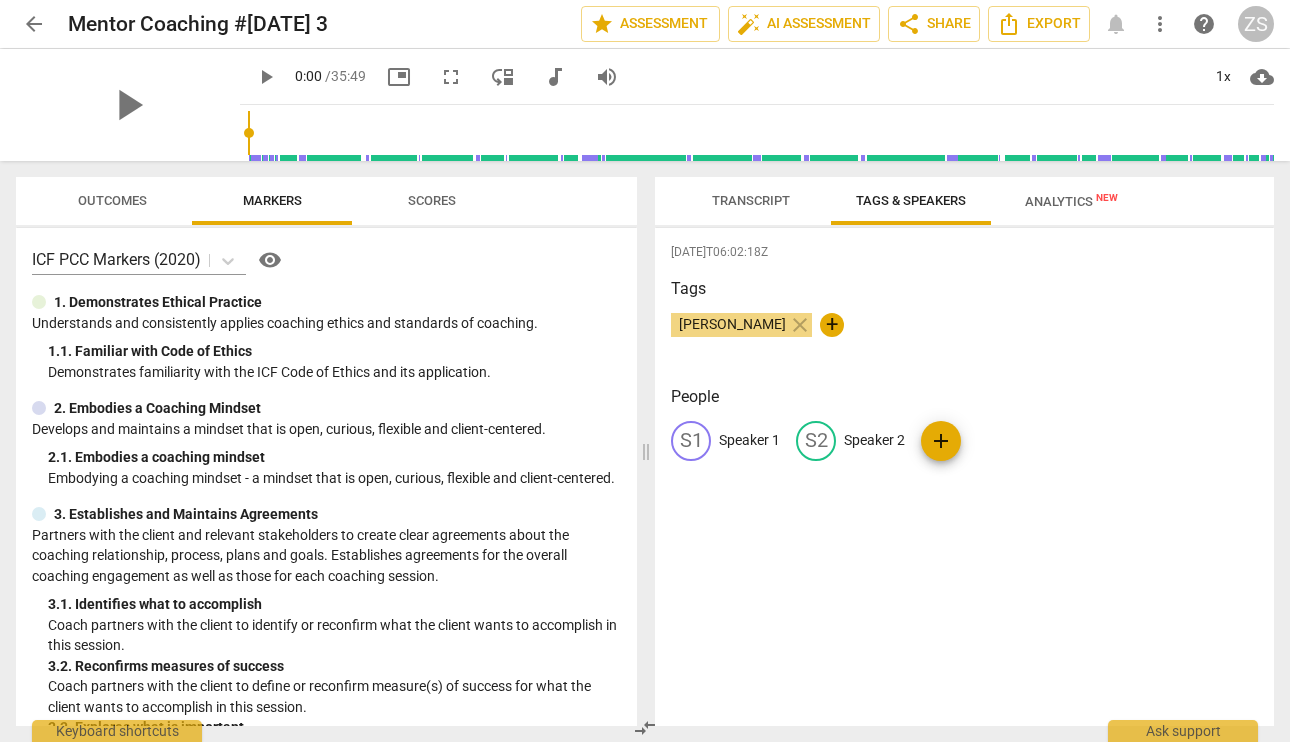 click on "Speaker 1" at bounding box center (749, 440) 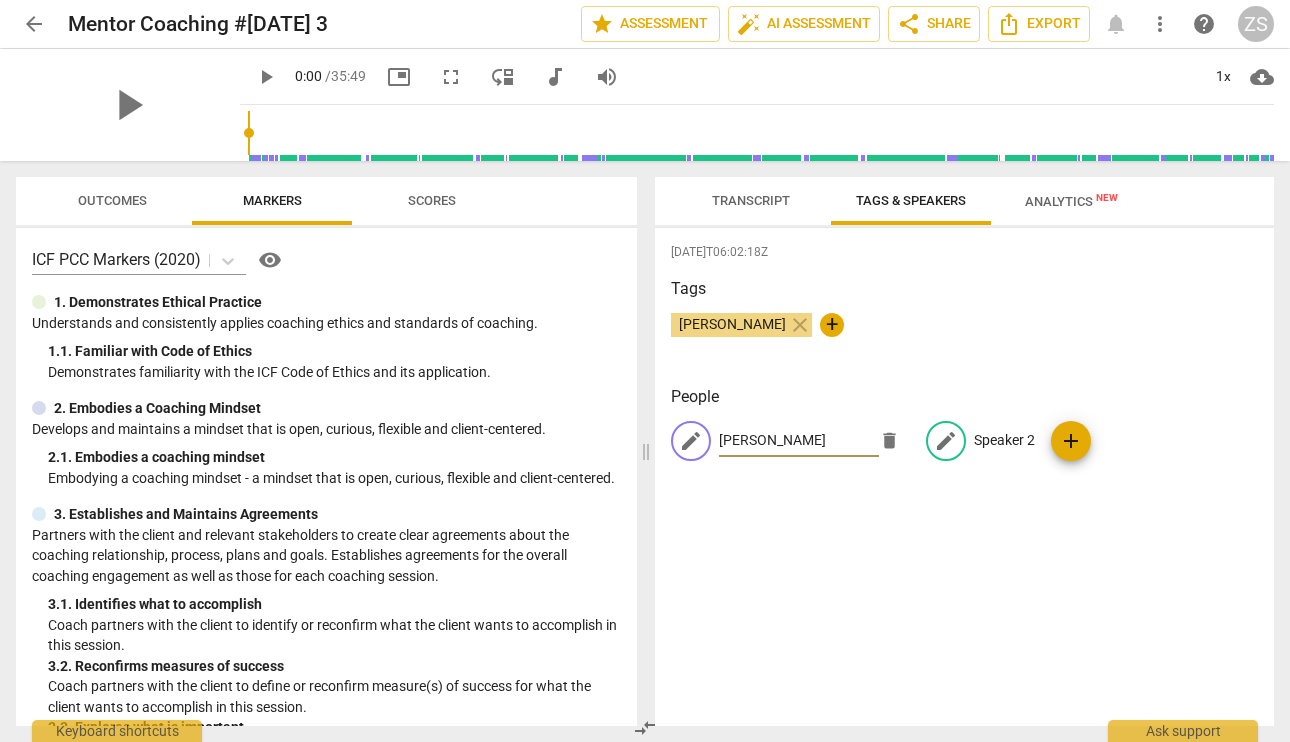 type on "[PERSON_NAME]" 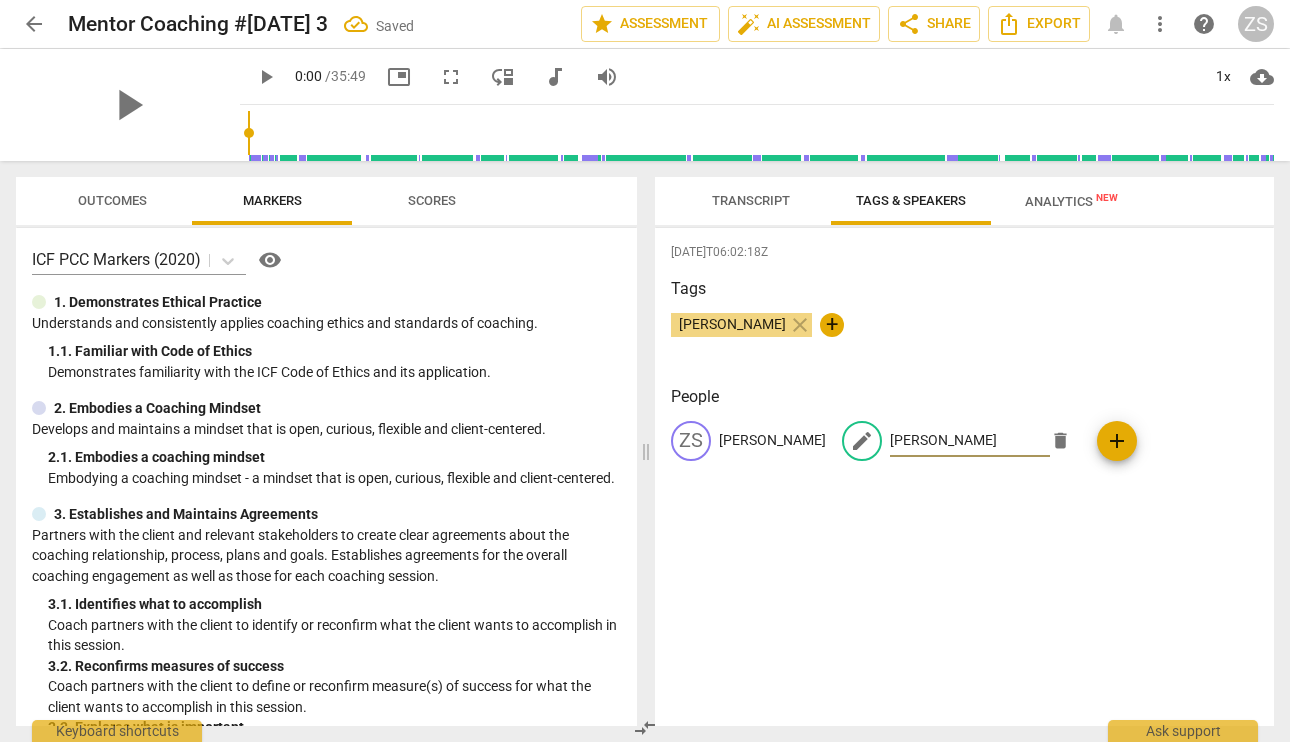 type on "[PERSON_NAME]" 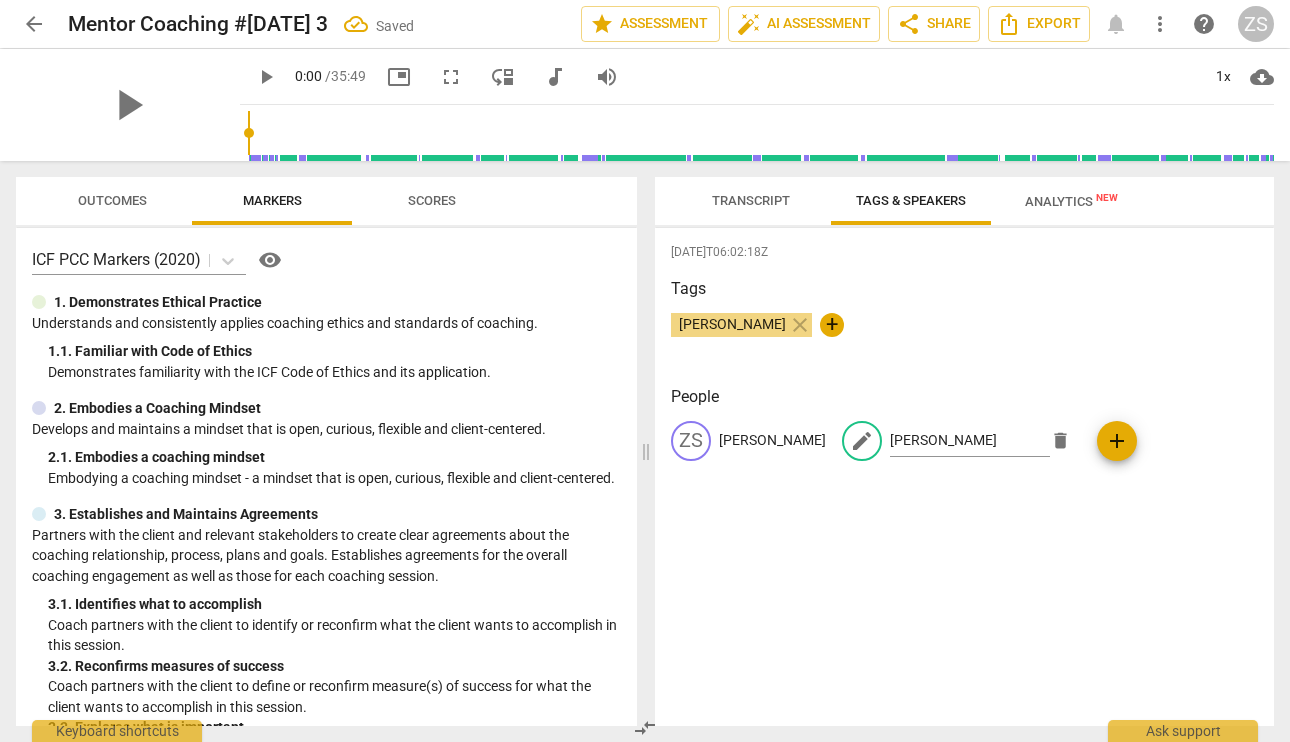 click on "People ZS Zoltan Szabo edit Lara delete add" at bounding box center (964, 439) 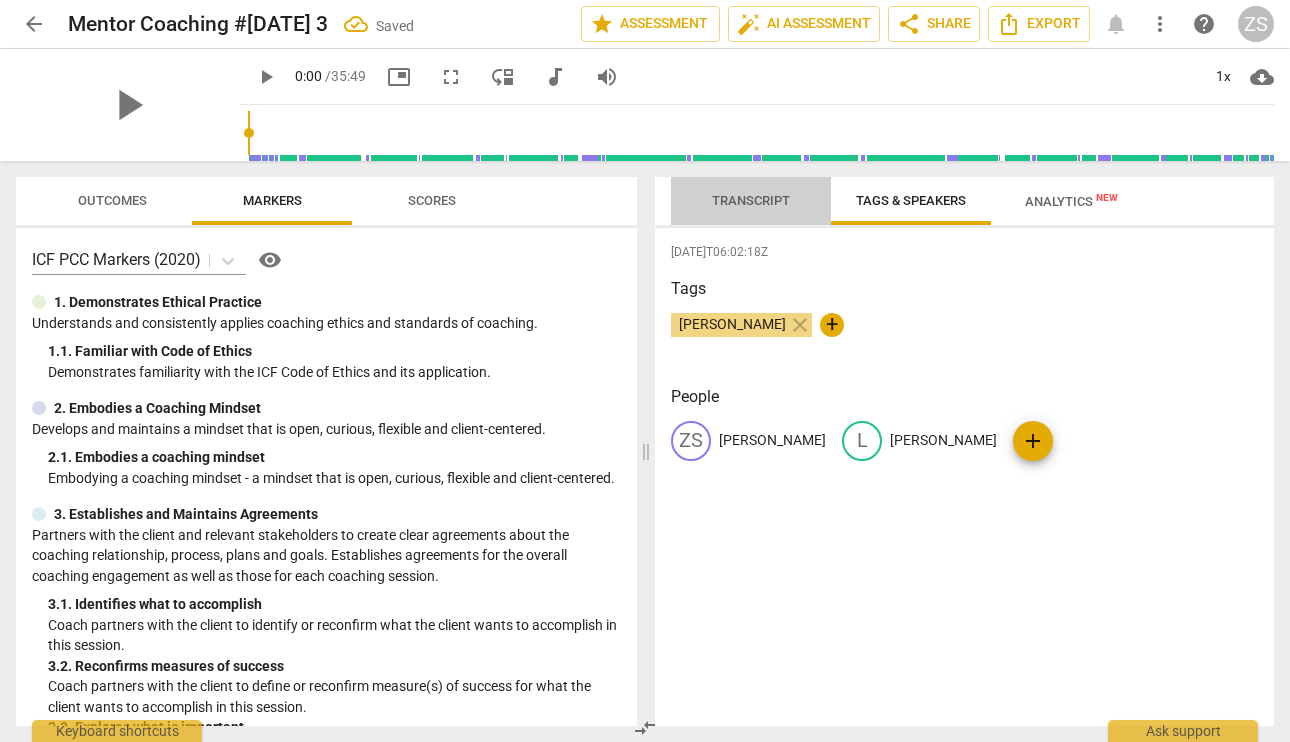 click on "Transcript" at bounding box center (751, 201) 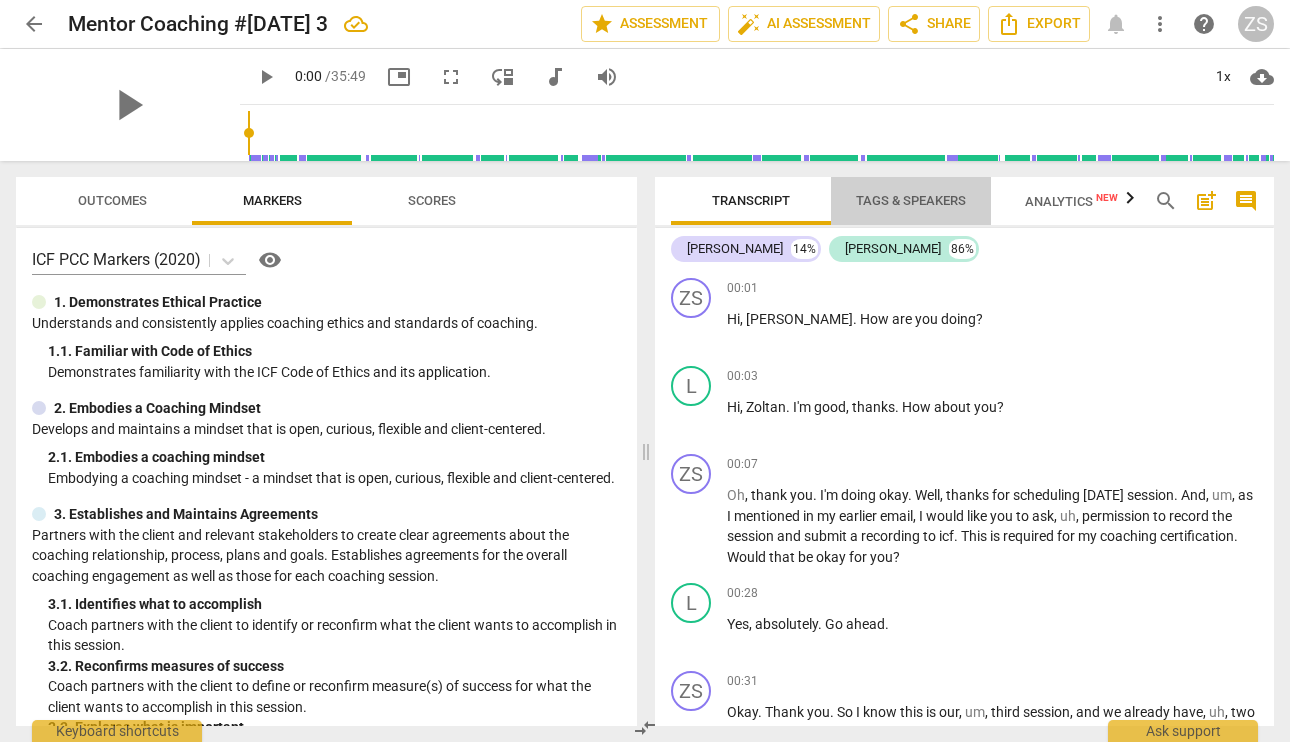 click on "Tags & Speakers" at bounding box center [911, 201] 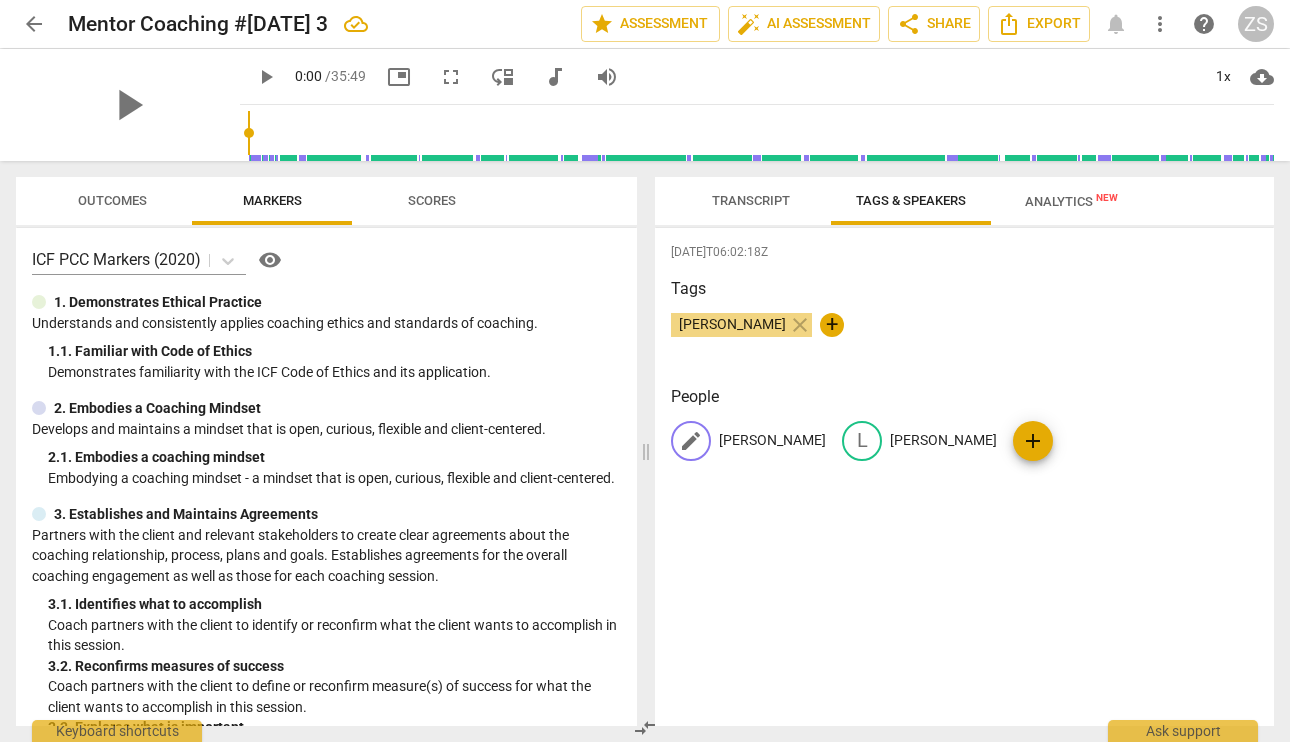 click on "[PERSON_NAME]" at bounding box center [772, 440] 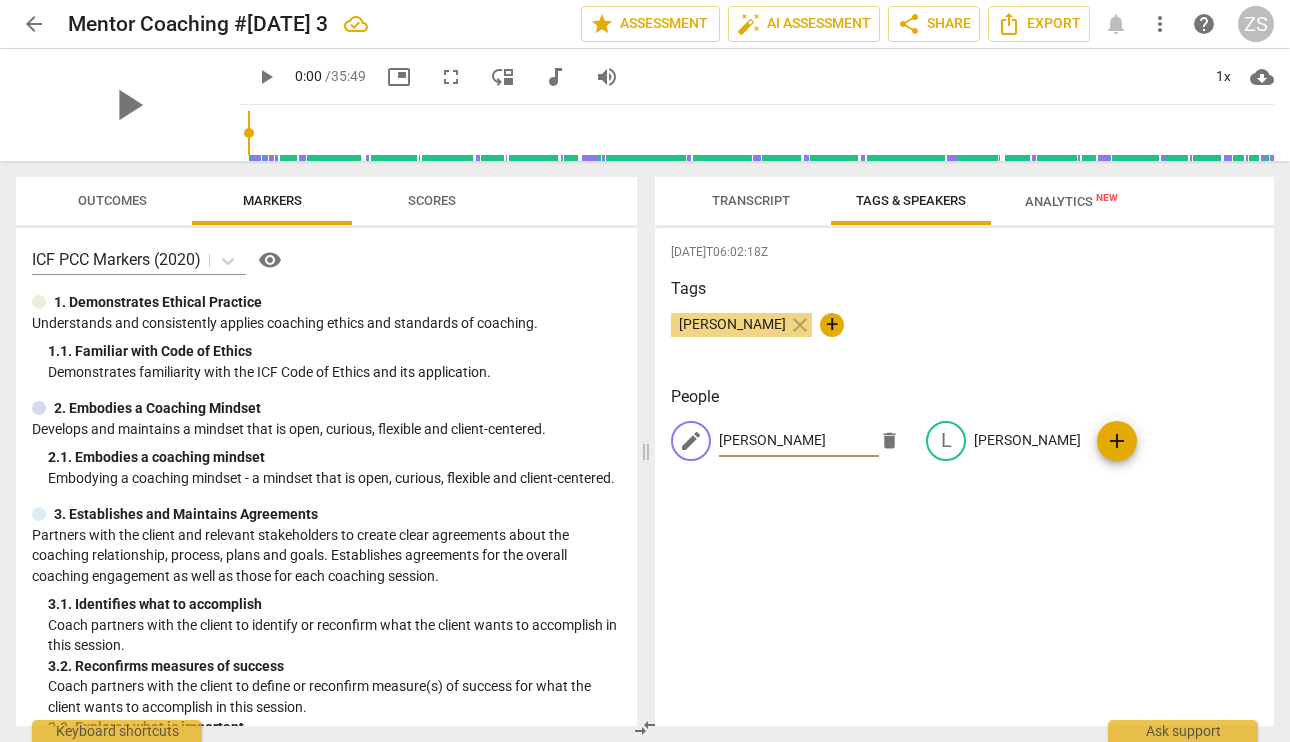 click on "[PERSON_NAME]" at bounding box center (799, 441) 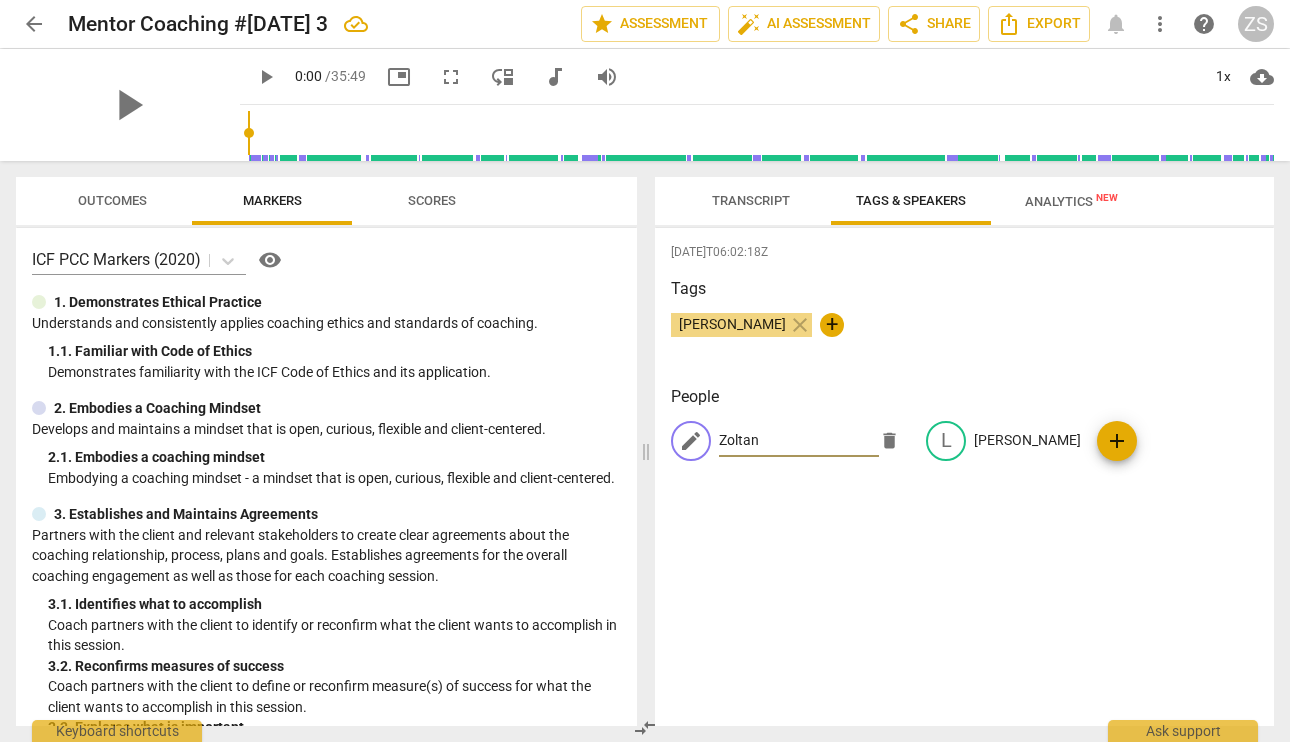 type on "Zoltan" 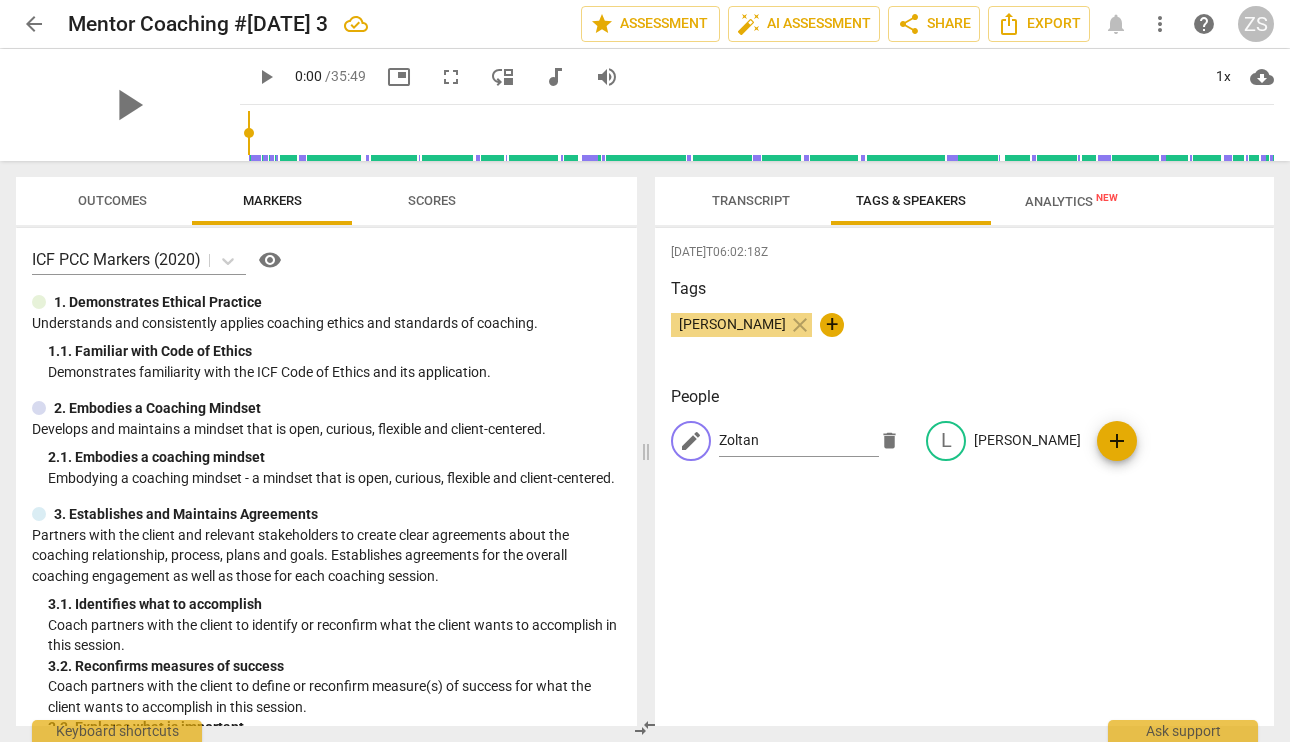 click on "2025-07-14T06:02:18Z Tags Zoltan Szabo close + People edit Zoltan delete L Lara  add" at bounding box center [964, 477] 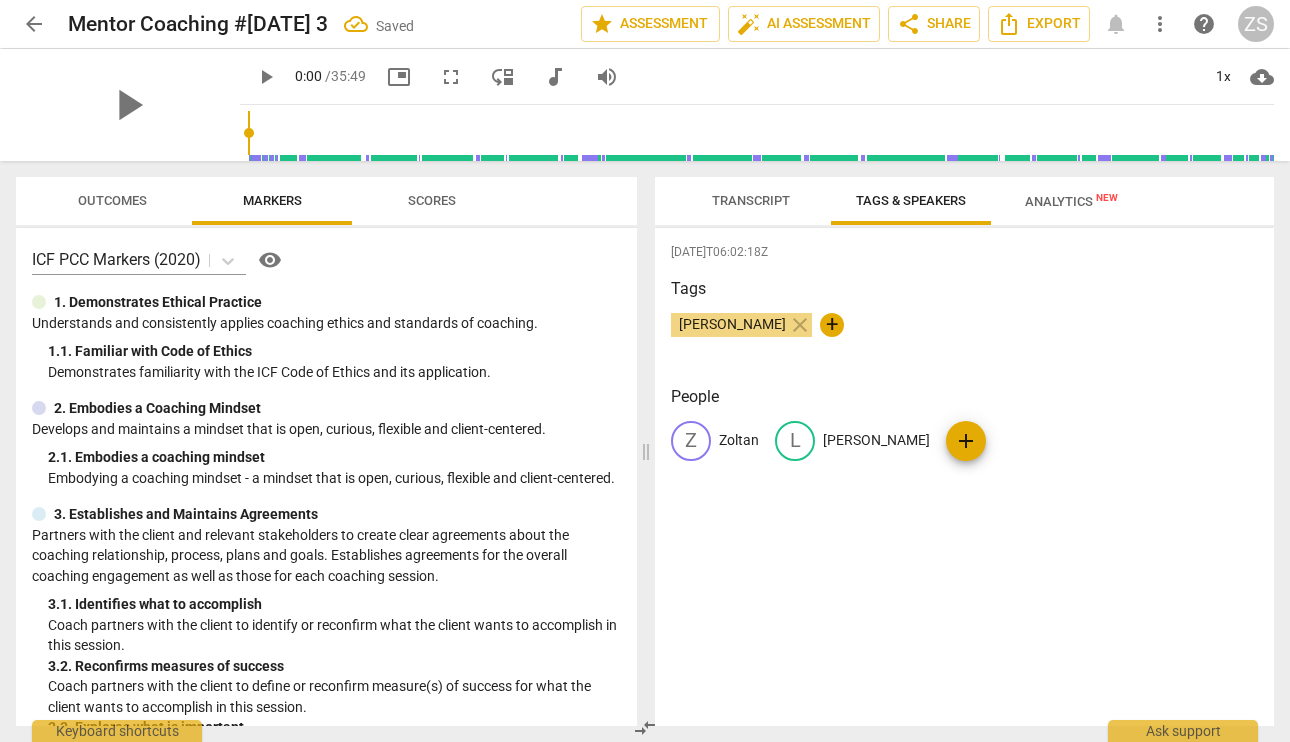 click on "Analytics   New" at bounding box center [1071, 201] 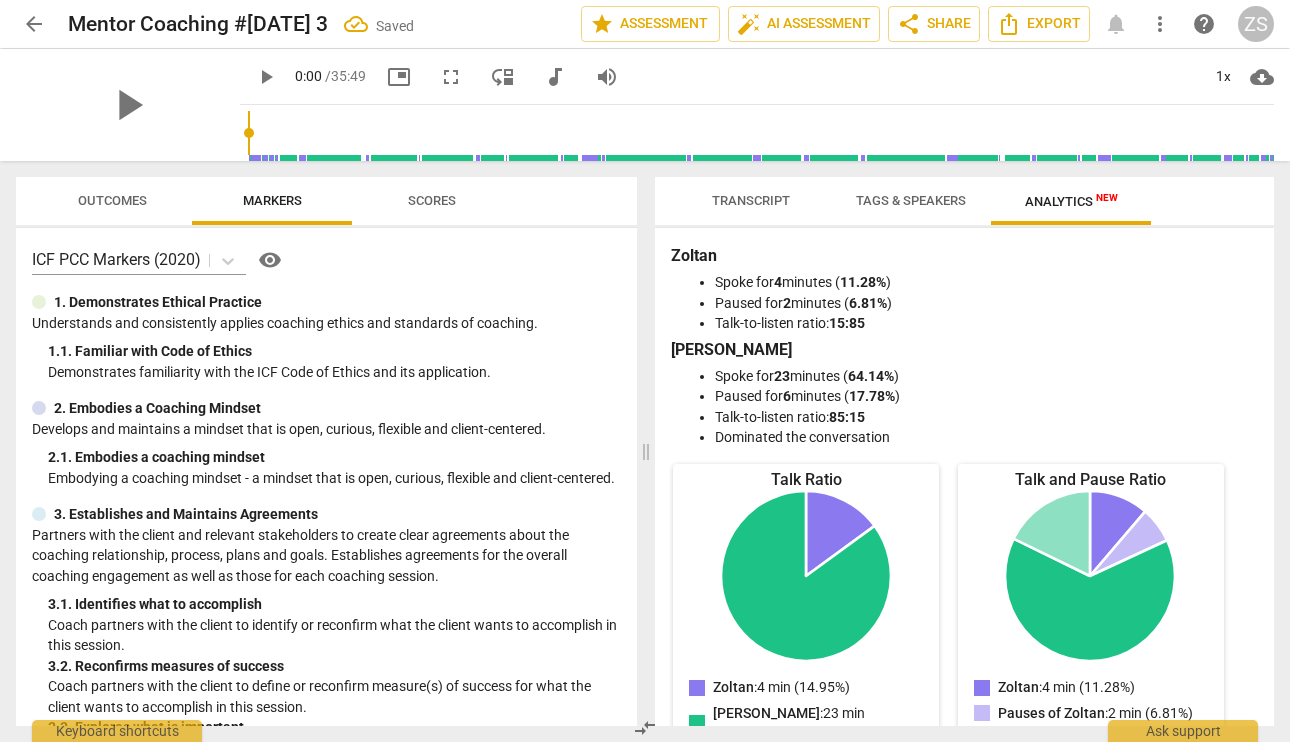 click on "Scores" at bounding box center [432, 200] 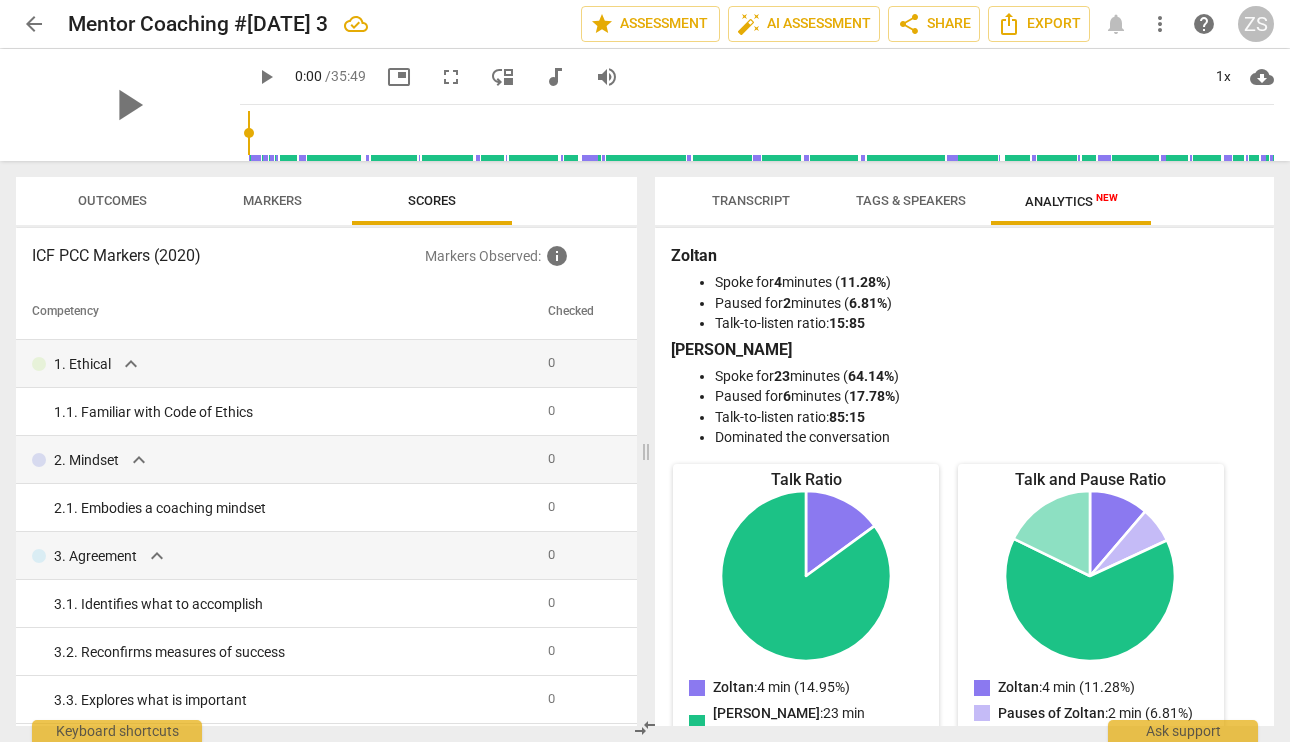 click on "Markers" at bounding box center [272, 201] 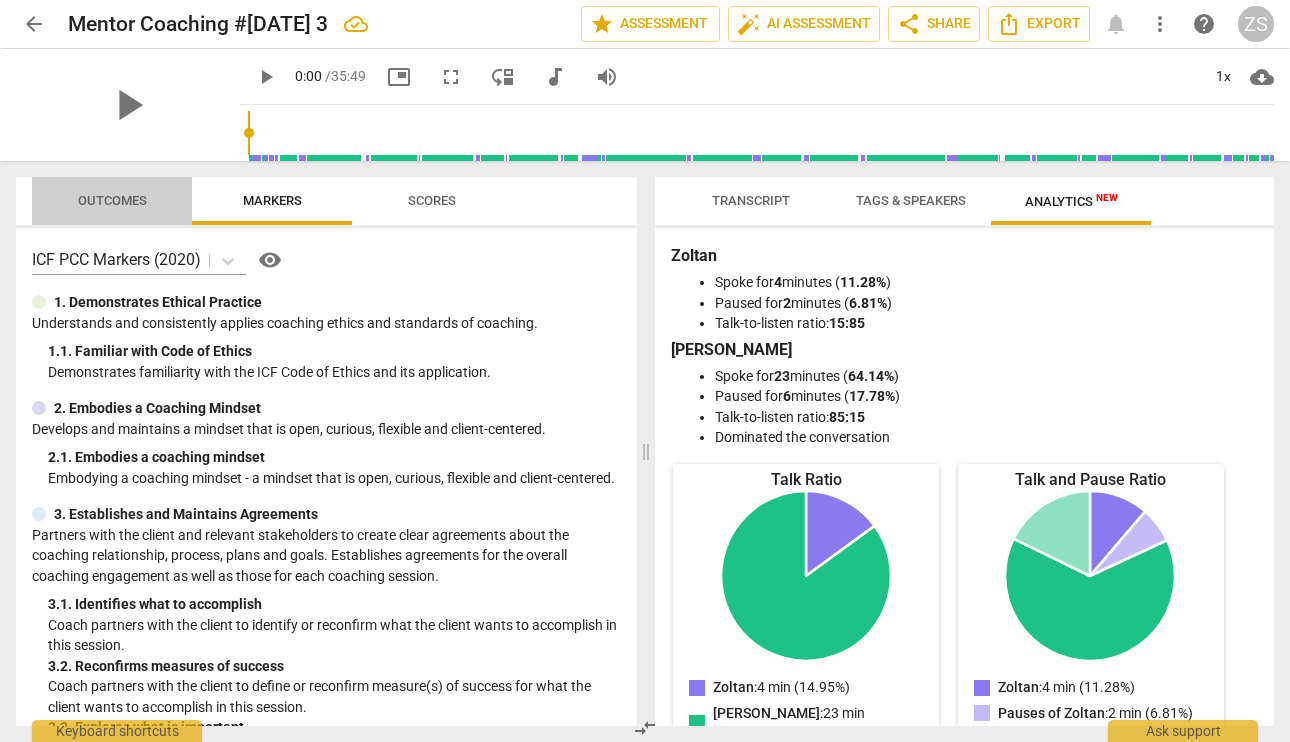 click on "Outcomes" at bounding box center [112, 200] 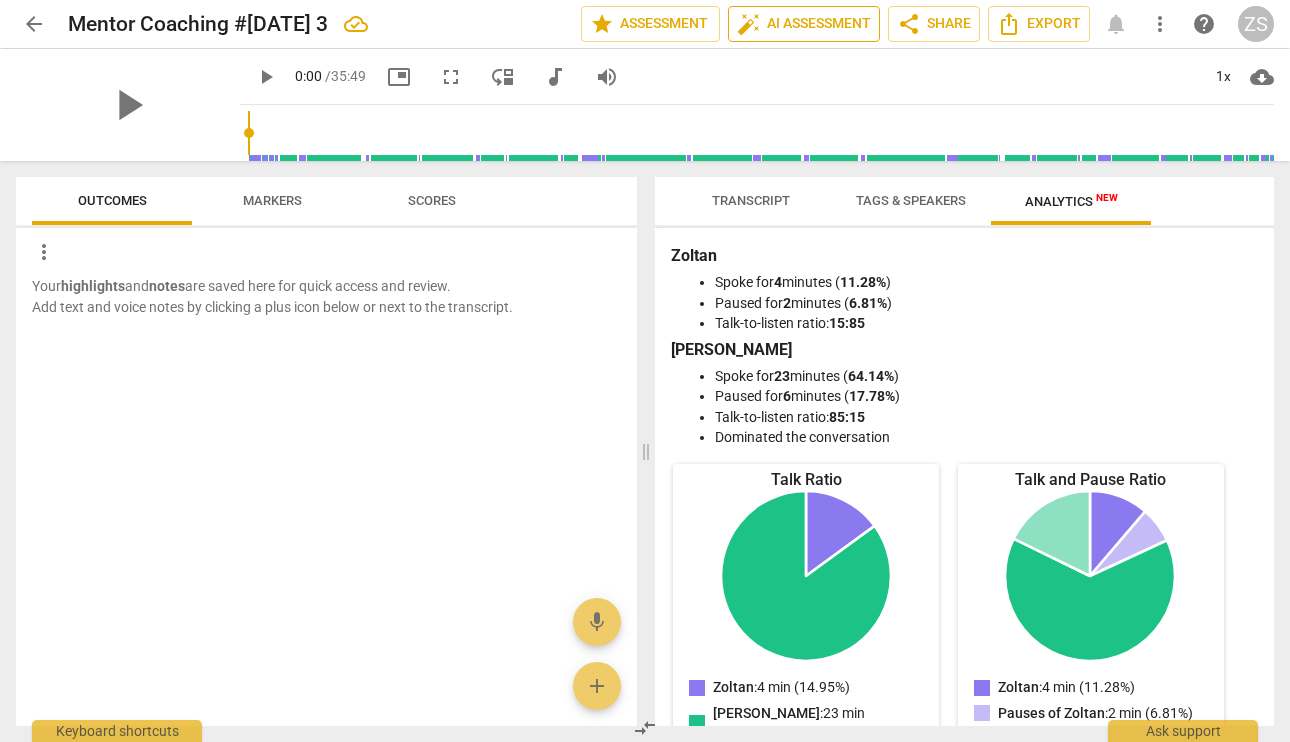 click on "auto_fix_high    AI Assessment" at bounding box center [804, 24] 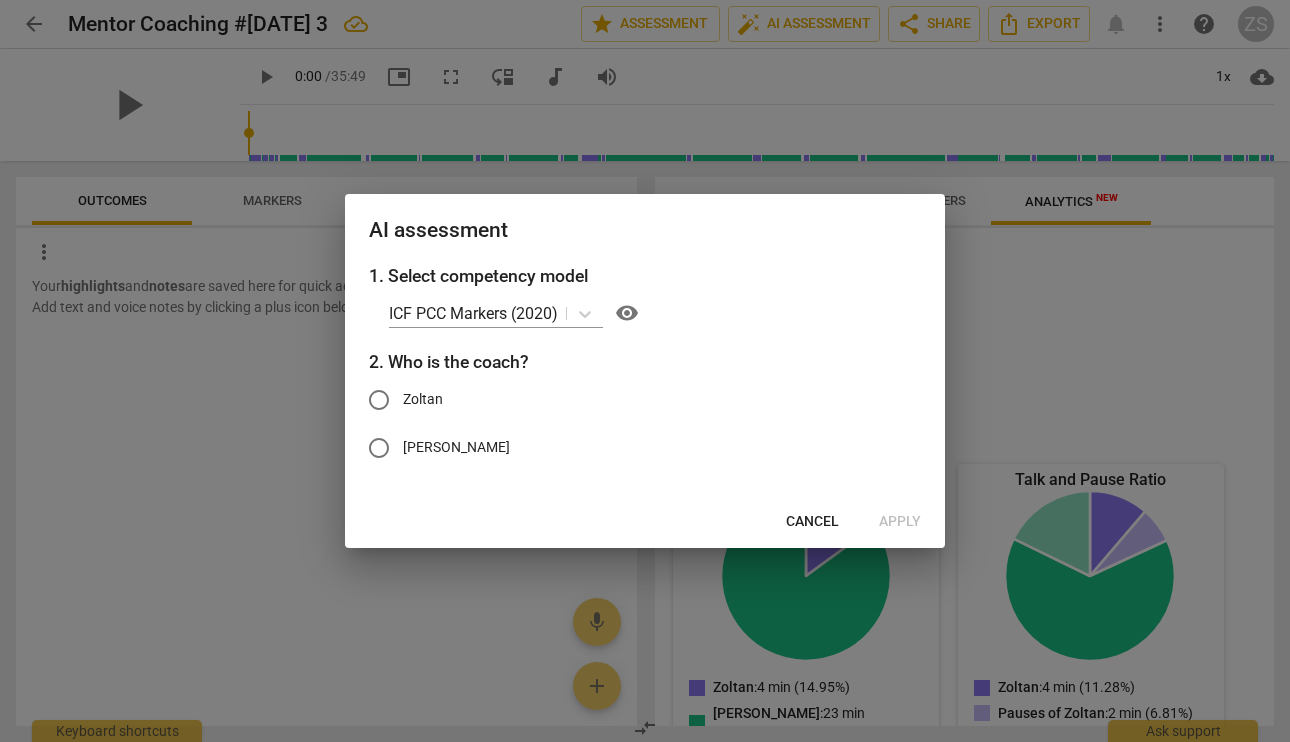 click on "Zoltan" at bounding box center (423, 399) 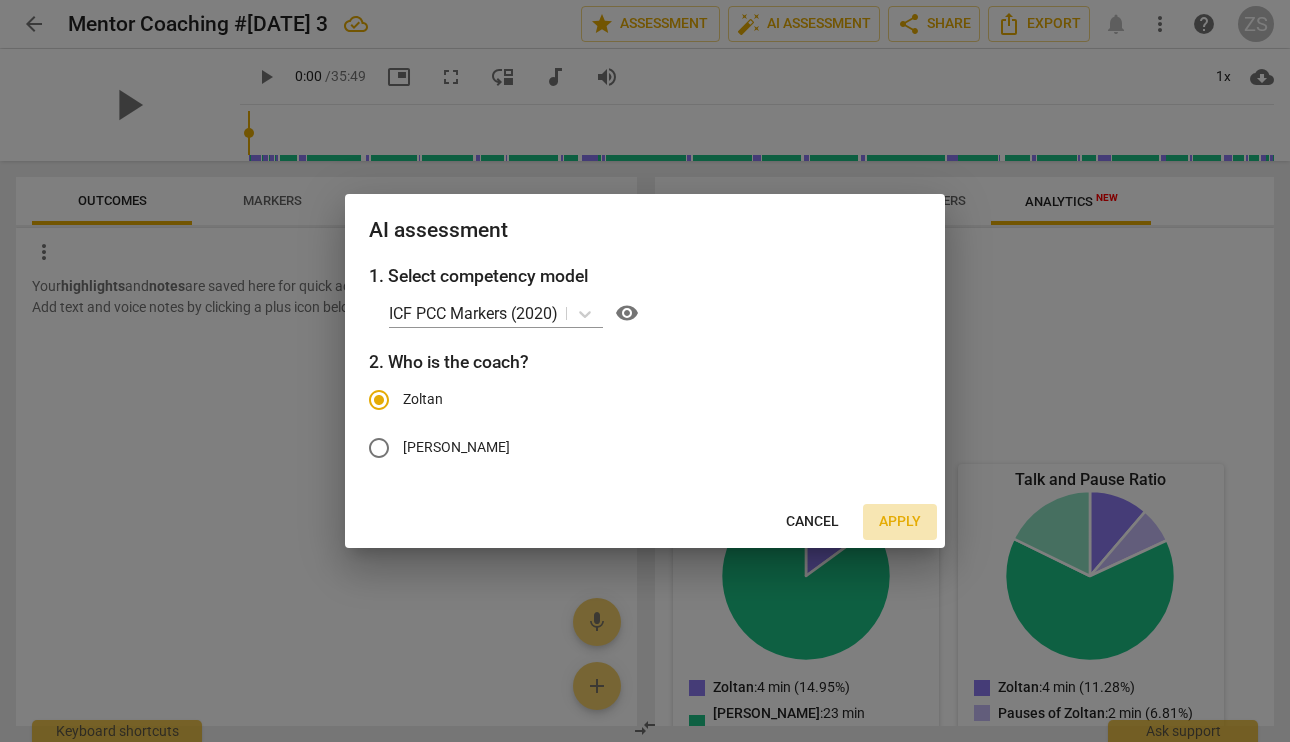 click on "Apply" at bounding box center [900, 522] 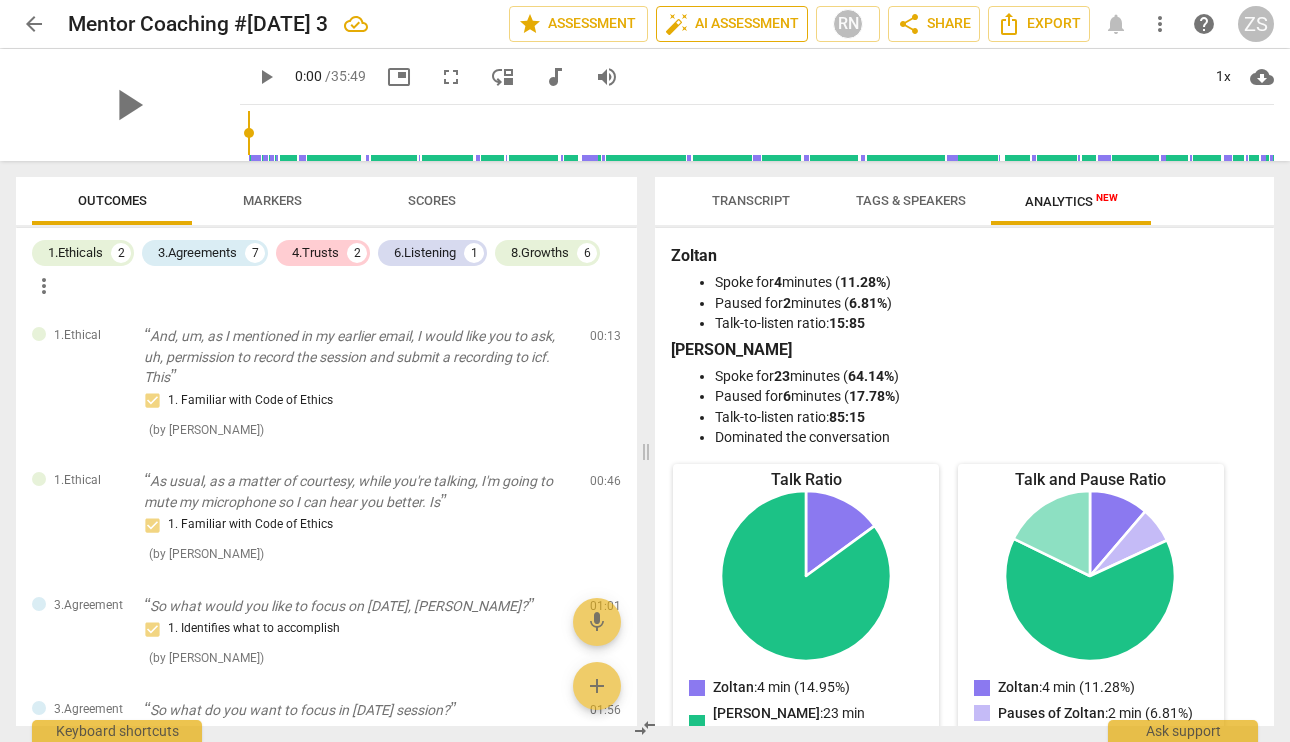 click on "auto_fix_high    AI Assessment" at bounding box center [732, 24] 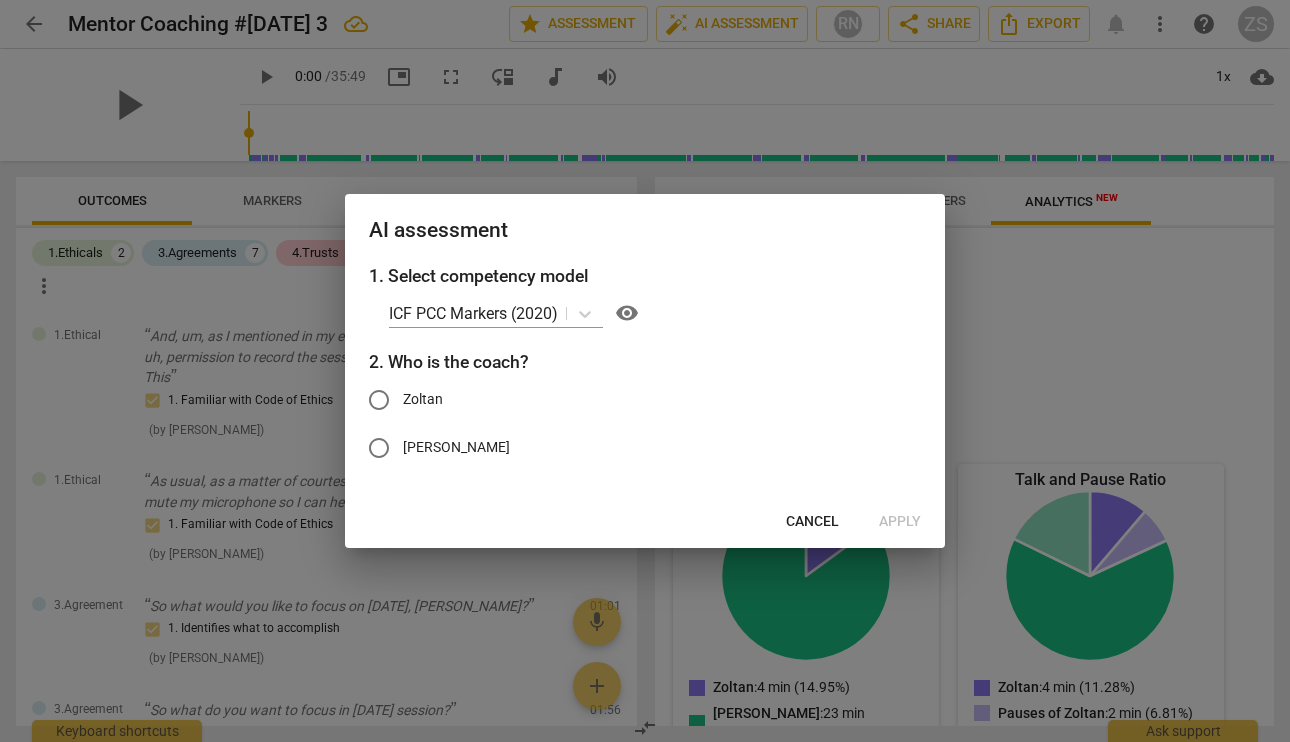 click on "Cancel" at bounding box center (812, 522) 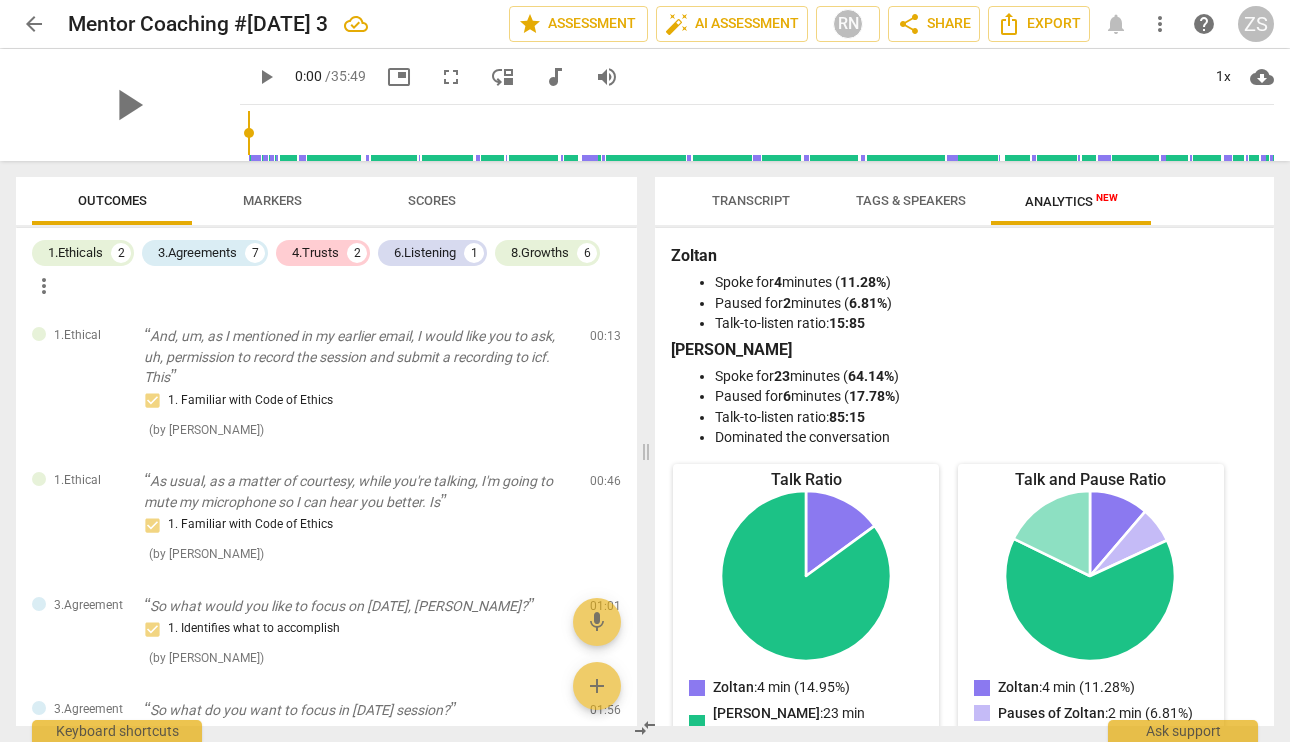 click on "Scores" at bounding box center [432, 200] 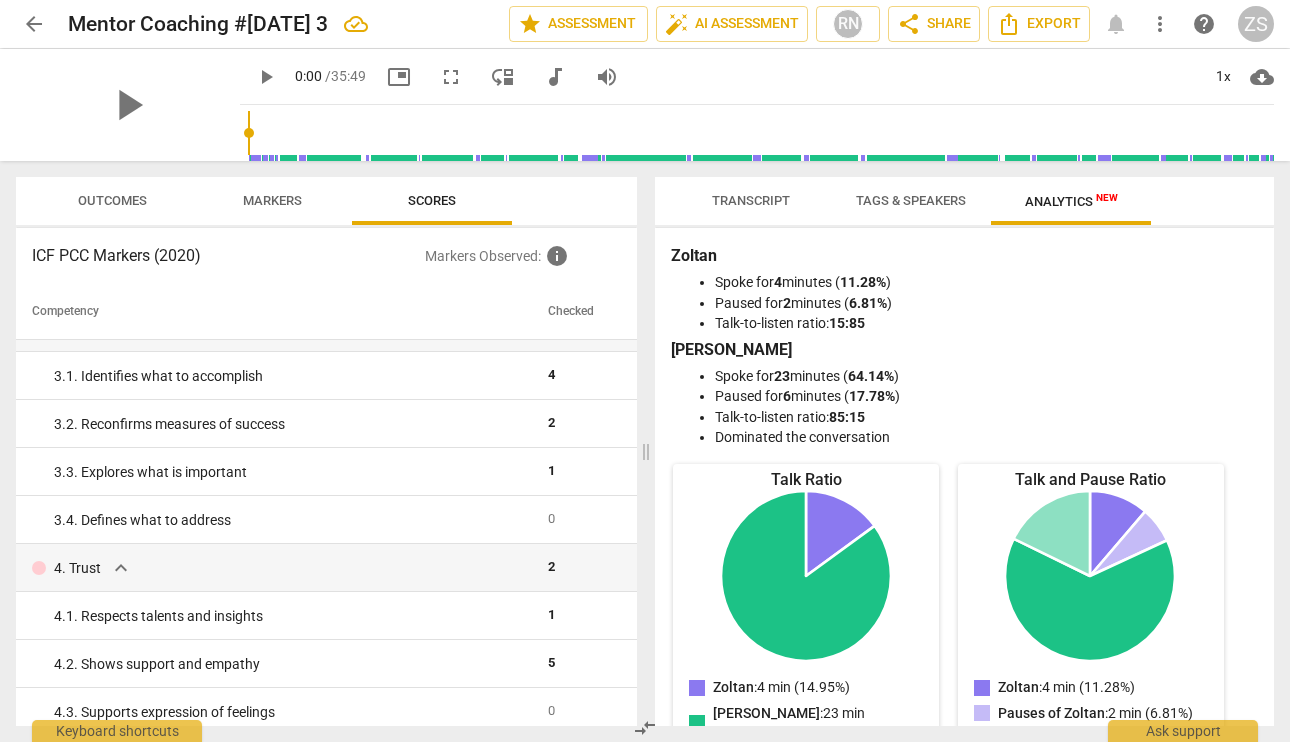 scroll, scrollTop: 0, scrollLeft: 0, axis: both 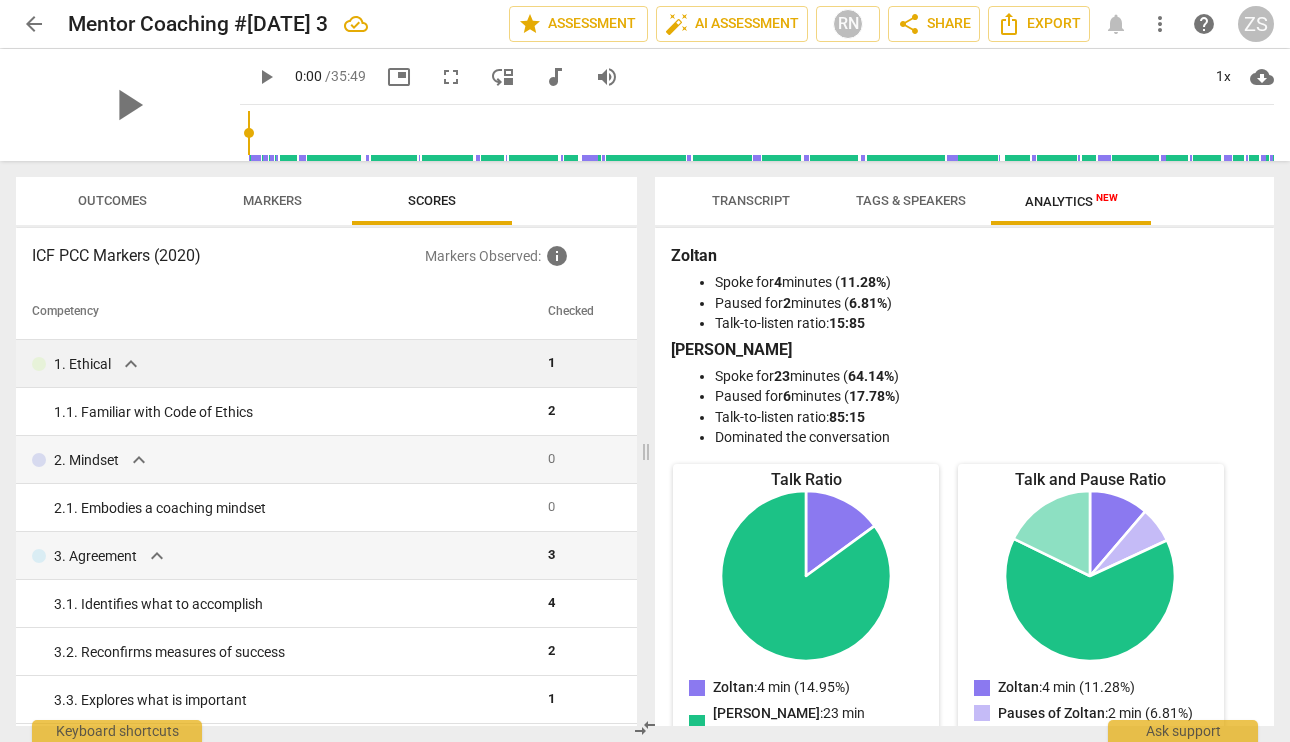 click on "expand_more" at bounding box center (131, 364) 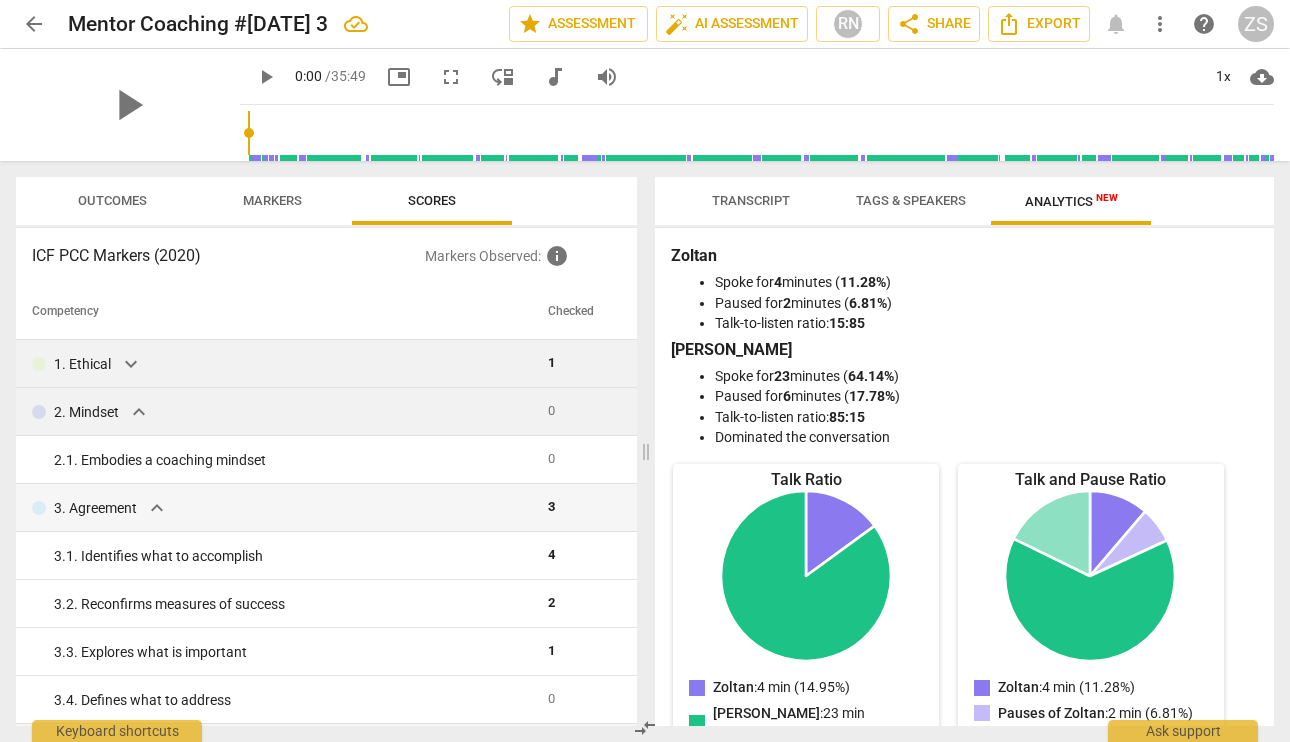 click on "expand_more" at bounding box center [139, 412] 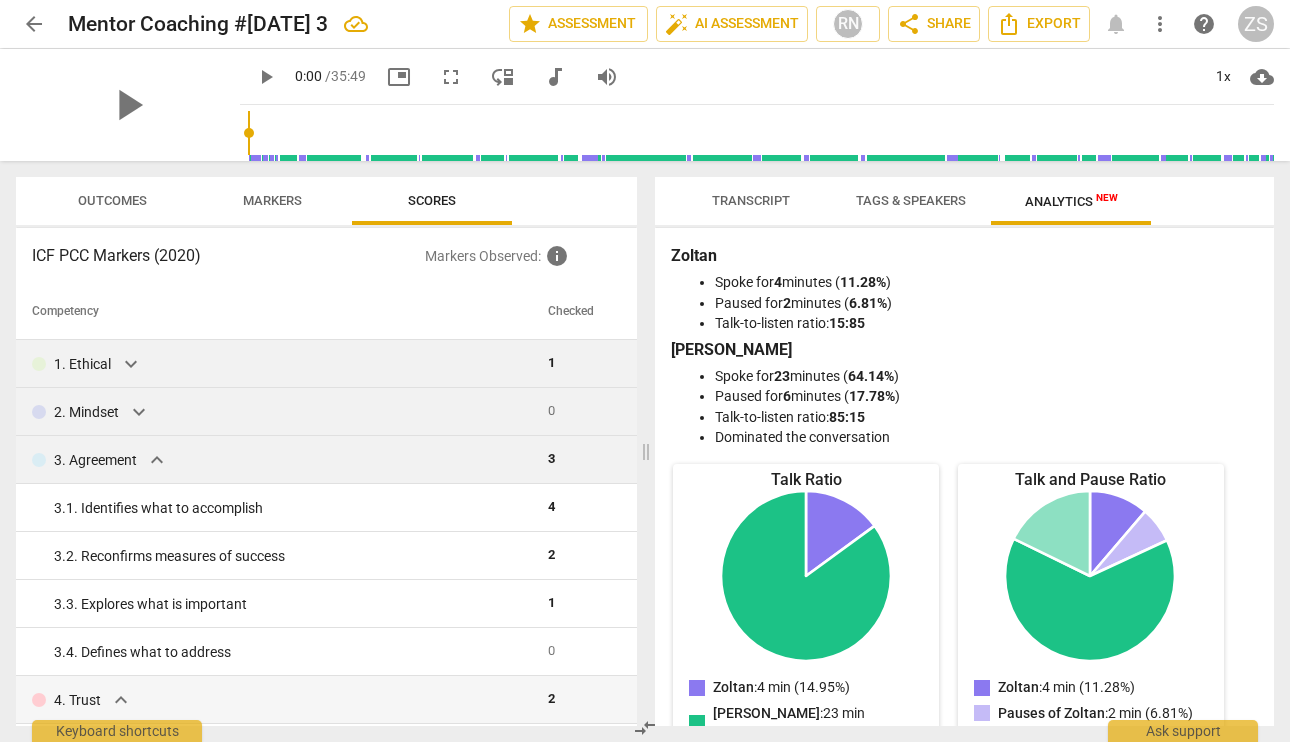 click on "expand_more" at bounding box center (157, 460) 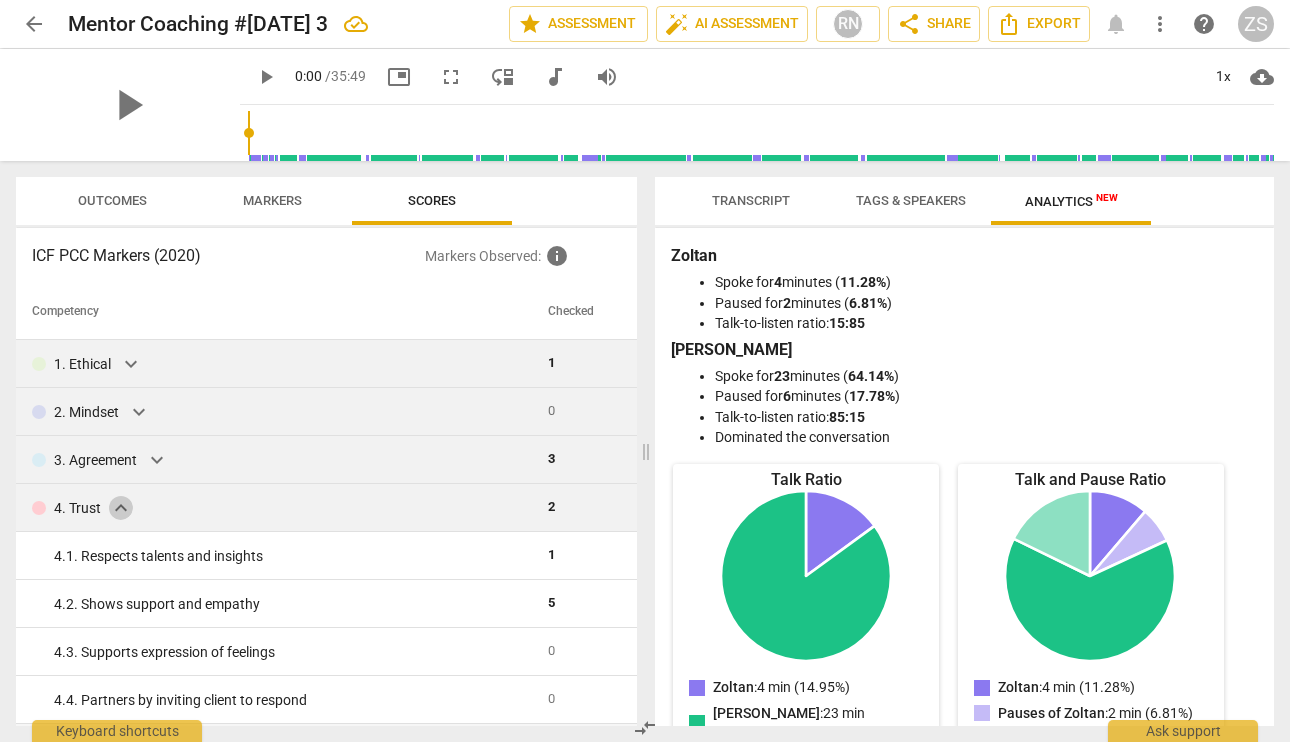 click on "expand_more" at bounding box center [121, 508] 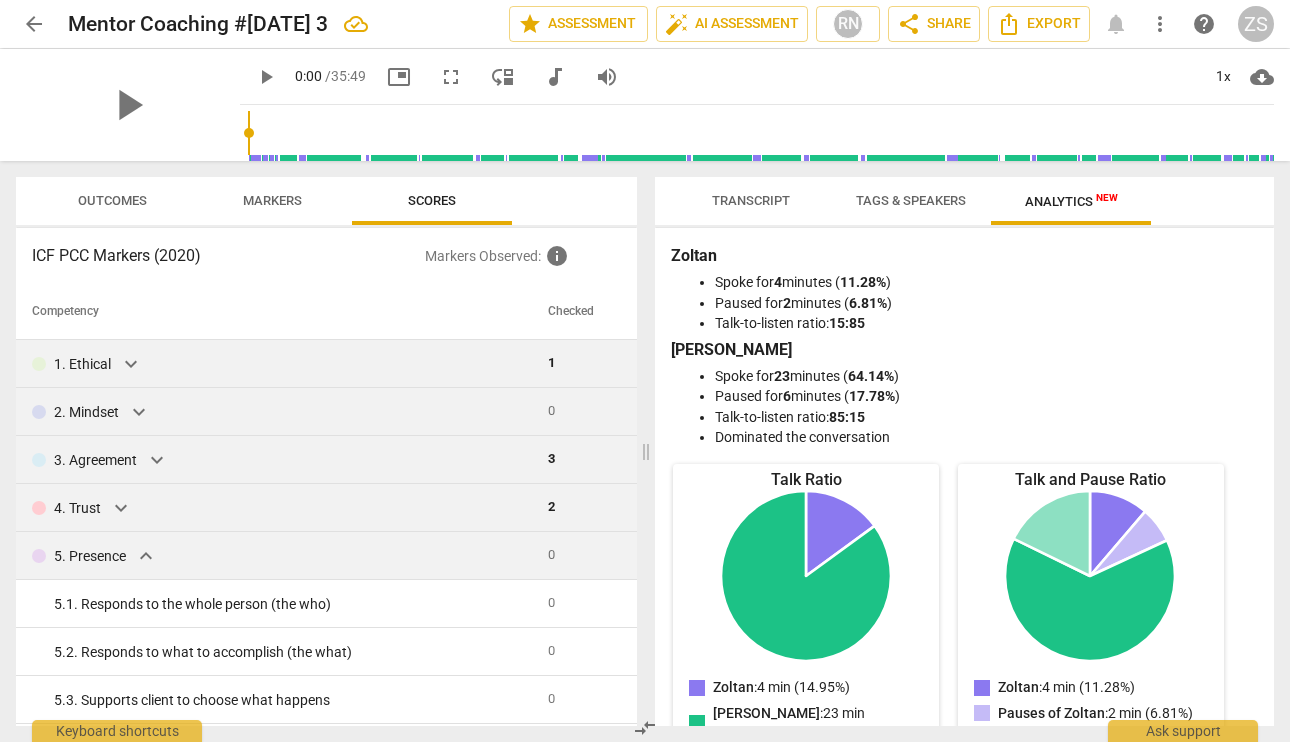 click on "expand_more" at bounding box center [146, 556] 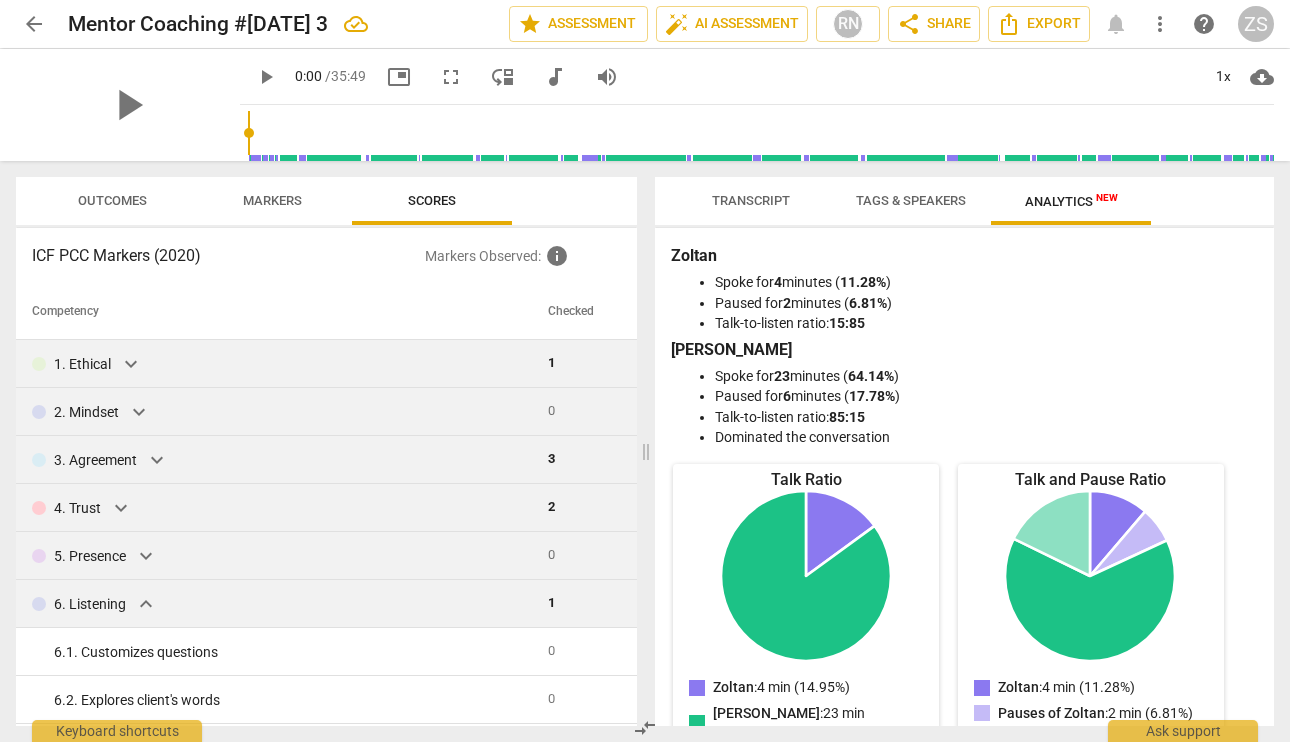 click on "6. Listening expand_more" at bounding box center (278, 604) 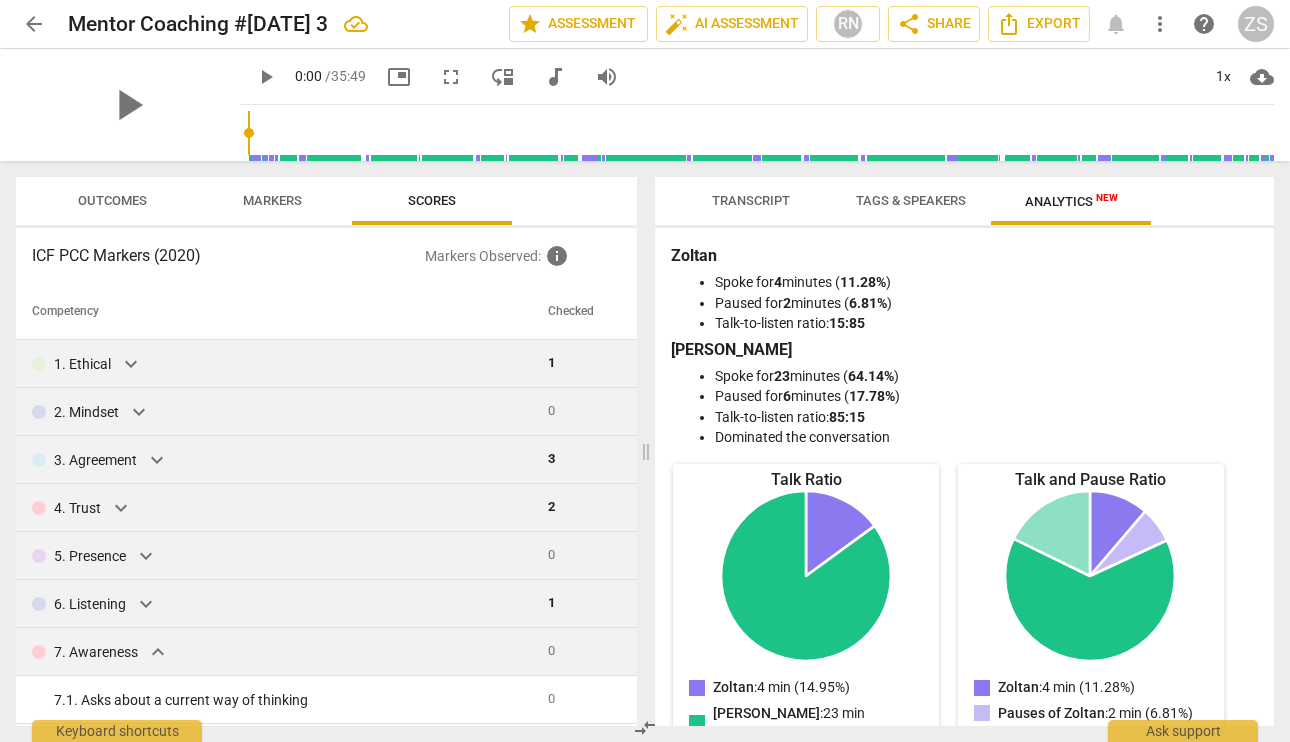 click on "expand_more" at bounding box center [158, 652] 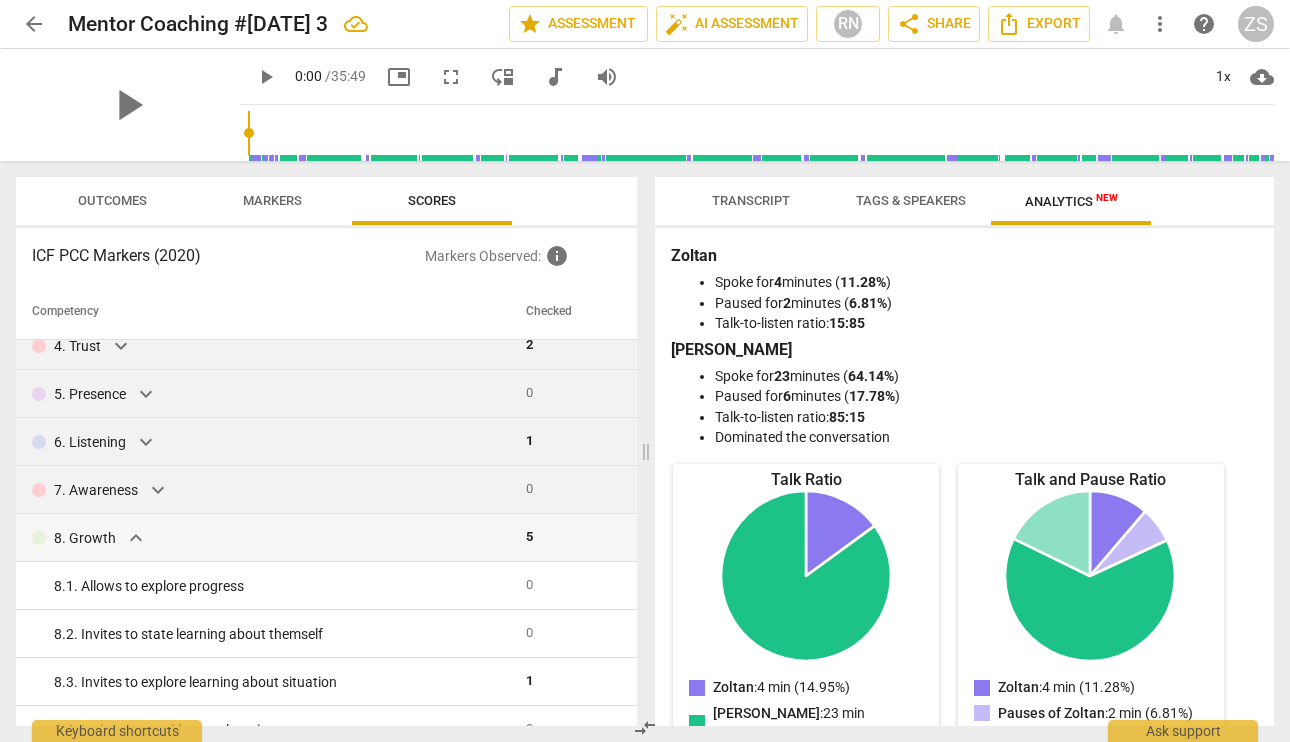 scroll, scrollTop: 165, scrollLeft: 0, axis: vertical 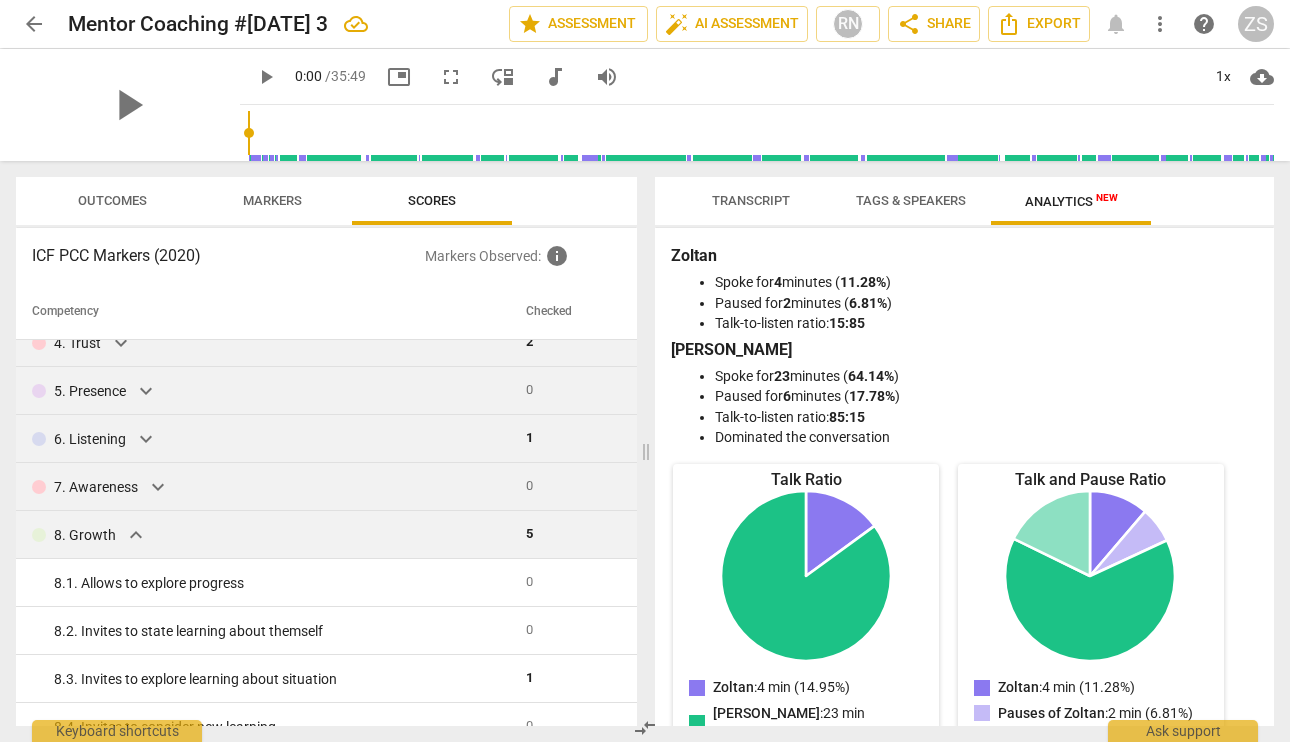 click on "expand_more" at bounding box center [136, 535] 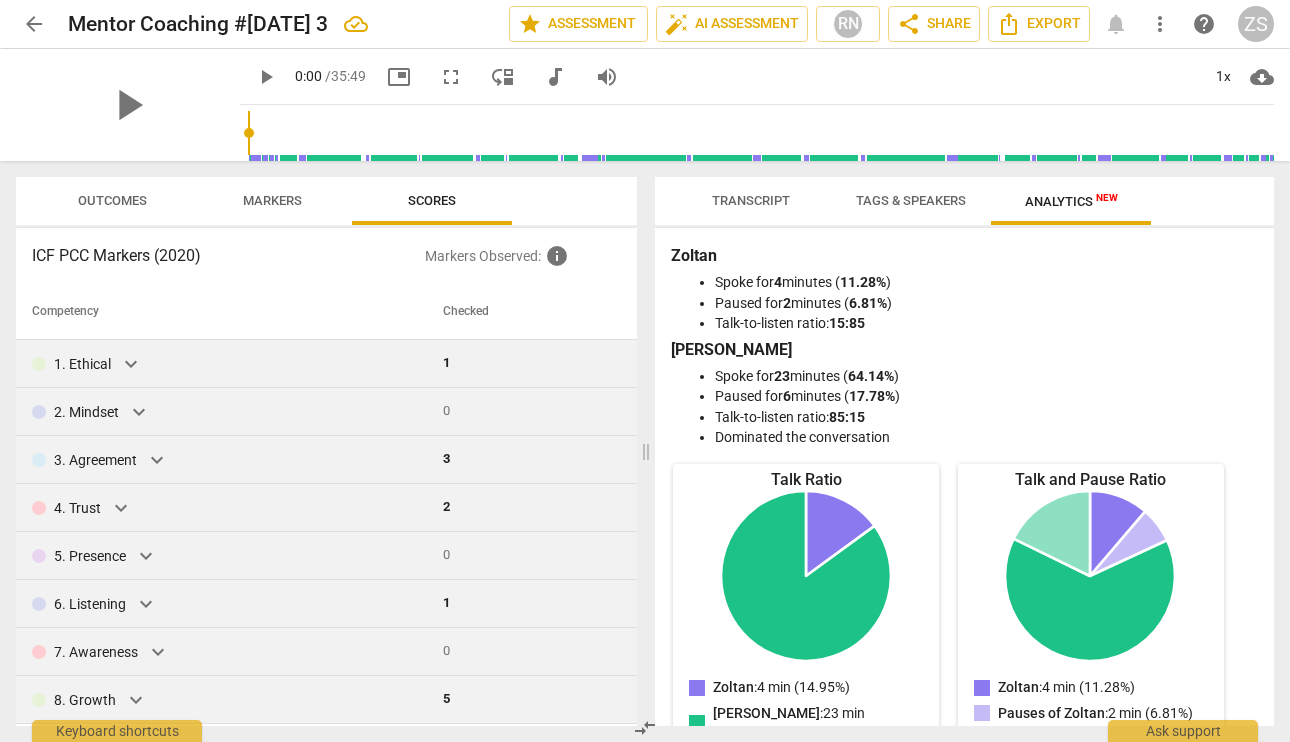 scroll, scrollTop: 0, scrollLeft: 0, axis: both 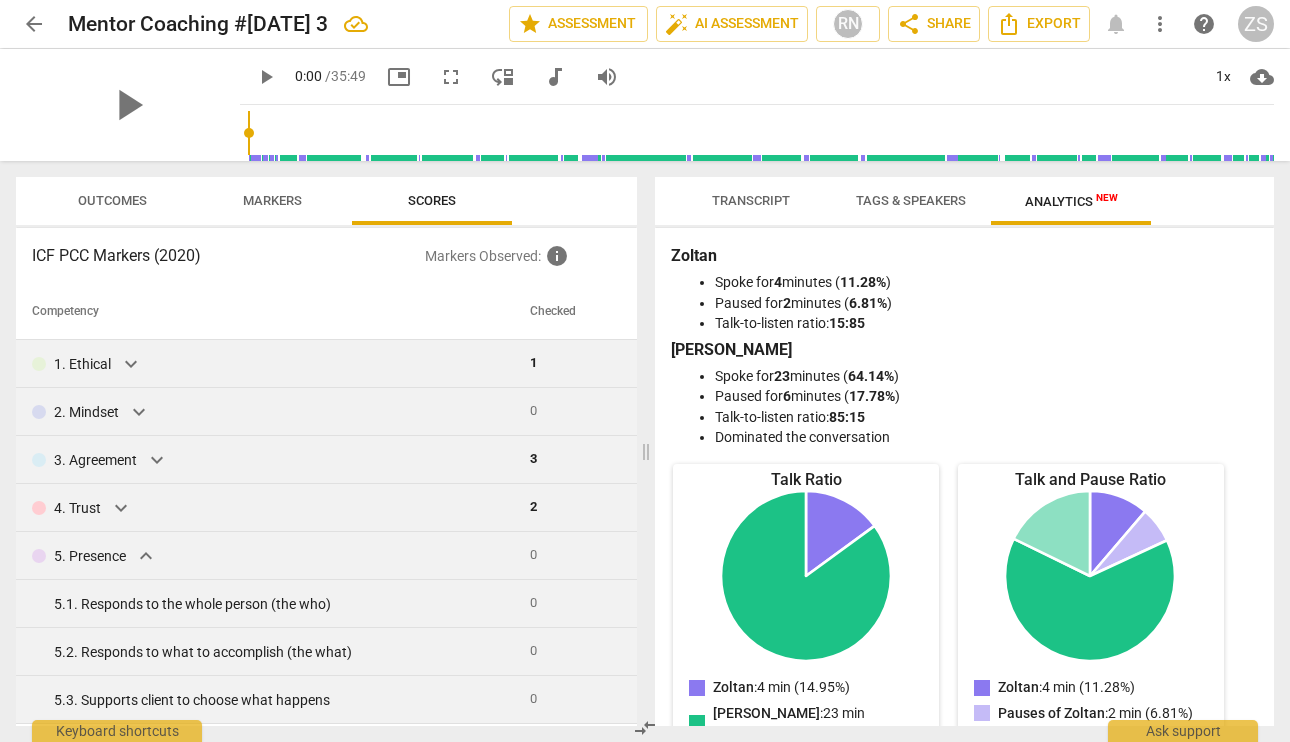click on "expand_more" at bounding box center (146, 556) 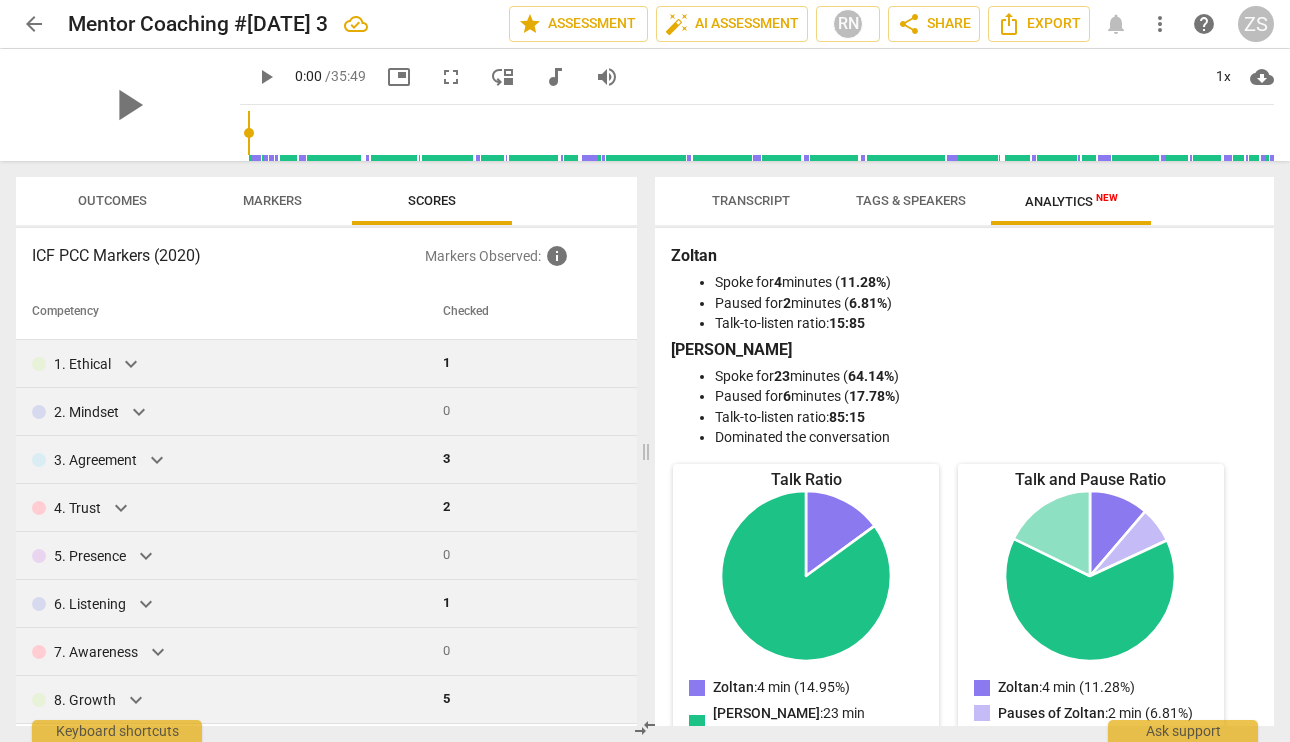 click on "expand_more" at bounding box center [139, 412] 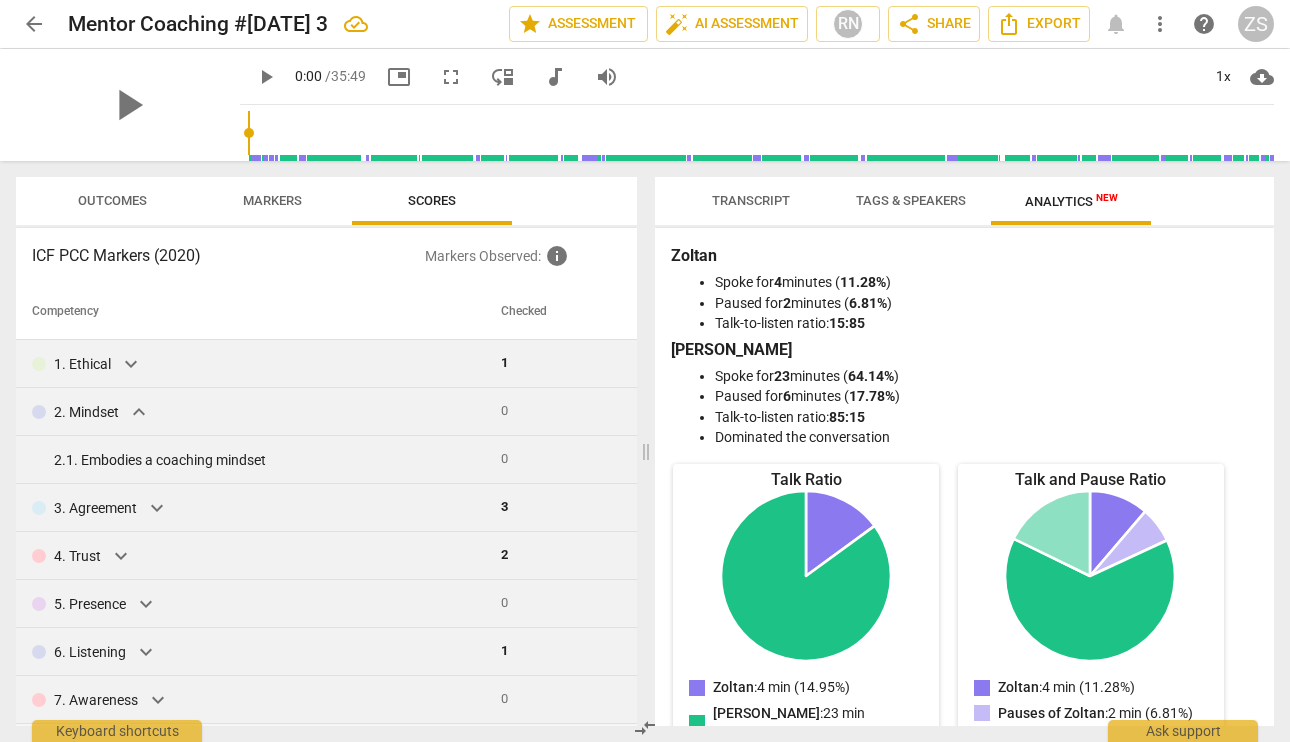 click on "2. 1. Embodies a coaching mindset" at bounding box center (269, 460) 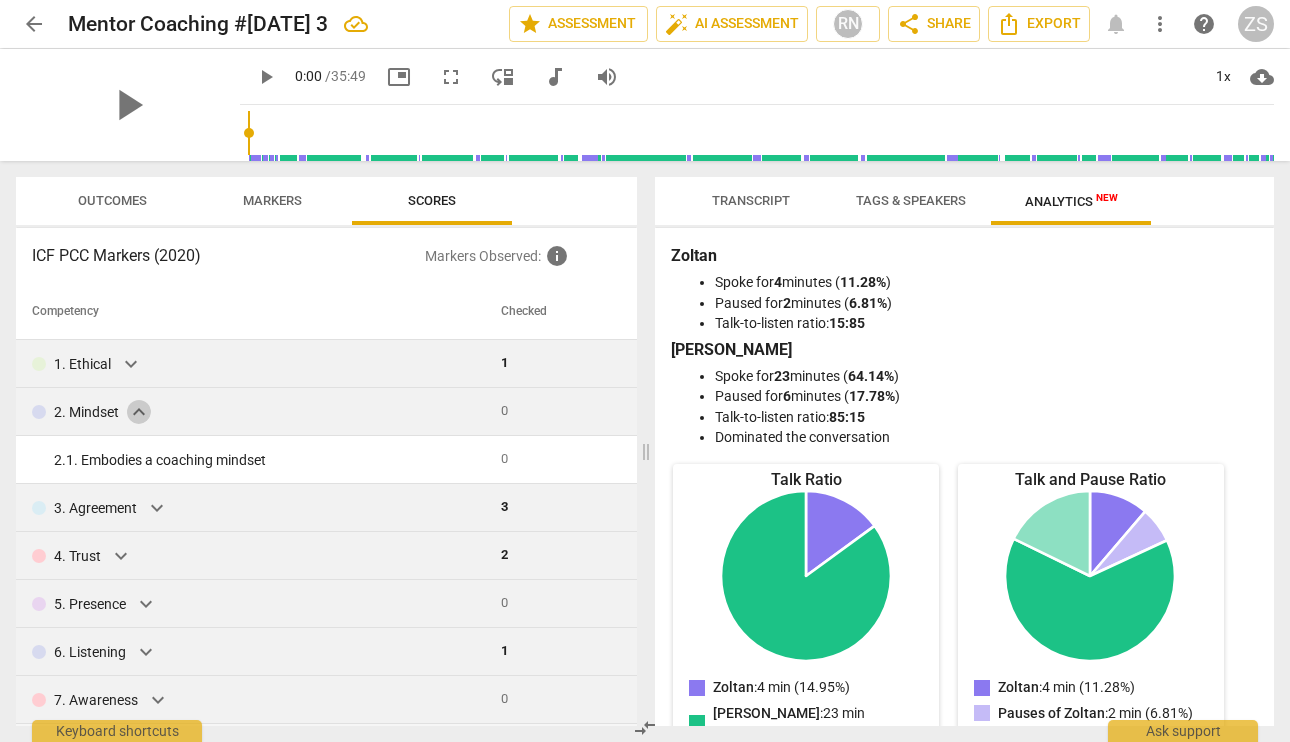 click on "expand_more" at bounding box center (139, 412) 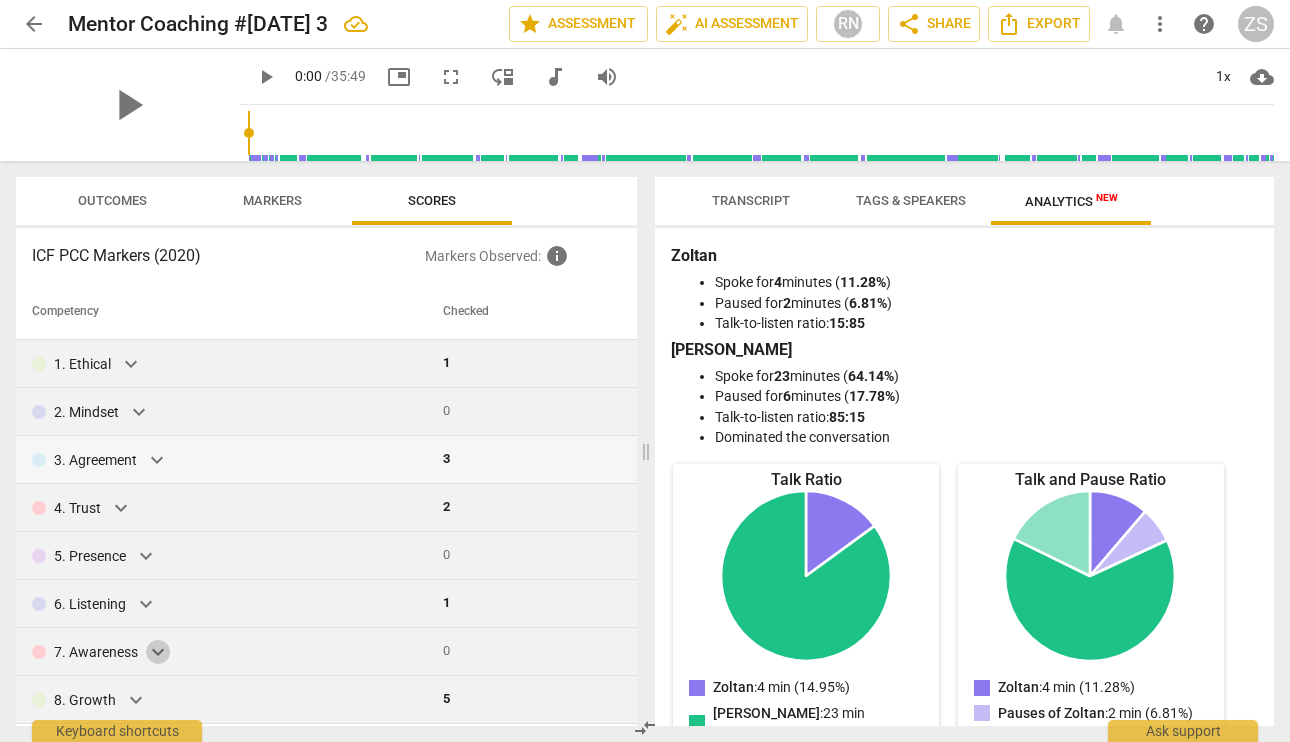 click on "expand_more" at bounding box center [158, 652] 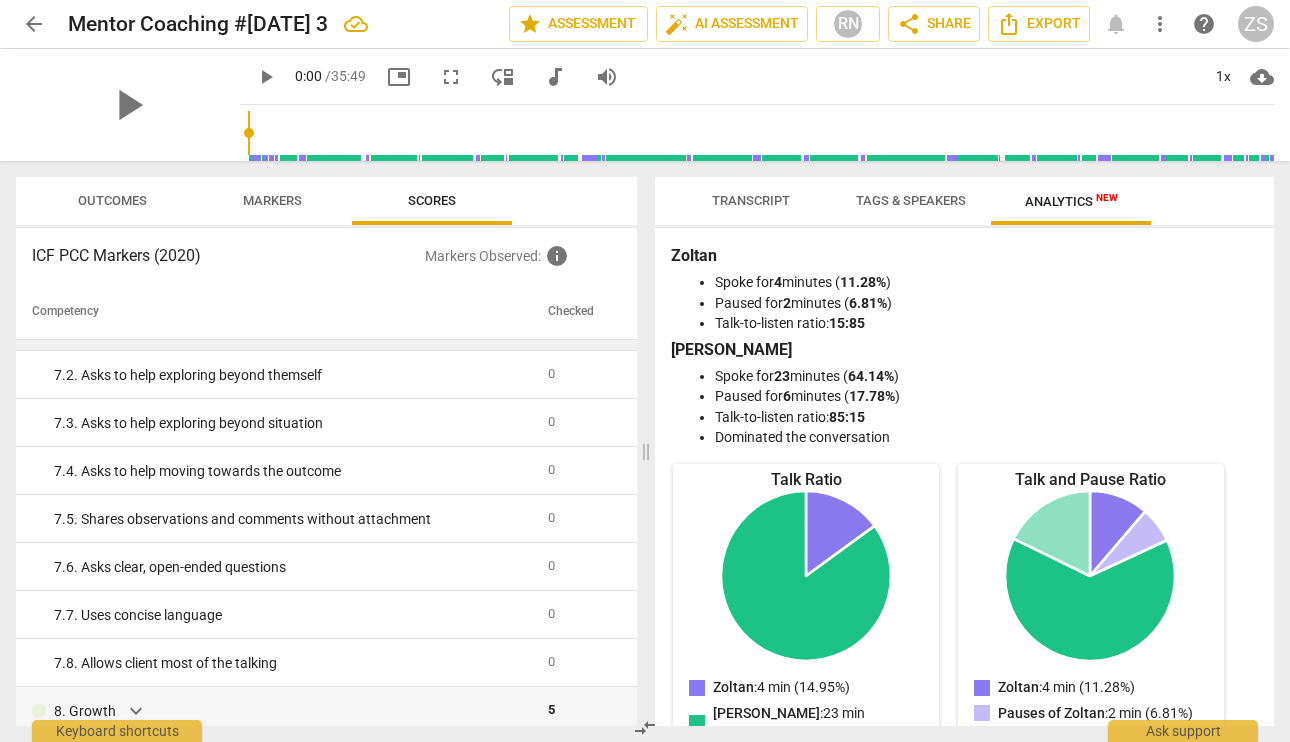 scroll, scrollTop: 382, scrollLeft: 0, axis: vertical 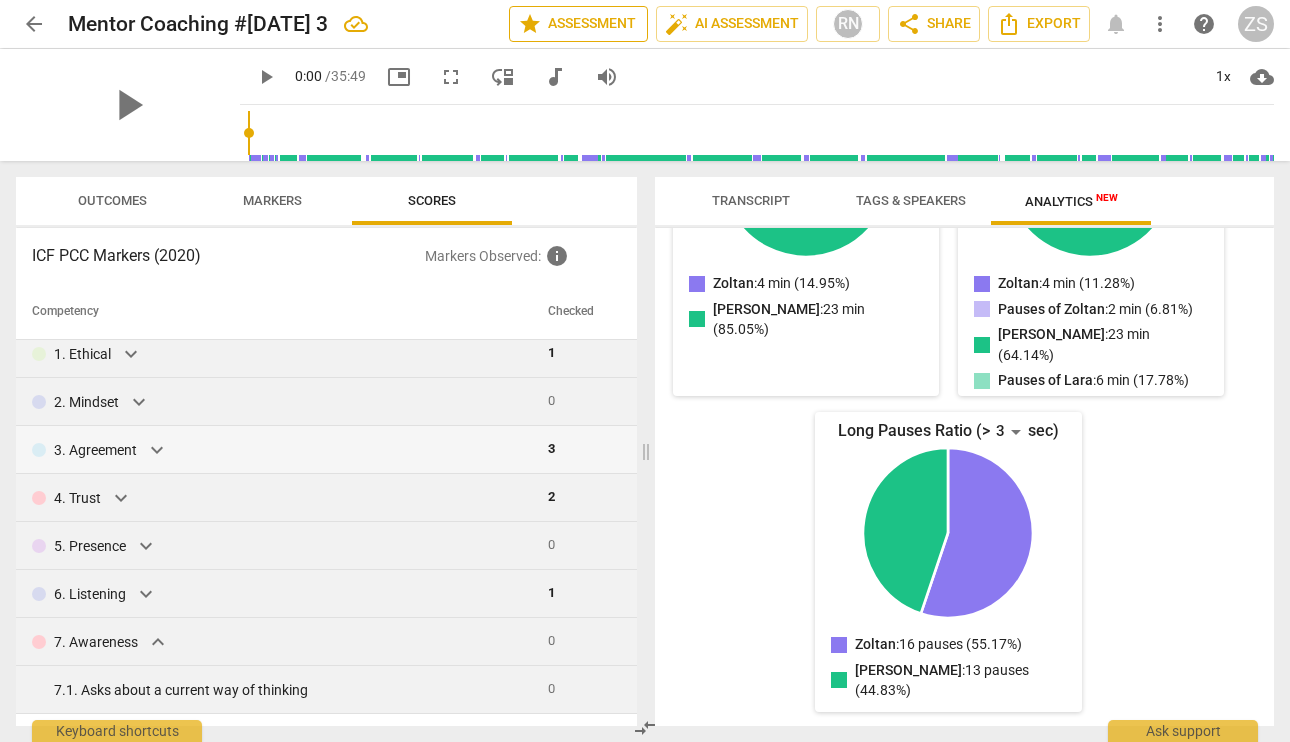 click on "star    Assessment" at bounding box center [578, 24] 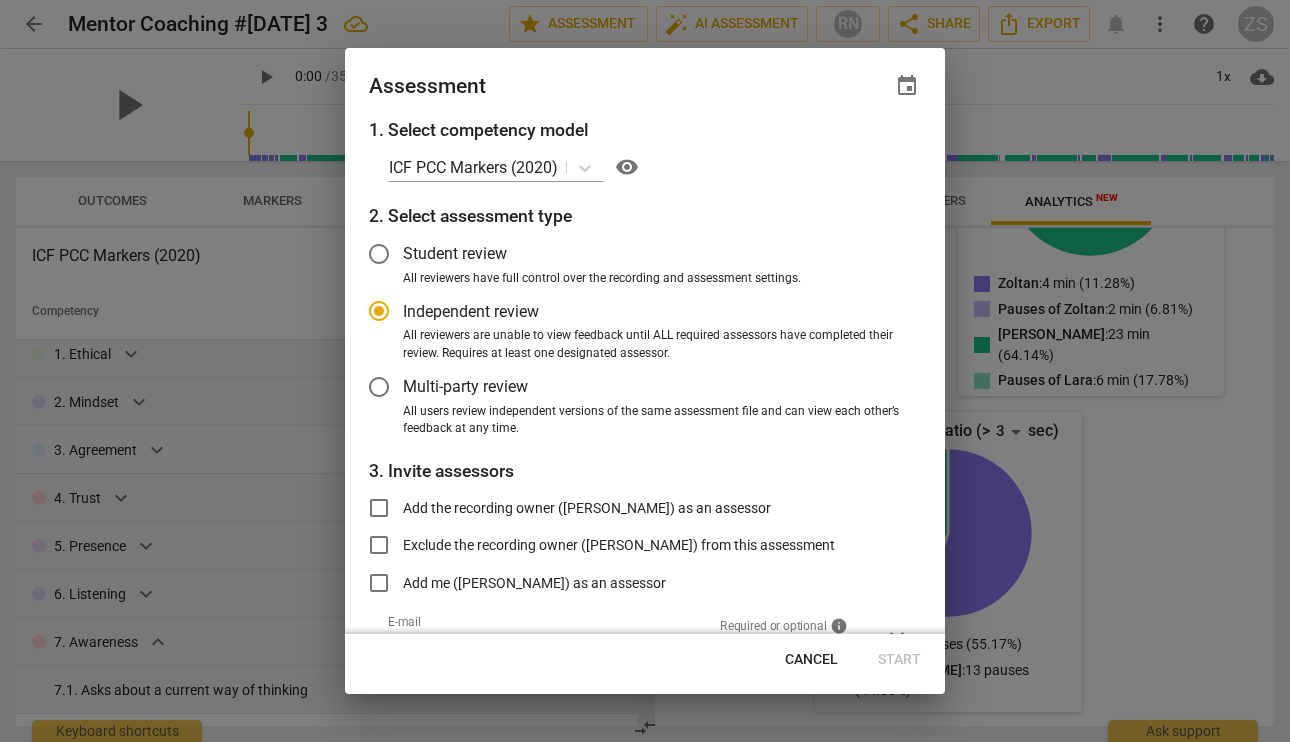 scroll, scrollTop: 0, scrollLeft: 0, axis: both 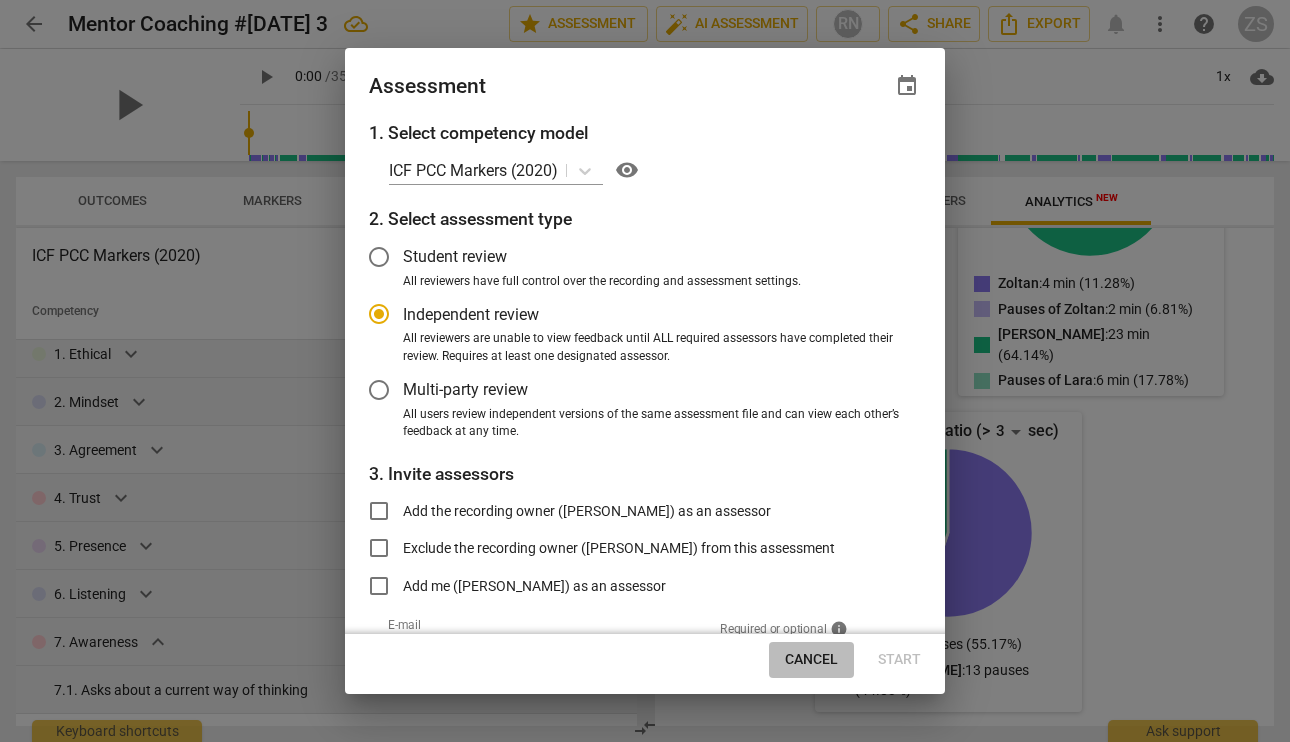click on "Cancel" at bounding box center (811, 660) 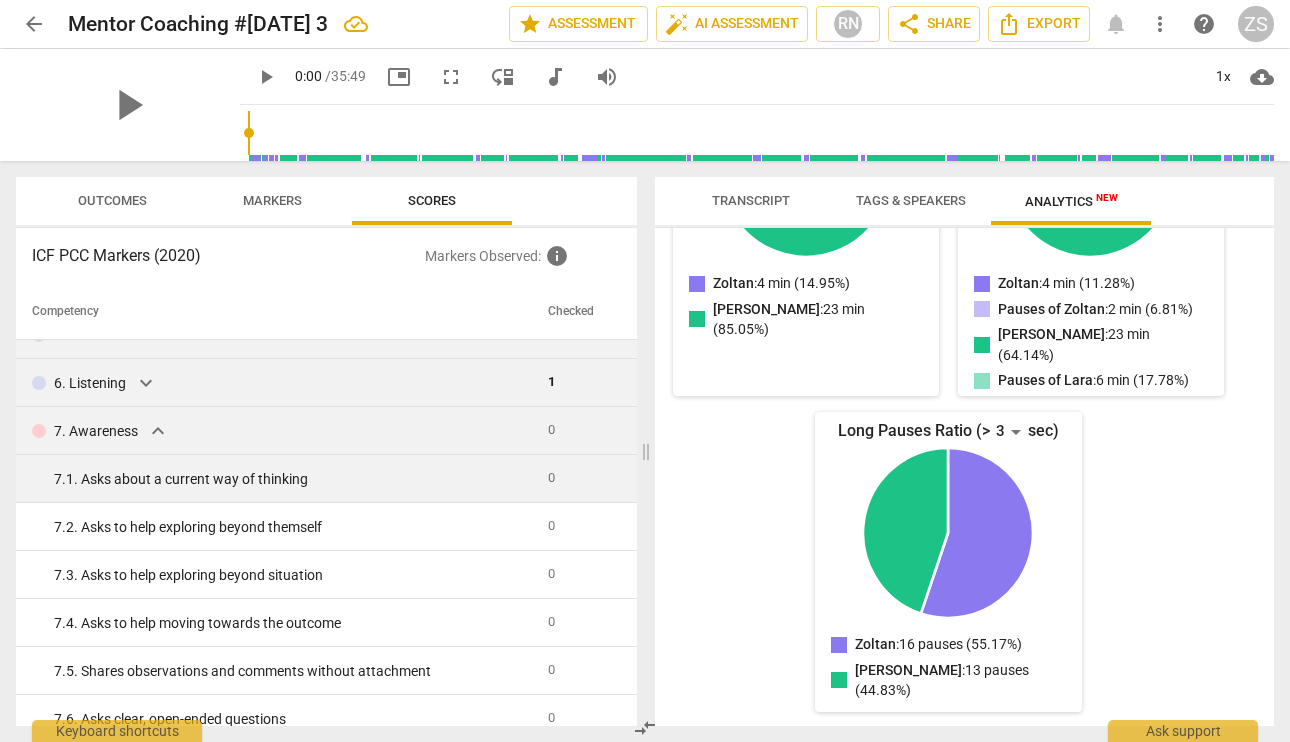 scroll, scrollTop: 234, scrollLeft: 0, axis: vertical 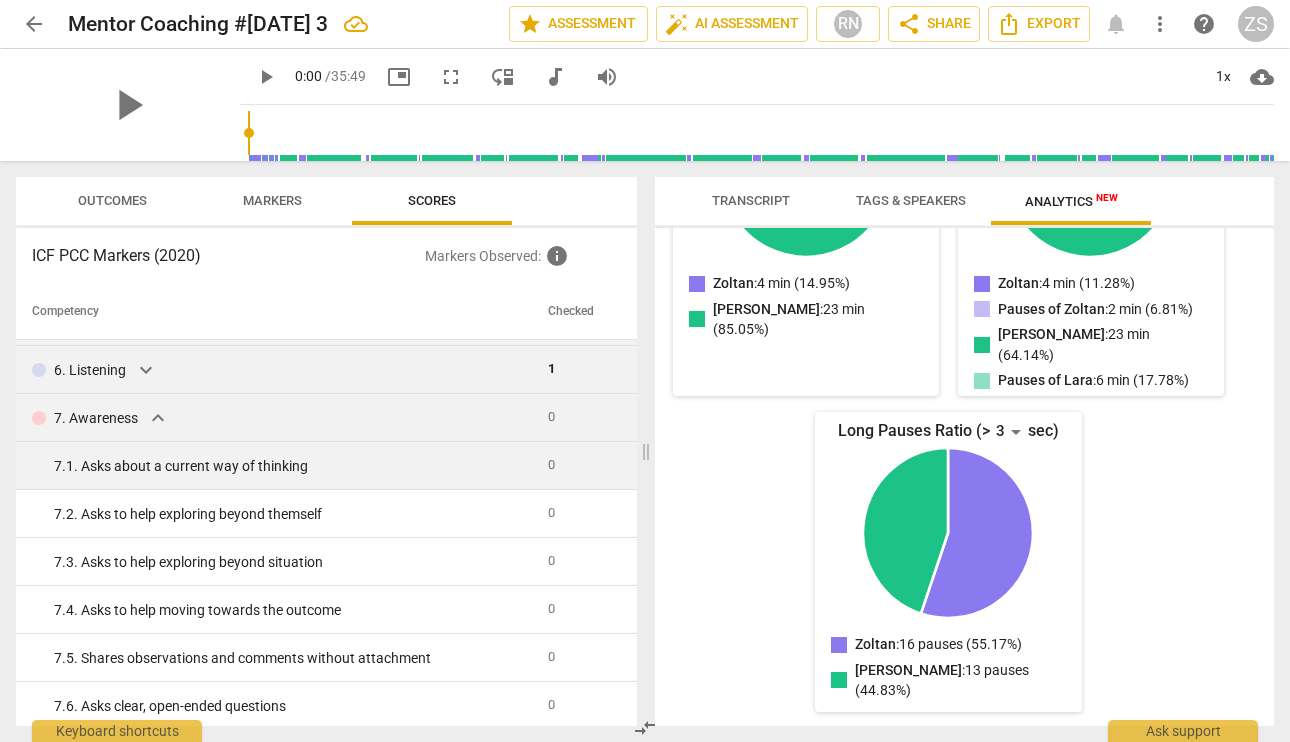 click on "expand_more" at bounding box center [158, 418] 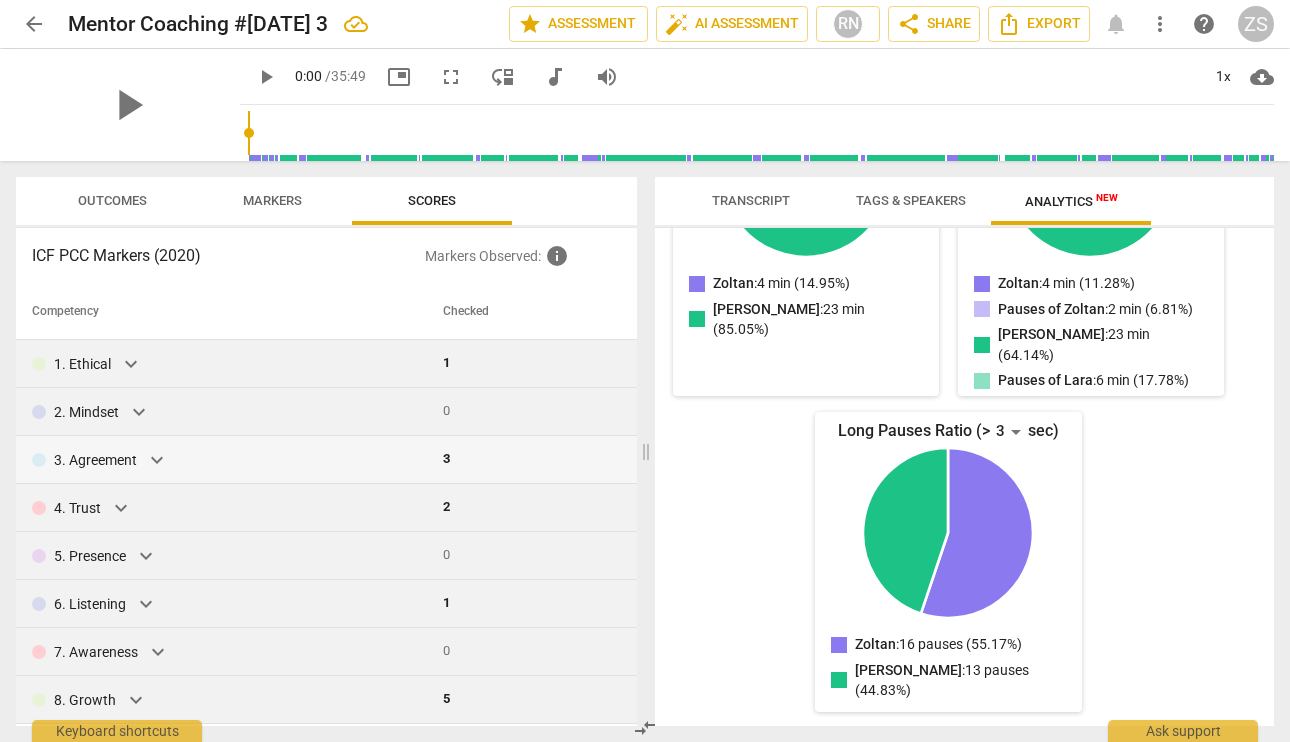 click on "Markers" at bounding box center (272, 201) 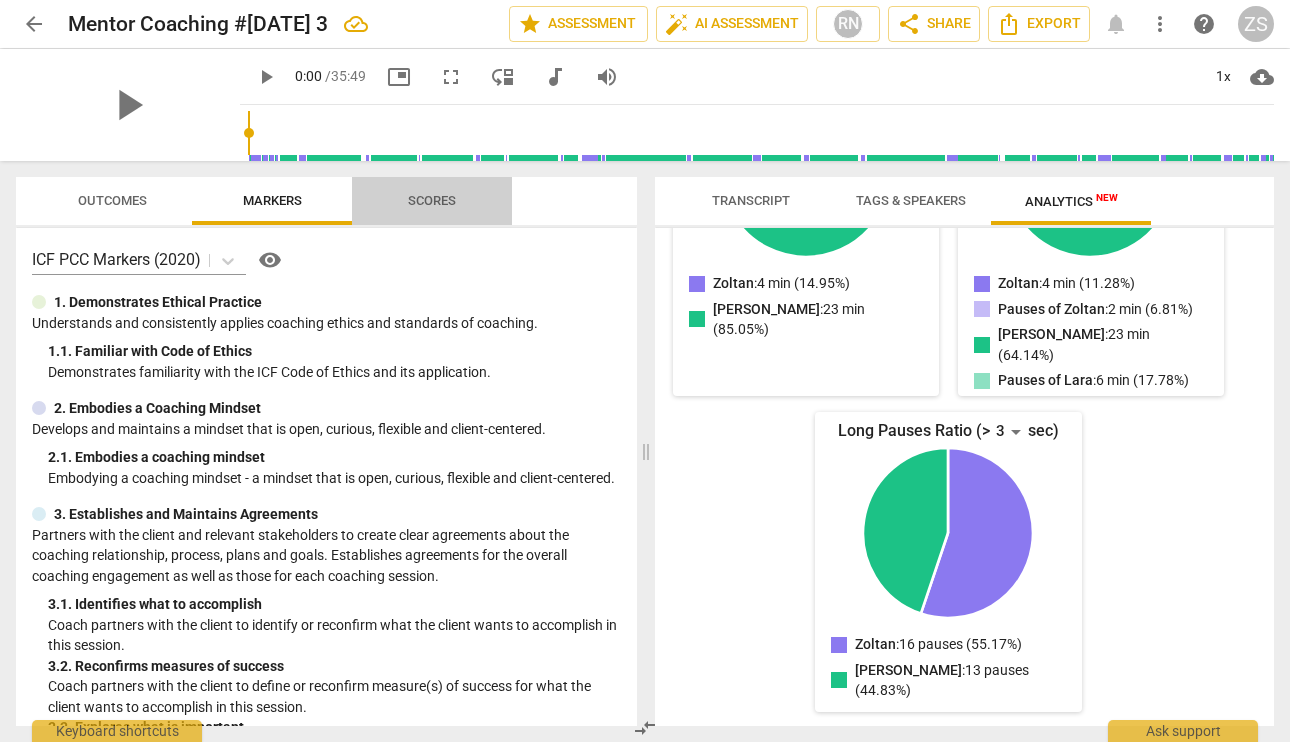 click on "Scores" at bounding box center (432, 200) 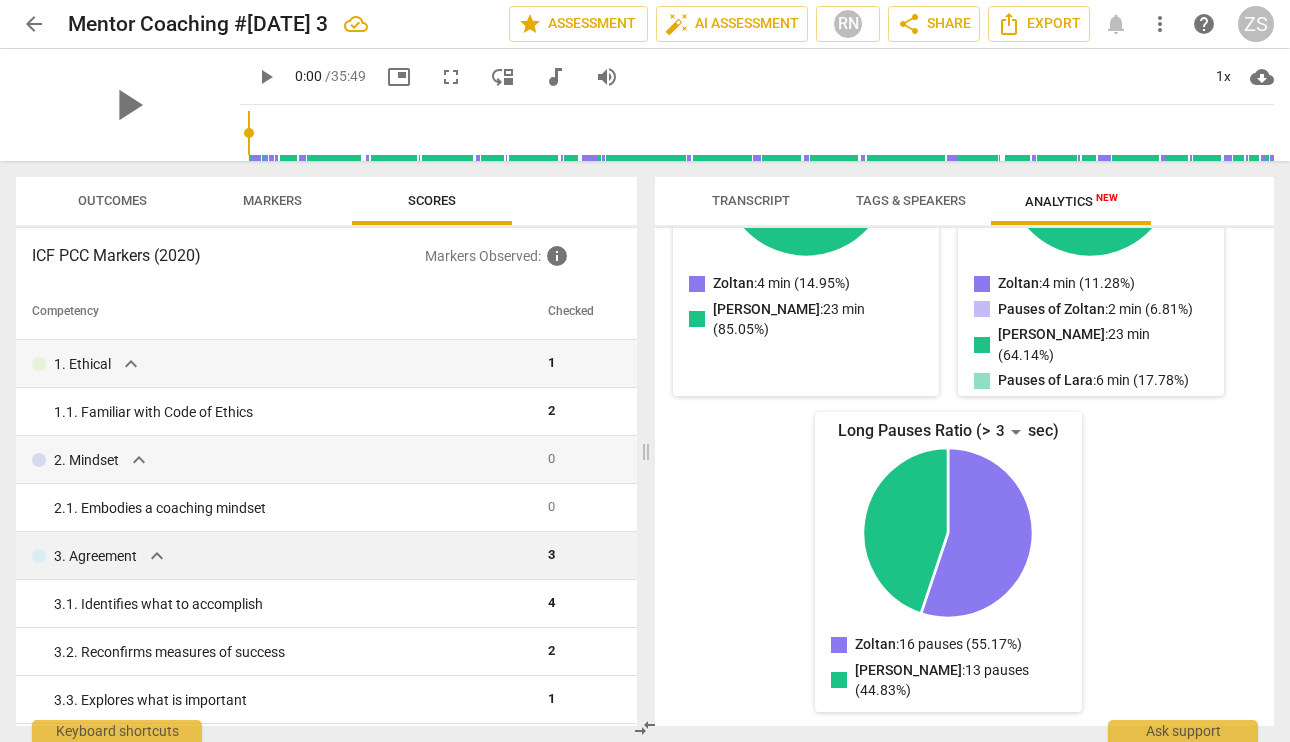 click on "expand_more" at bounding box center [157, 556] 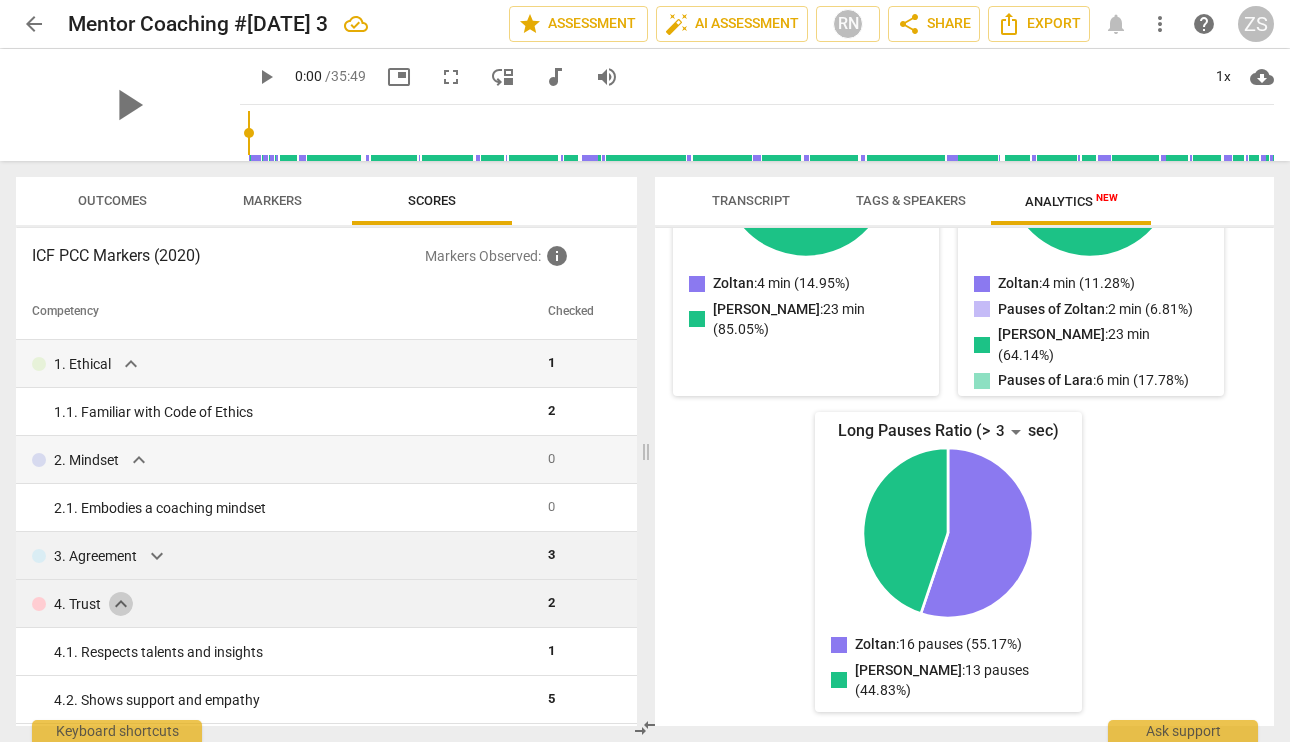 click on "expand_more" at bounding box center (121, 604) 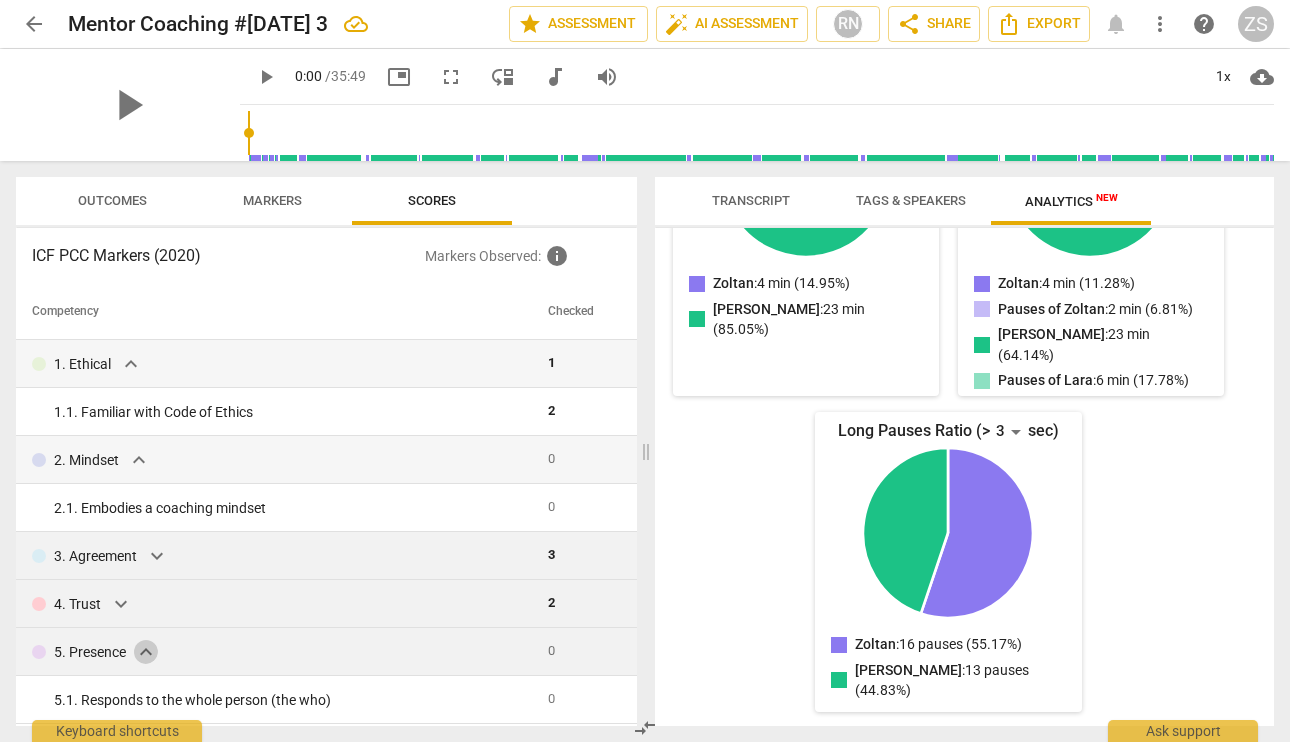 click on "expand_more" at bounding box center (146, 652) 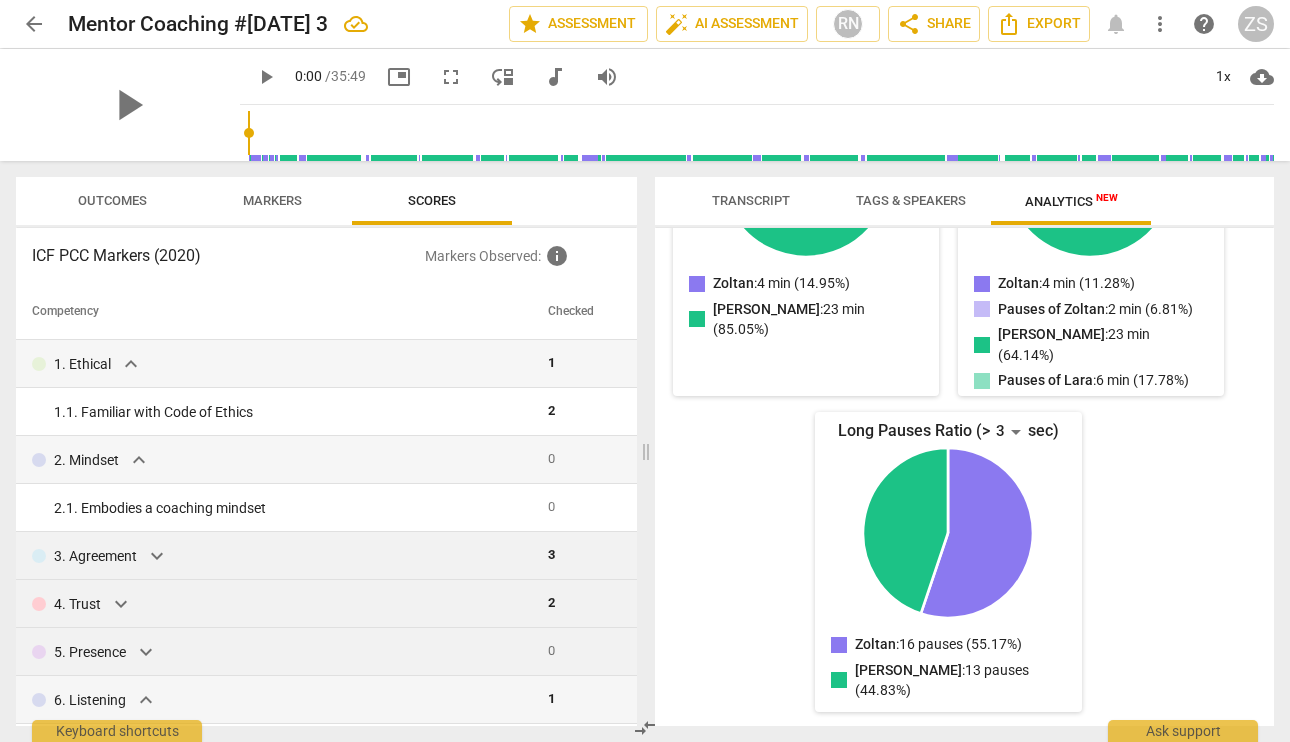 click on "Markers" at bounding box center (272, 200) 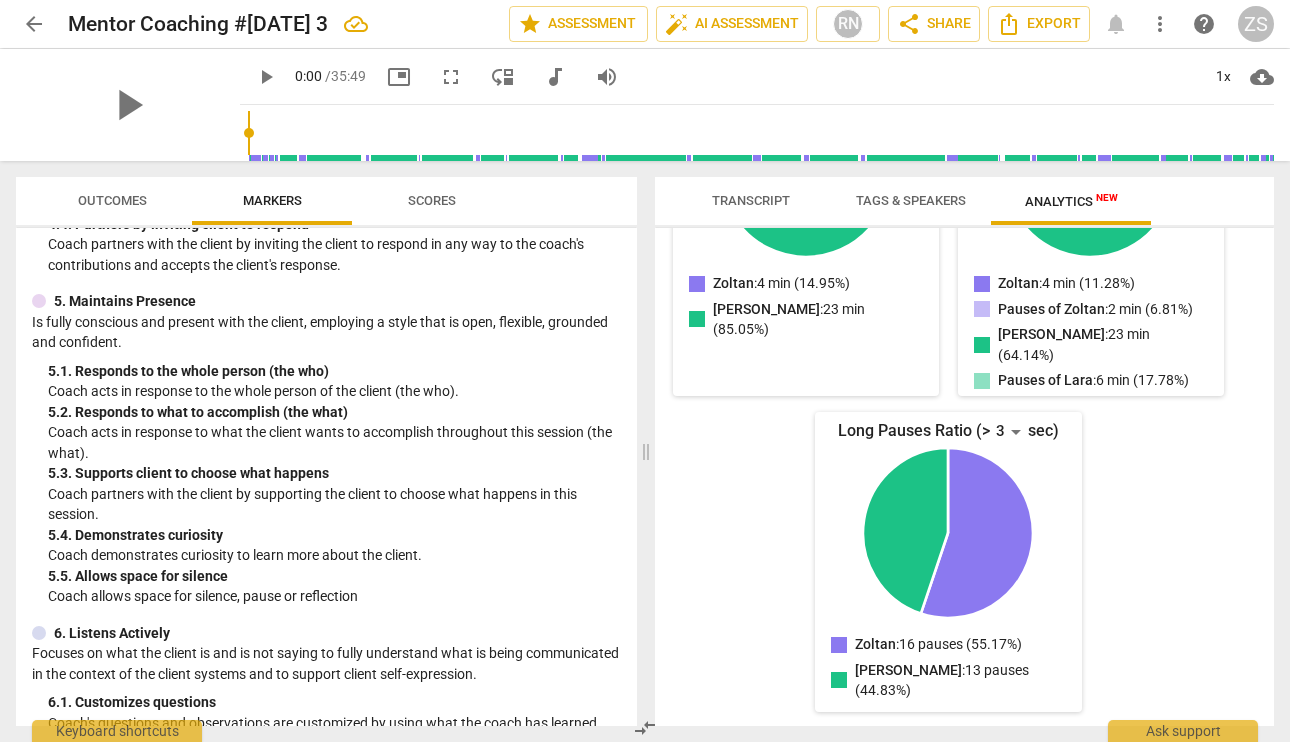 scroll, scrollTop: 878, scrollLeft: 0, axis: vertical 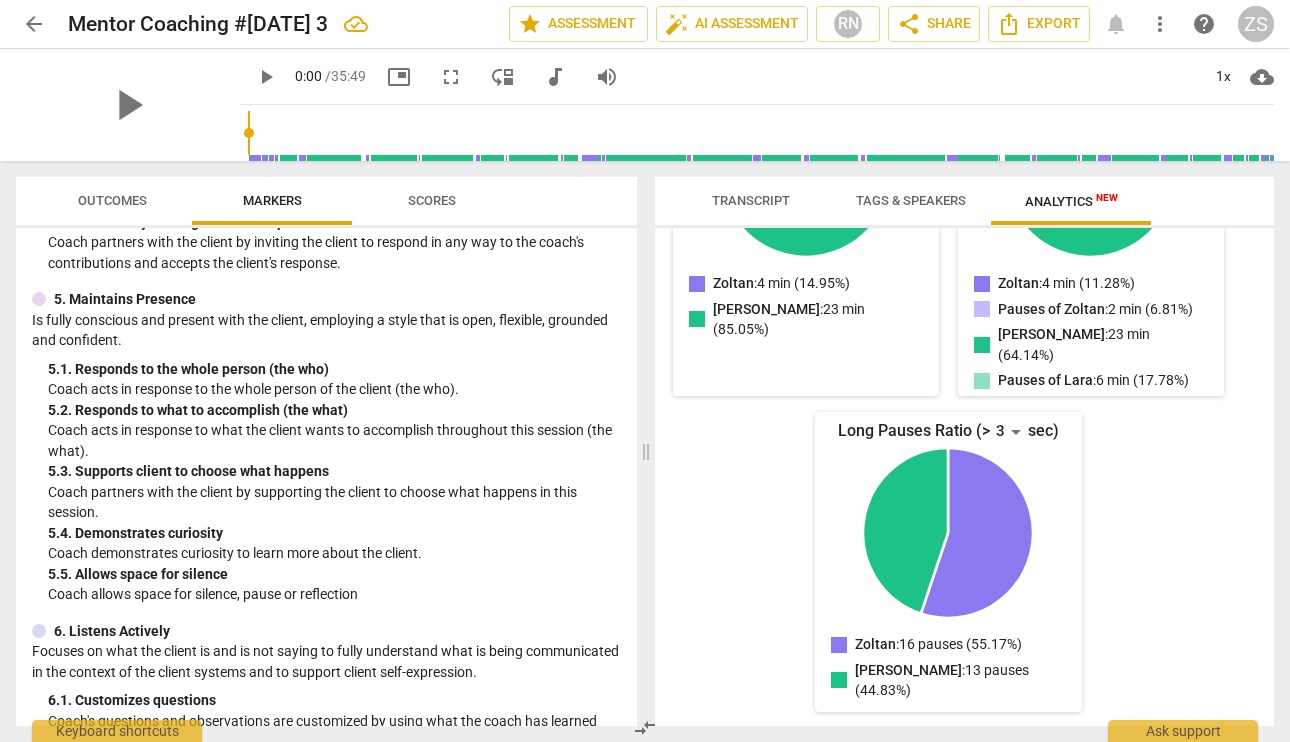 click on "Transcript" at bounding box center [751, 201] 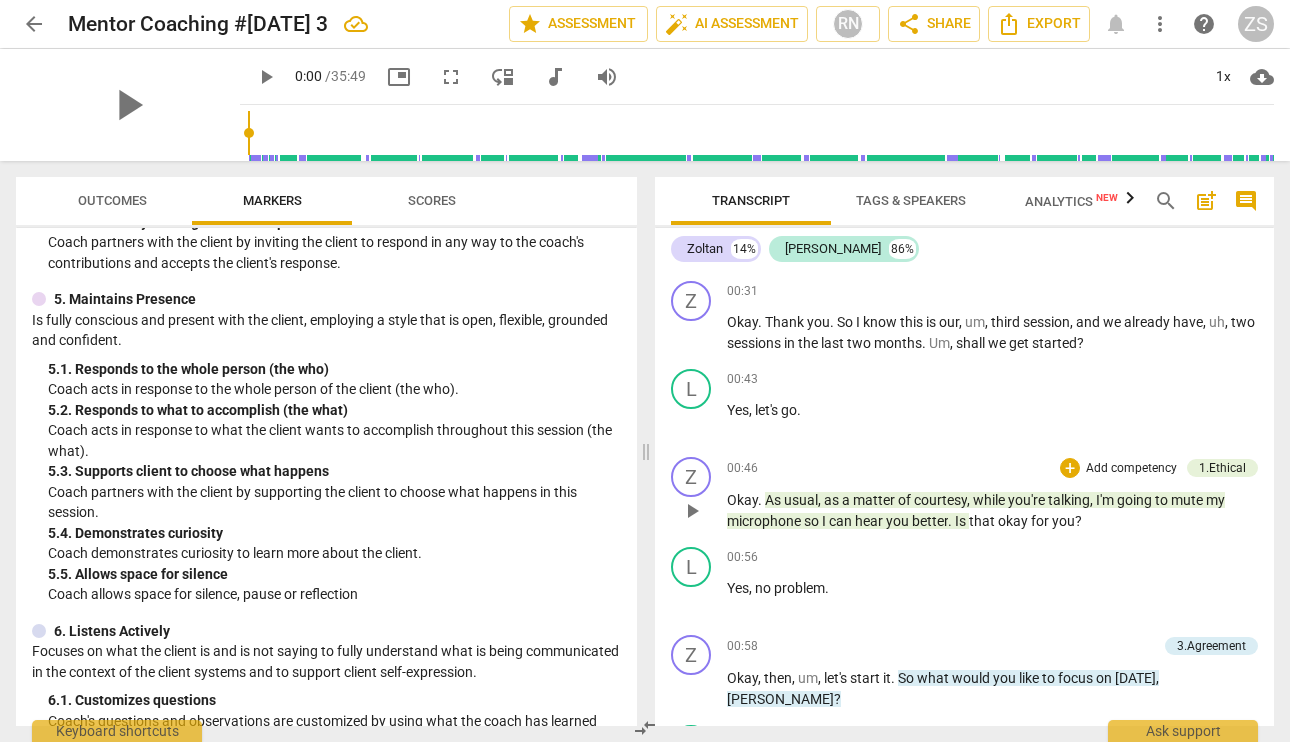 scroll, scrollTop: 0, scrollLeft: 0, axis: both 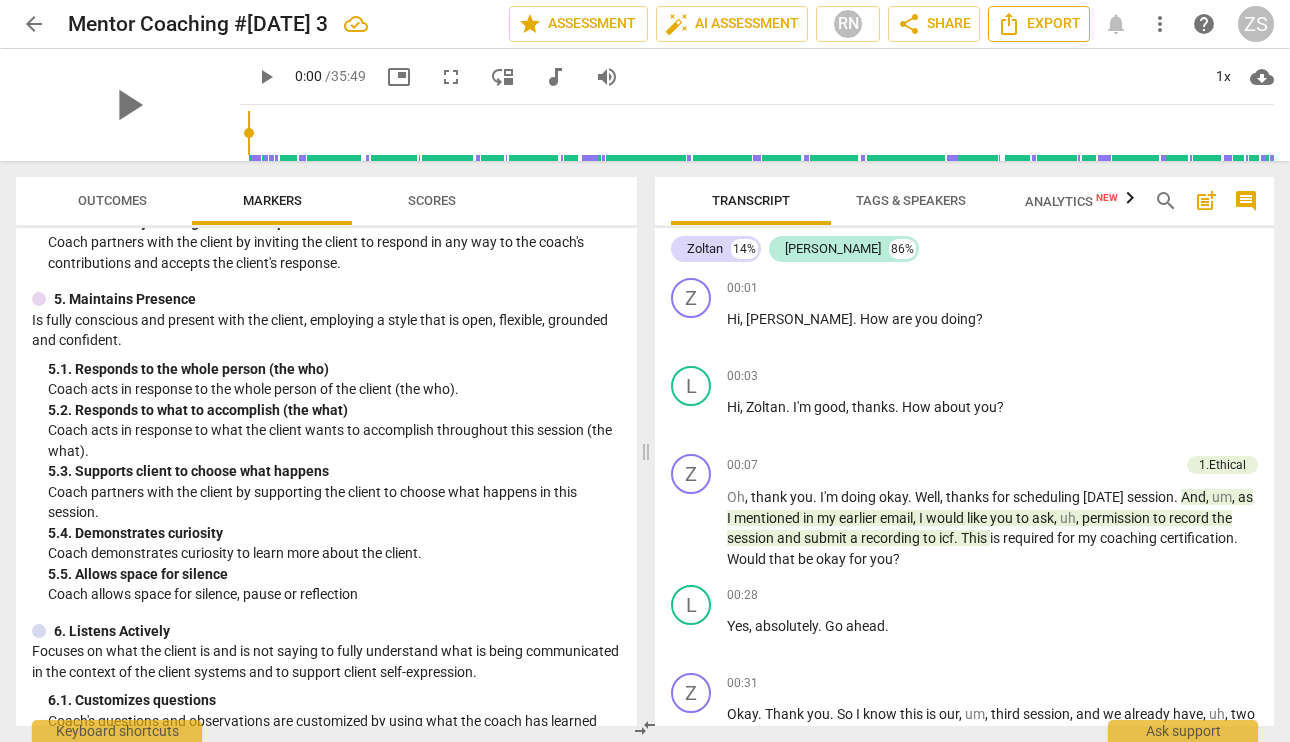 click on "Export" at bounding box center [1039, 24] 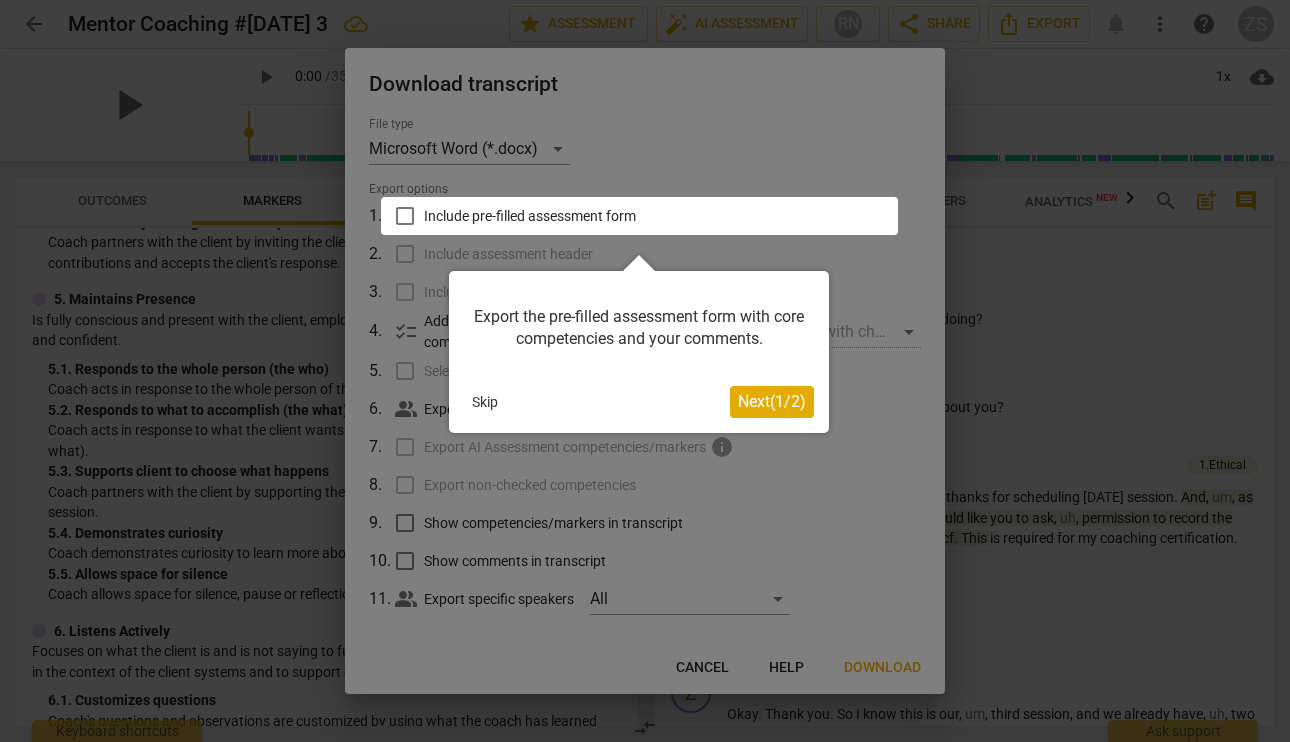 click on "Skip" at bounding box center [485, 402] 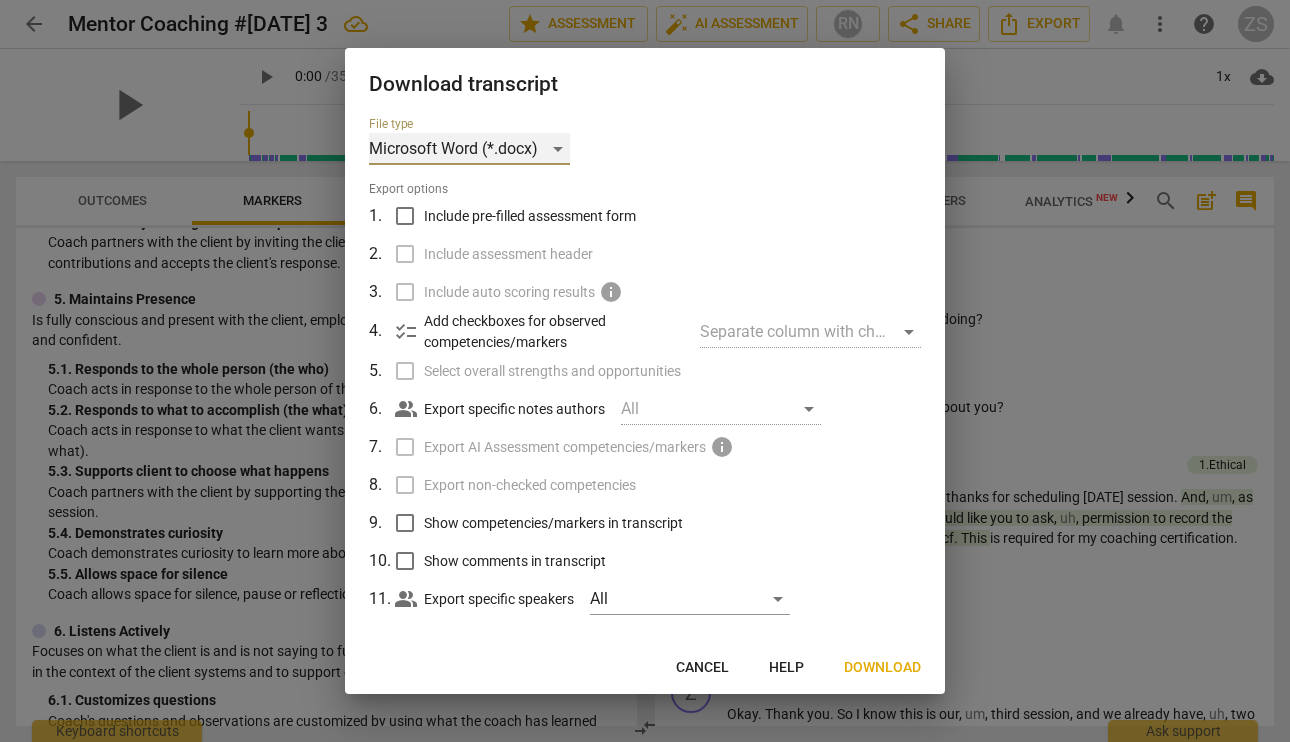 click on "Microsoft Word (*.docx)" at bounding box center (469, 149) 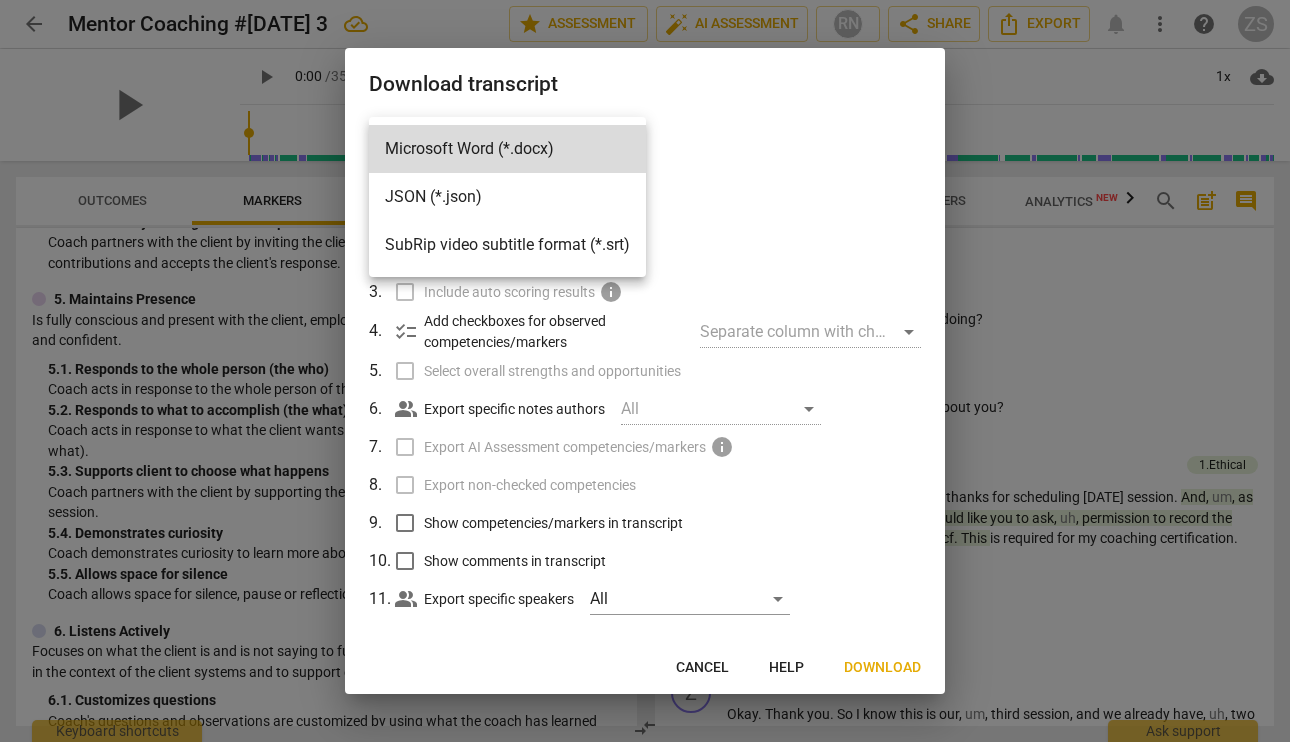 click at bounding box center (645, 371) 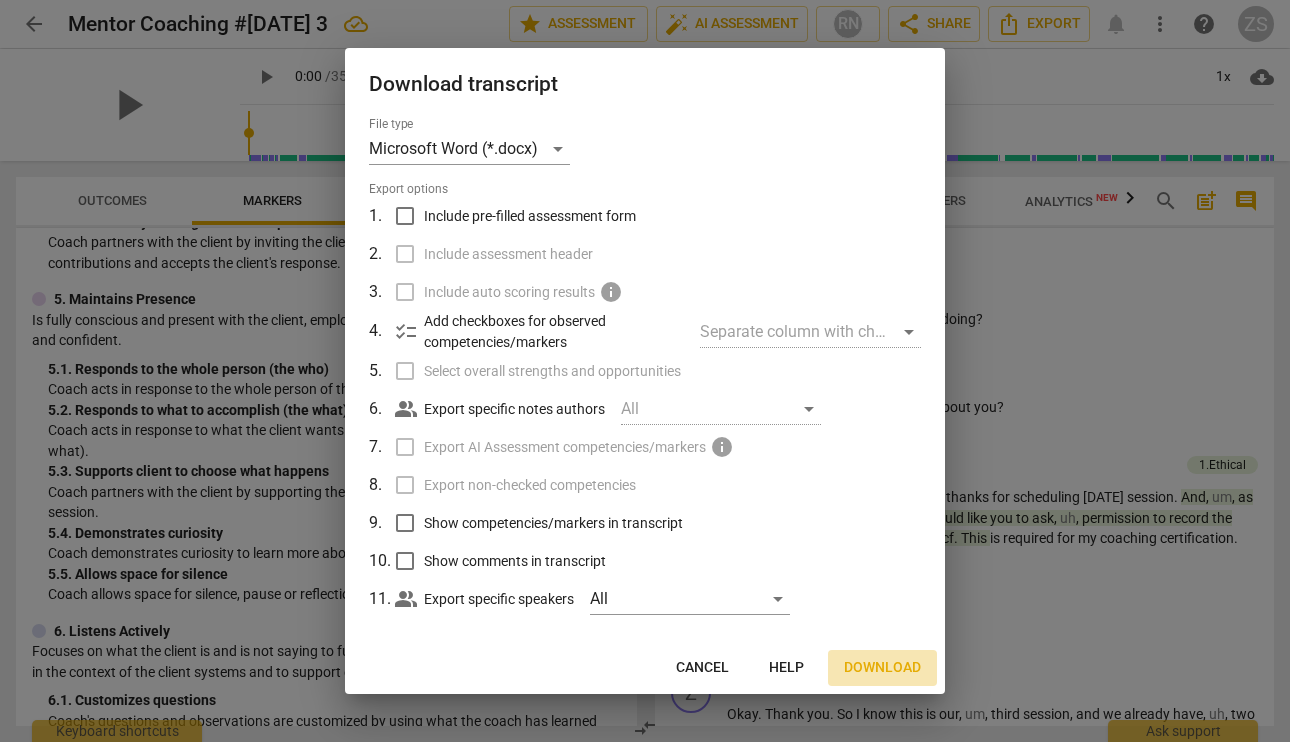 click on "Download" at bounding box center [882, 668] 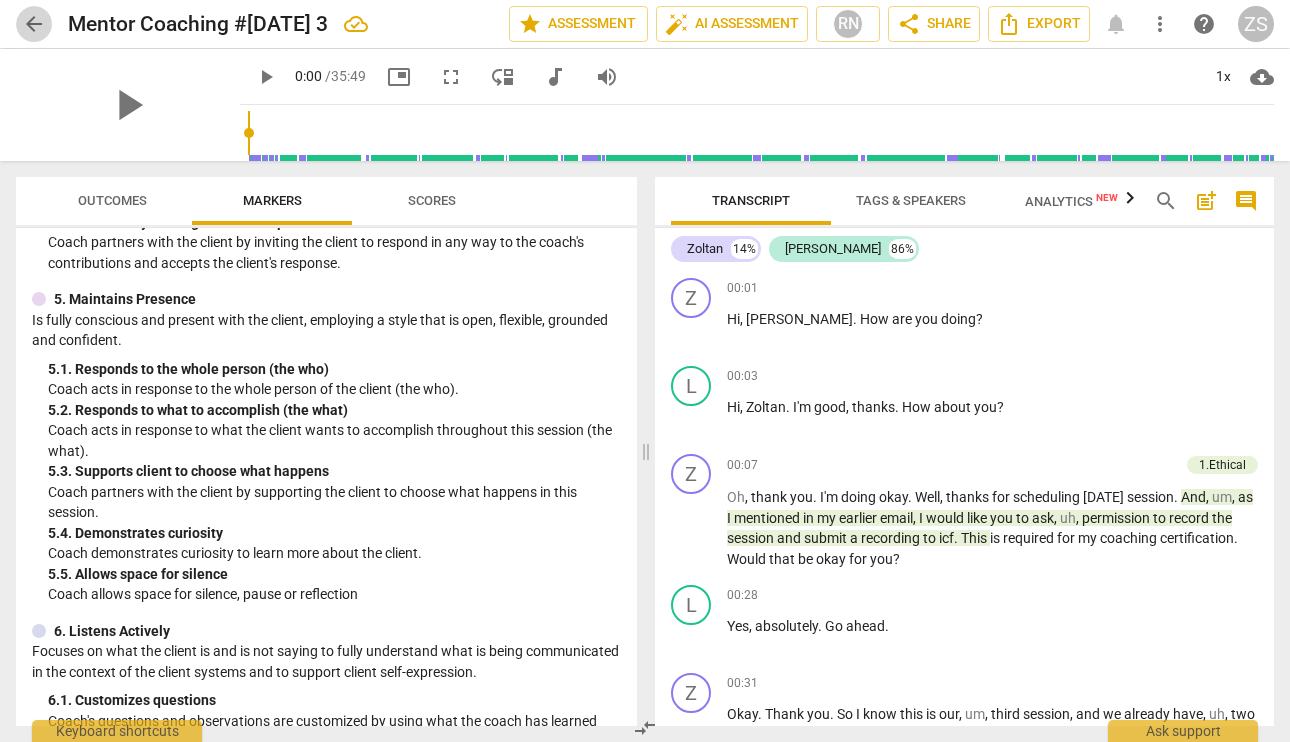 click on "arrow_back" at bounding box center (34, 24) 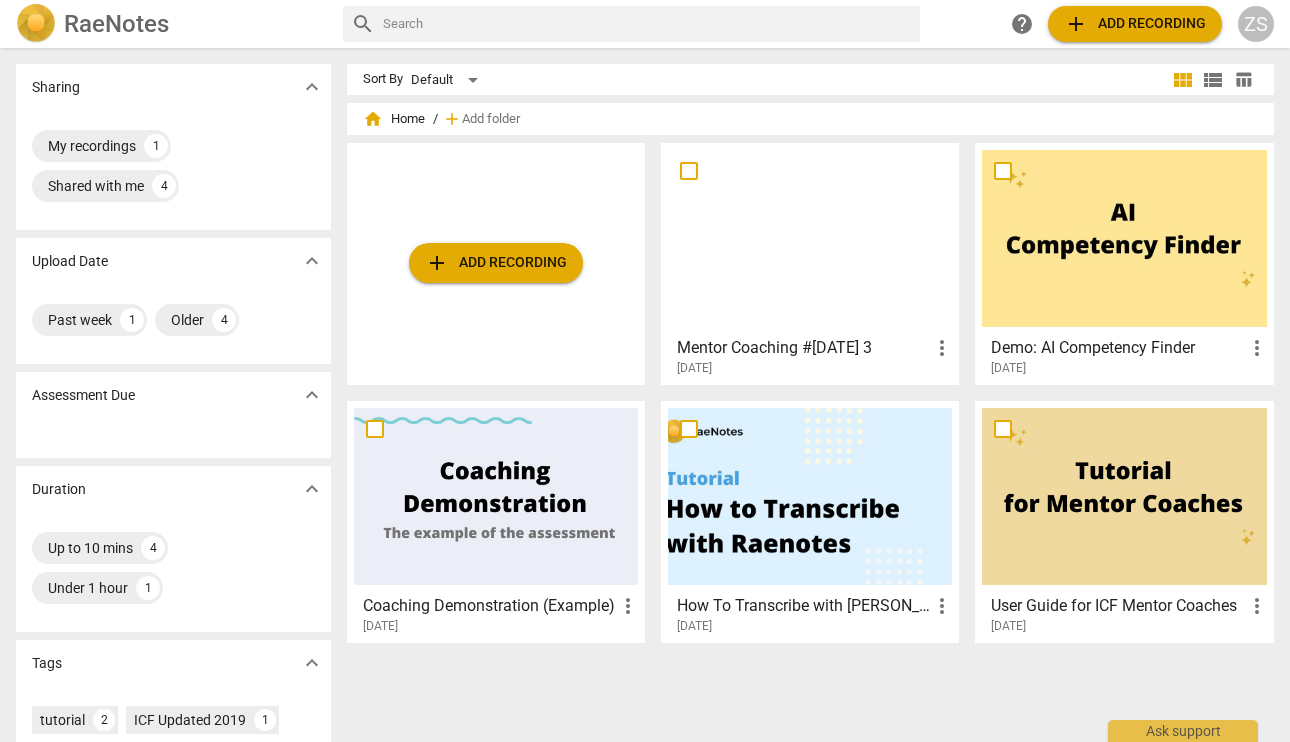 scroll, scrollTop: 234, scrollLeft: 0, axis: vertical 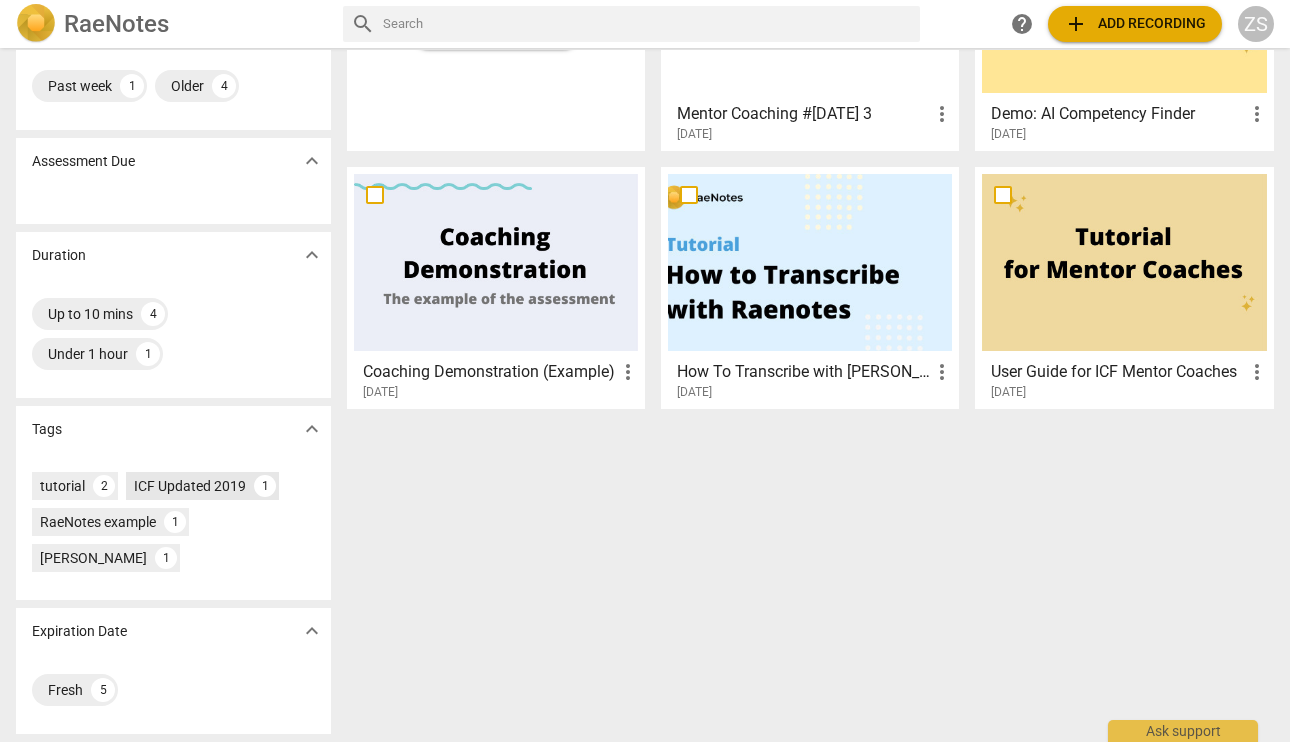 click on "ICF Updated 2019" at bounding box center [190, 486] 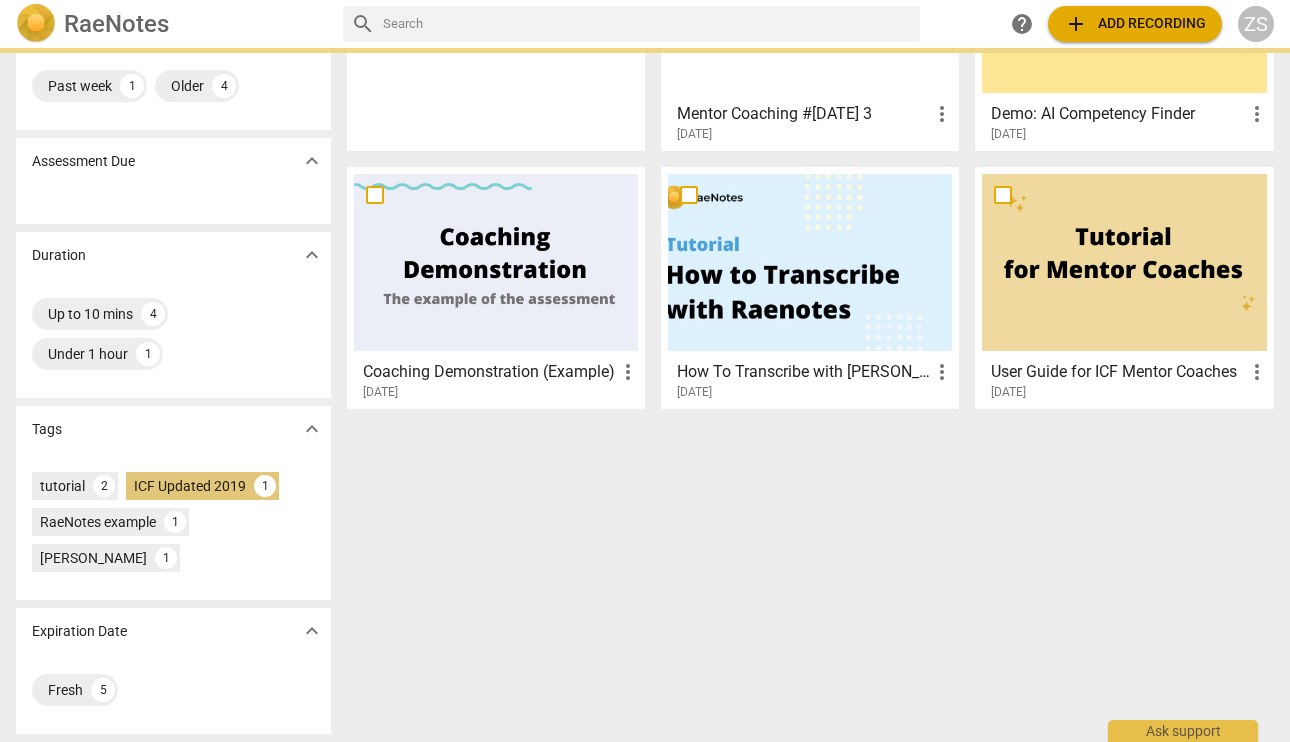 scroll, scrollTop: 0, scrollLeft: 0, axis: both 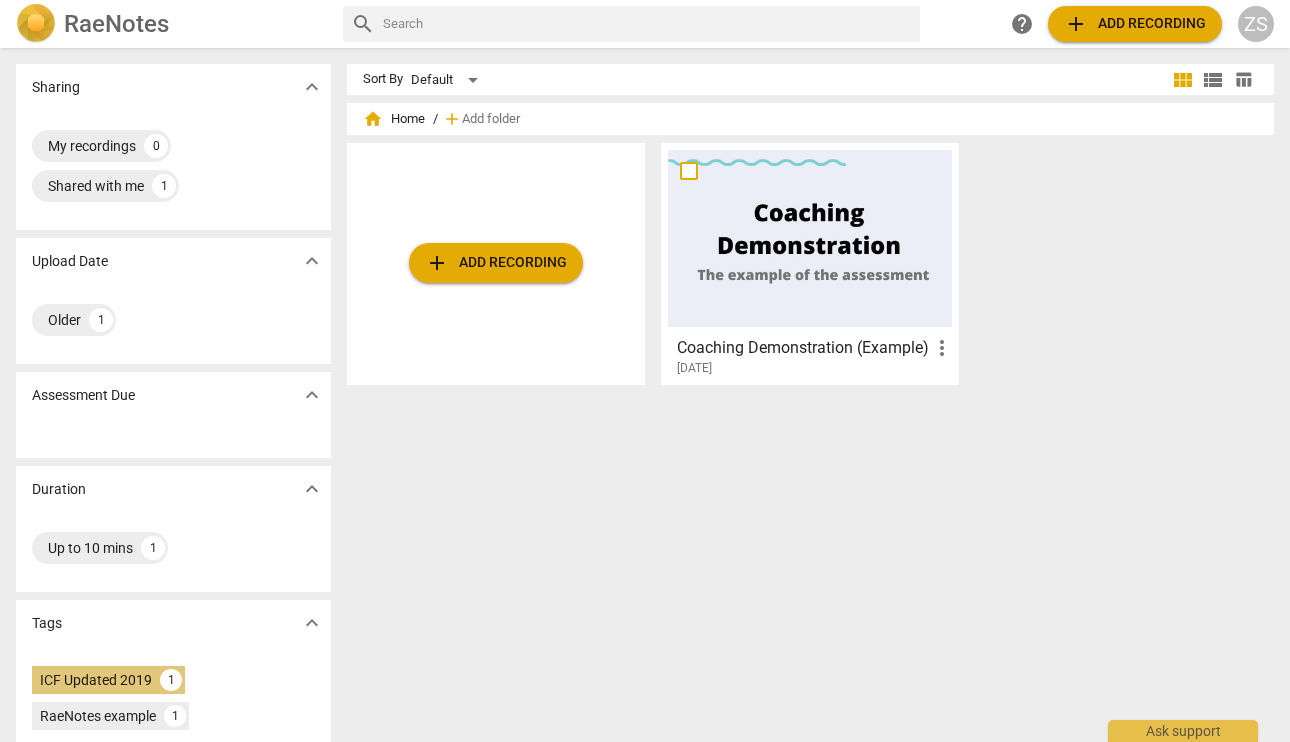 click on "ICF Updated 2019" at bounding box center (96, 680) 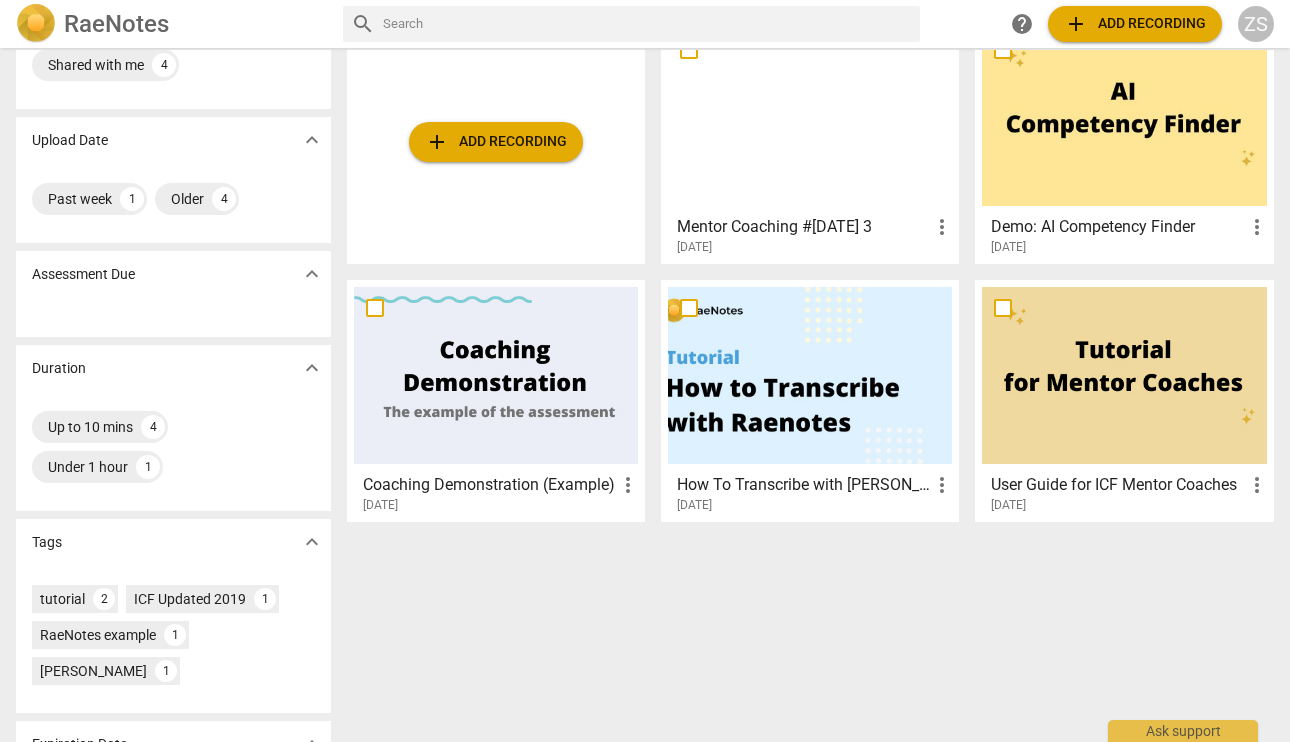scroll, scrollTop: 234, scrollLeft: 0, axis: vertical 